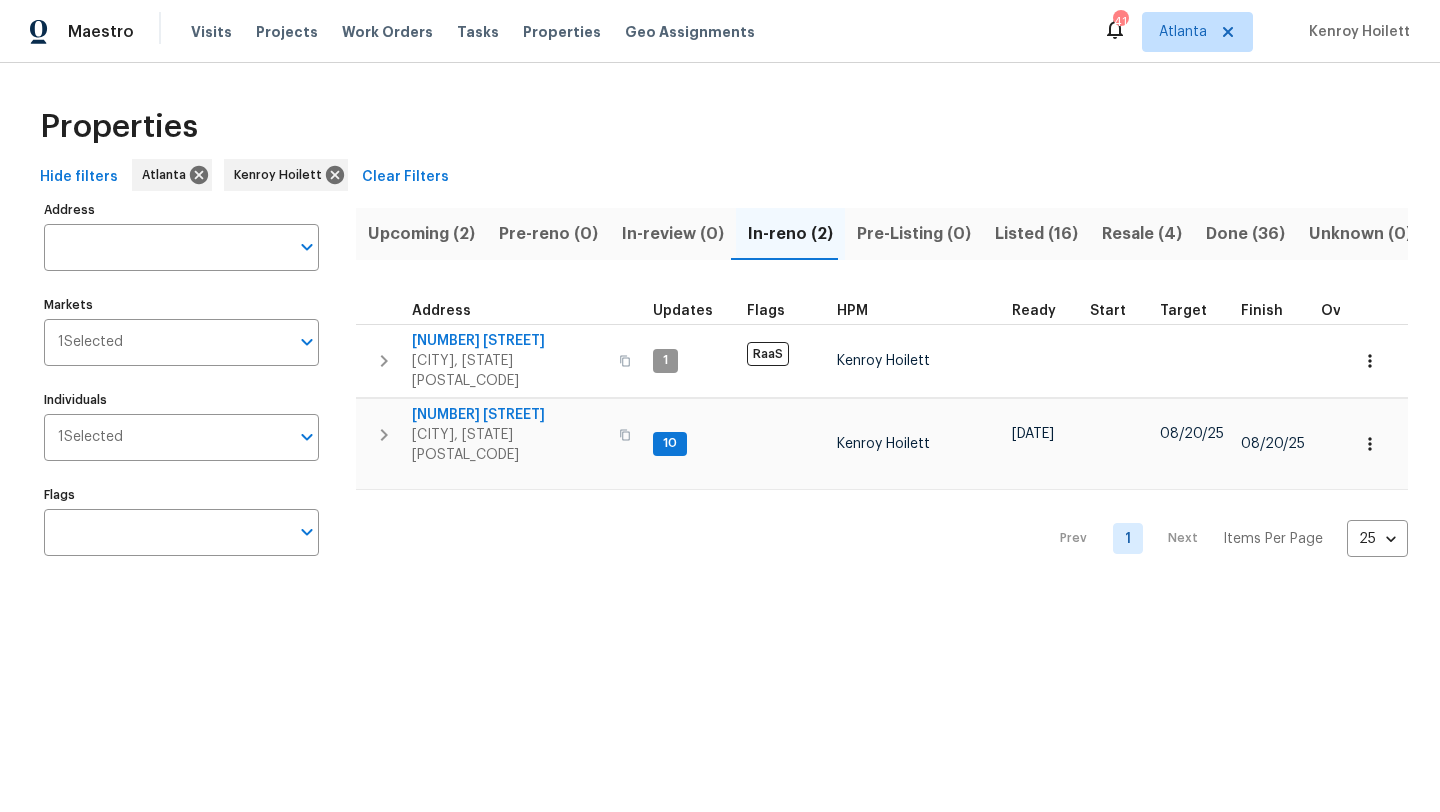 scroll, scrollTop: 0, scrollLeft: 0, axis: both 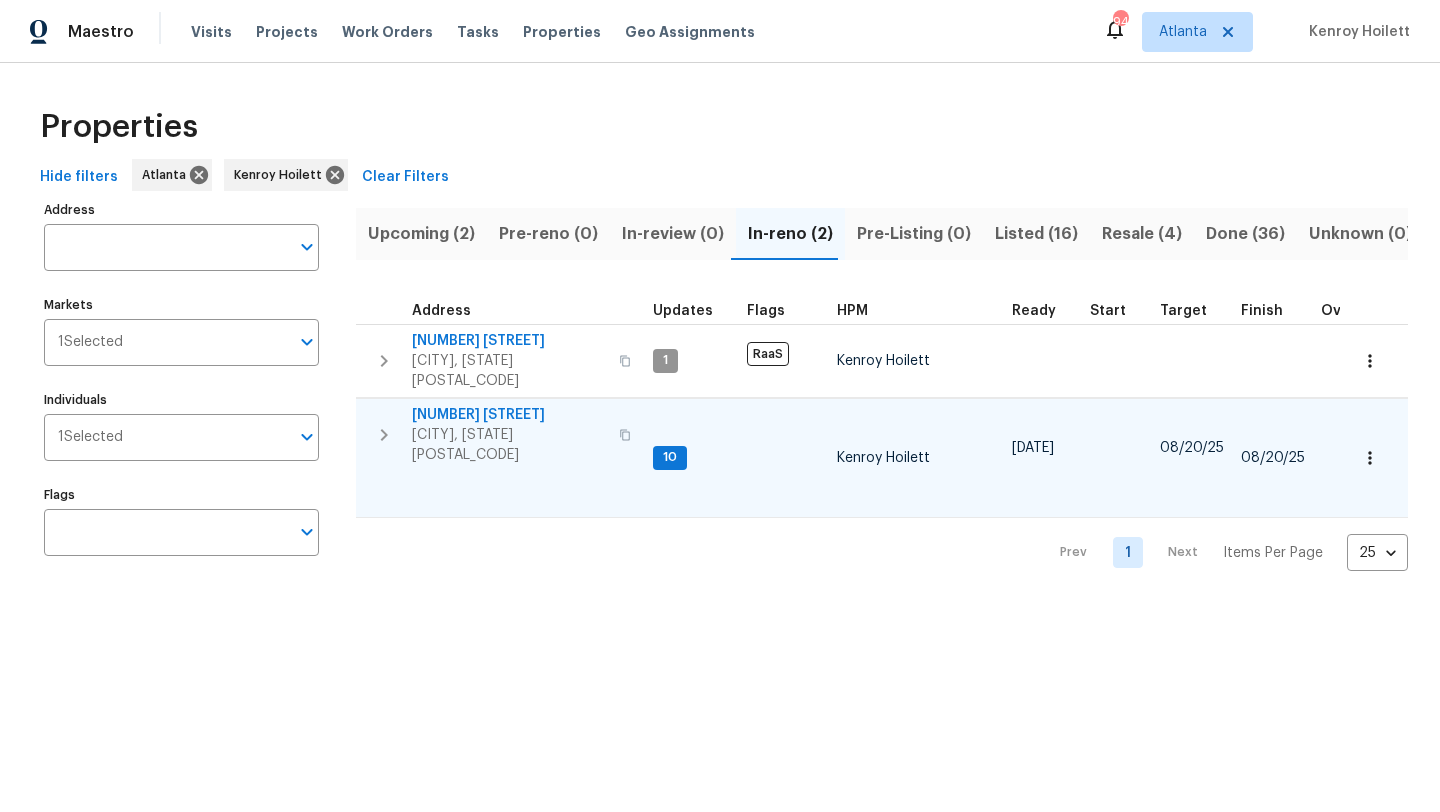 click on "[NUMBER] [STREET]" at bounding box center [509, 415] 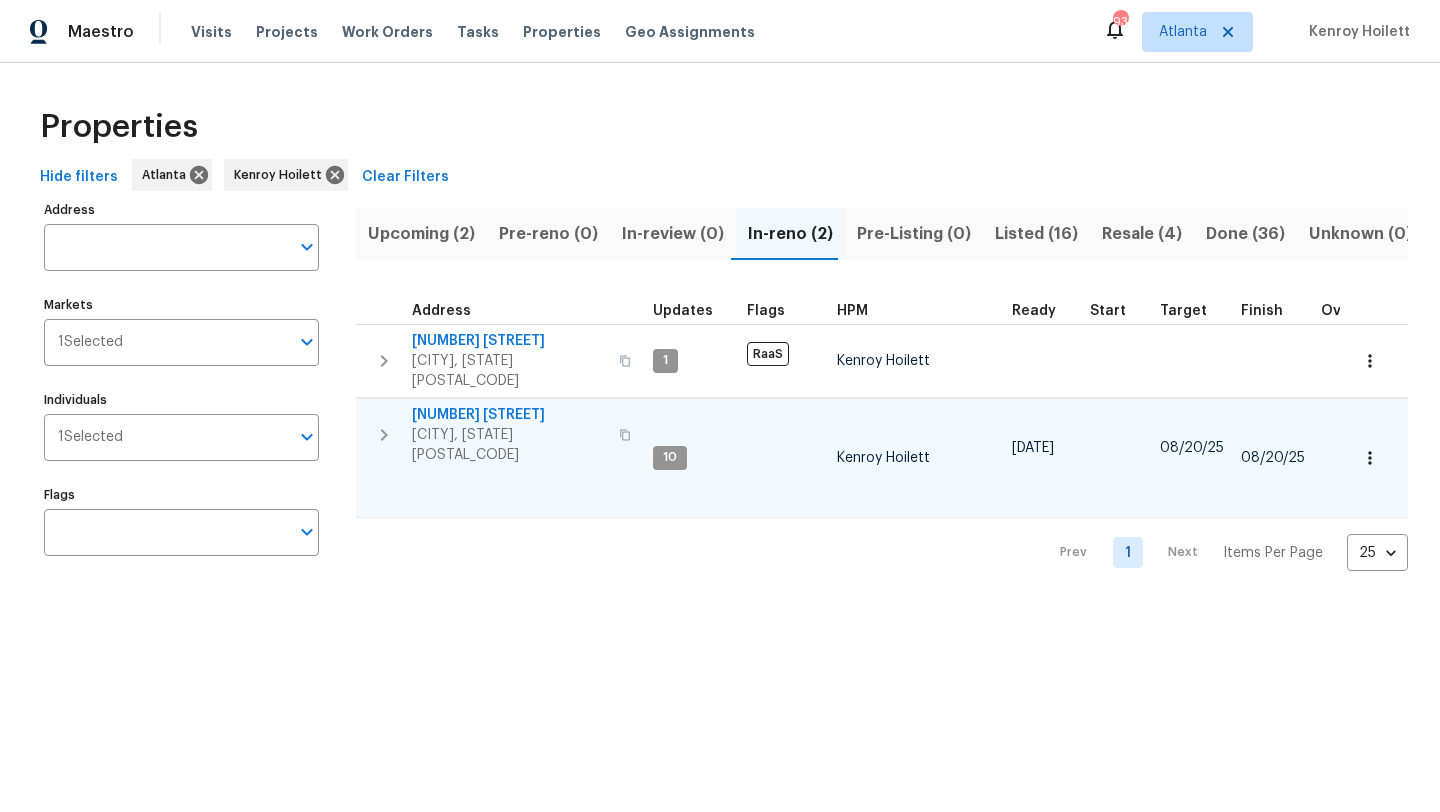 click 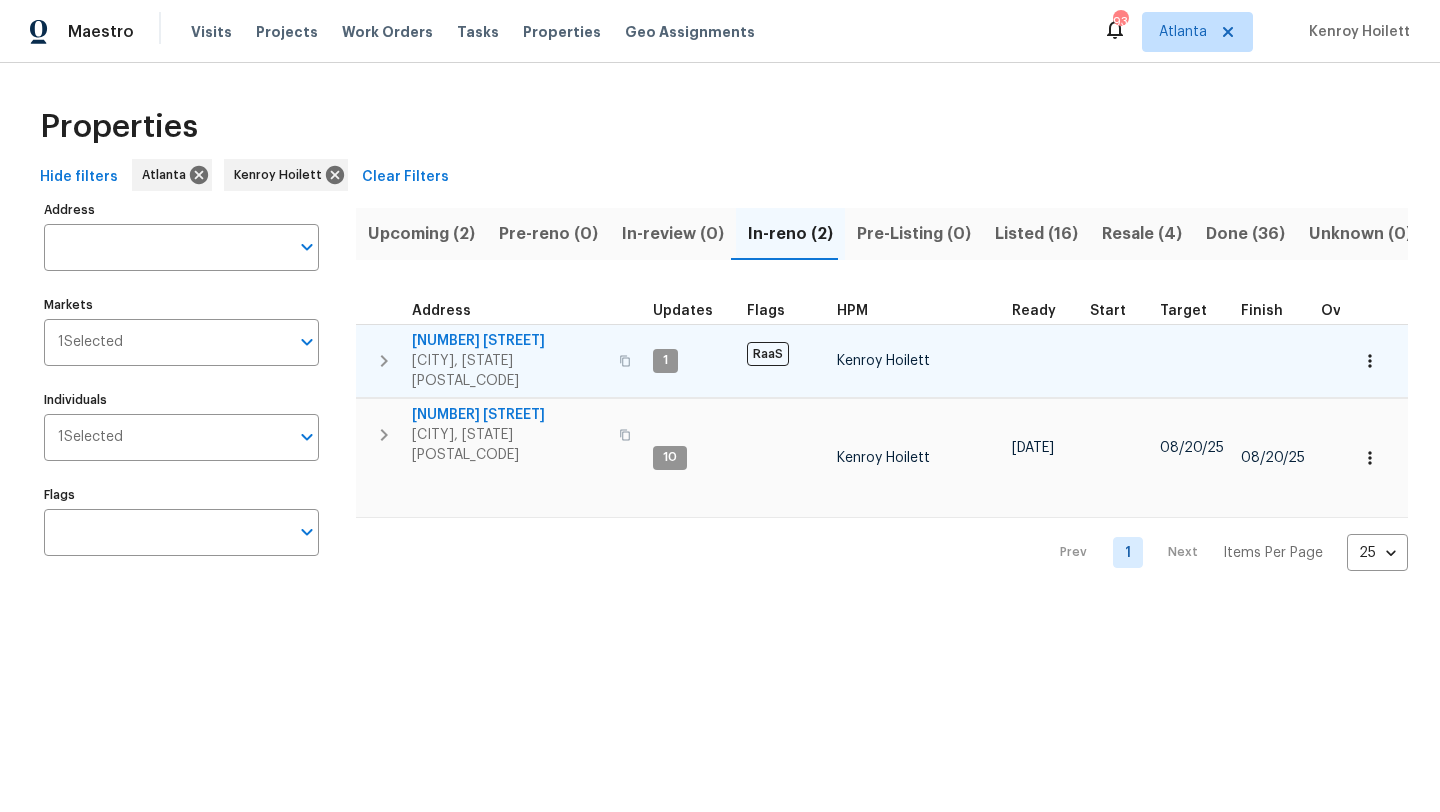 click on "[NUMBER] [STREET]" at bounding box center (509, 341) 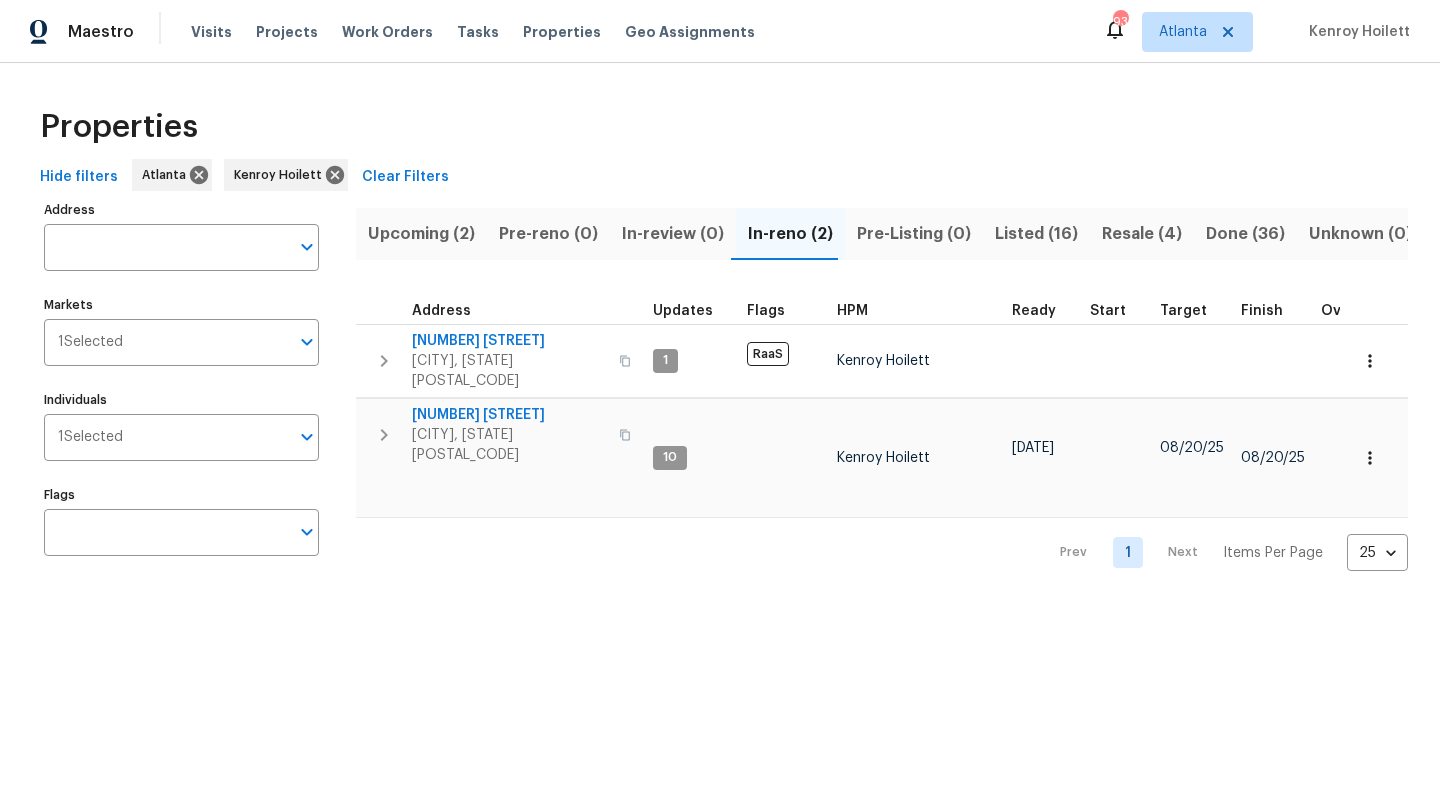 click on "Upcoming (2)" at bounding box center [421, 234] 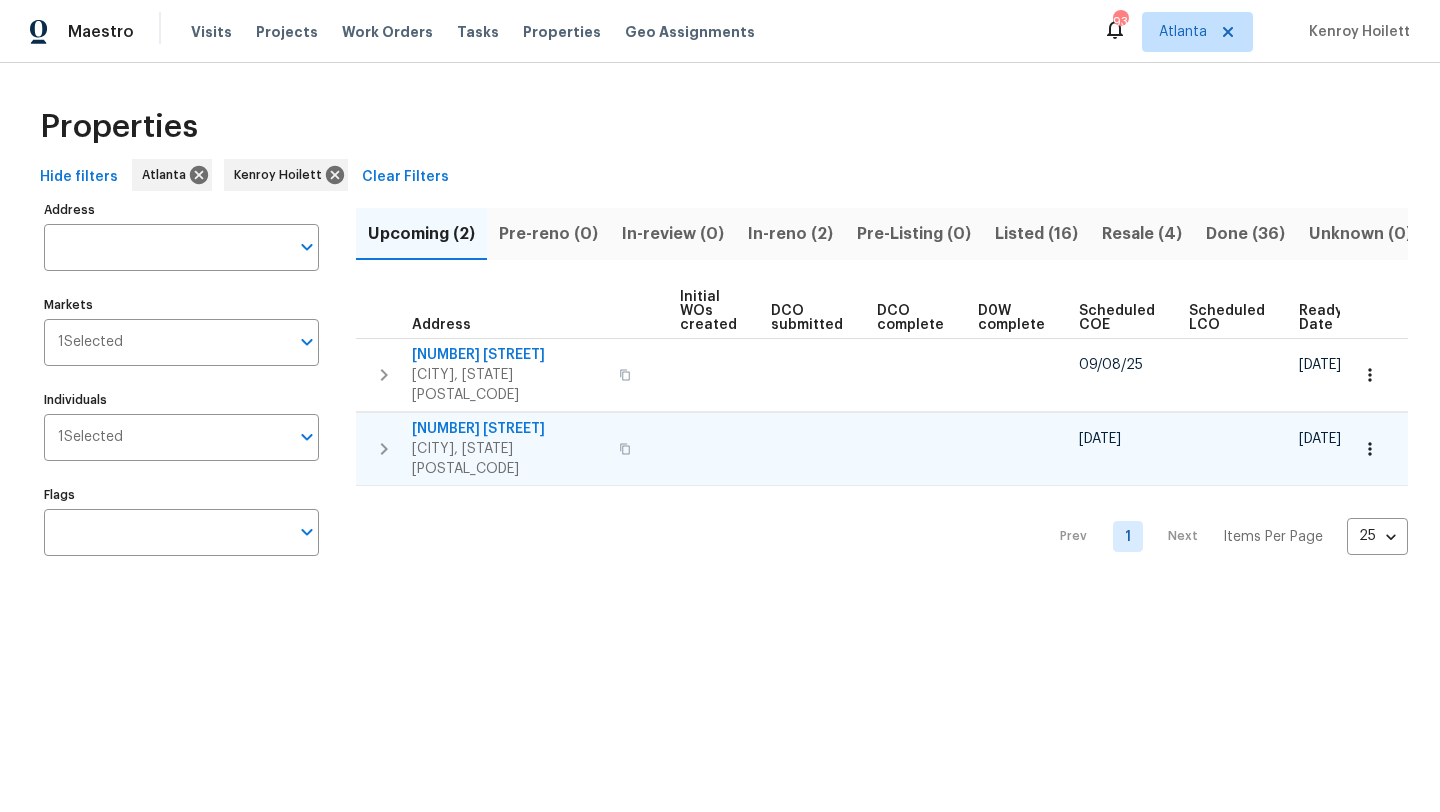 scroll, scrollTop: 0, scrollLeft: 0, axis: both 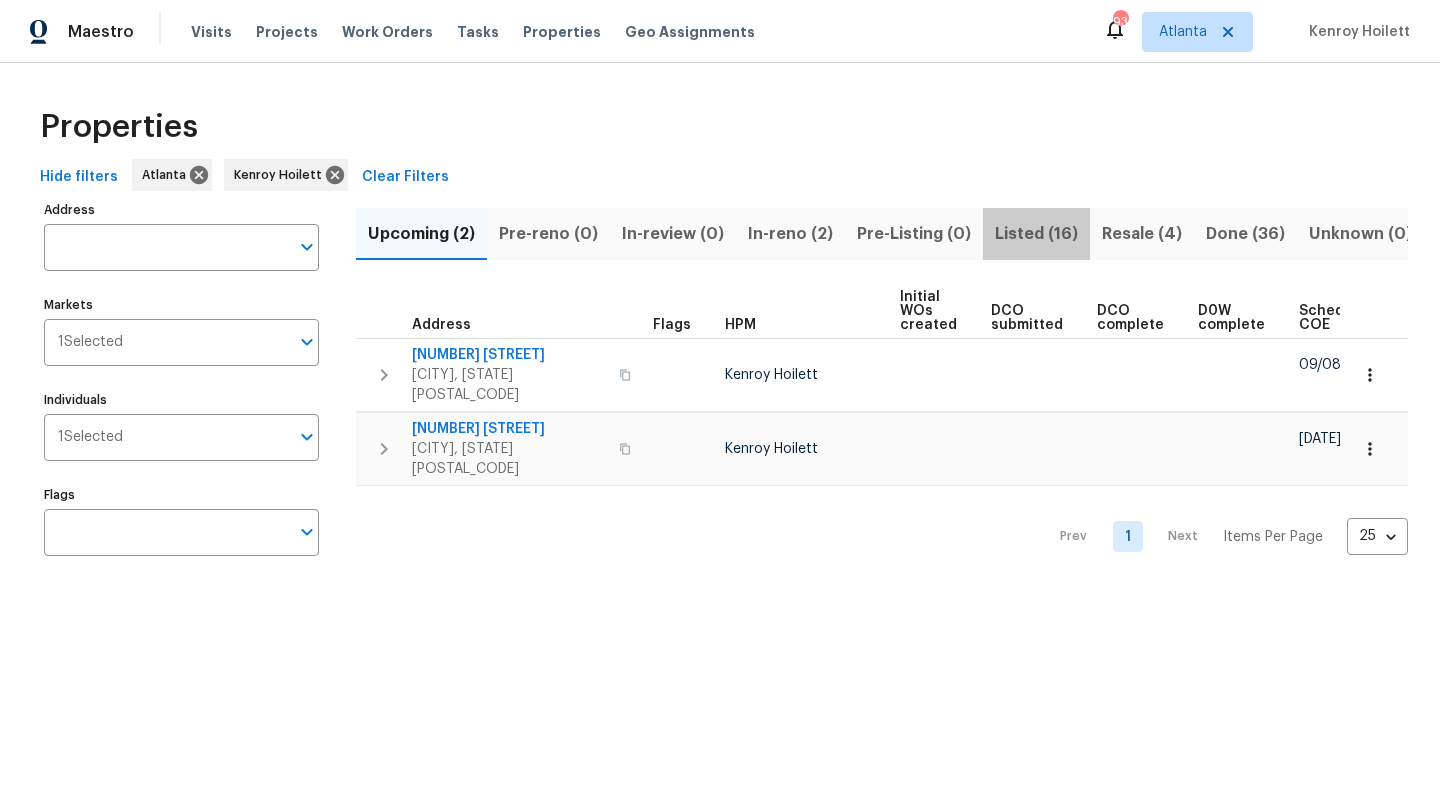click on "Listed (16)" at bounding box center (1036, 234) 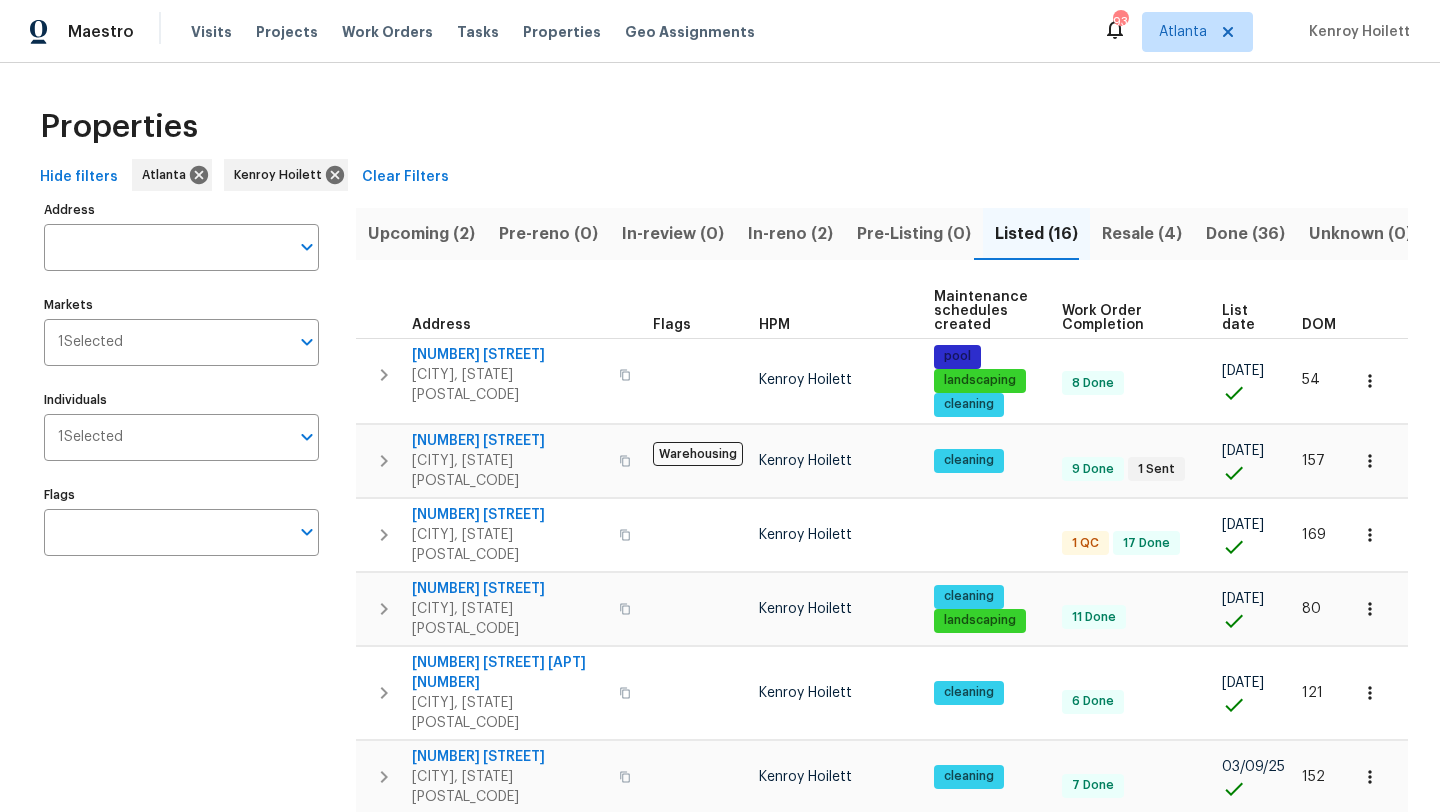 scroll, scrollTop: 13, scrollLeft: 0, axis: vertical 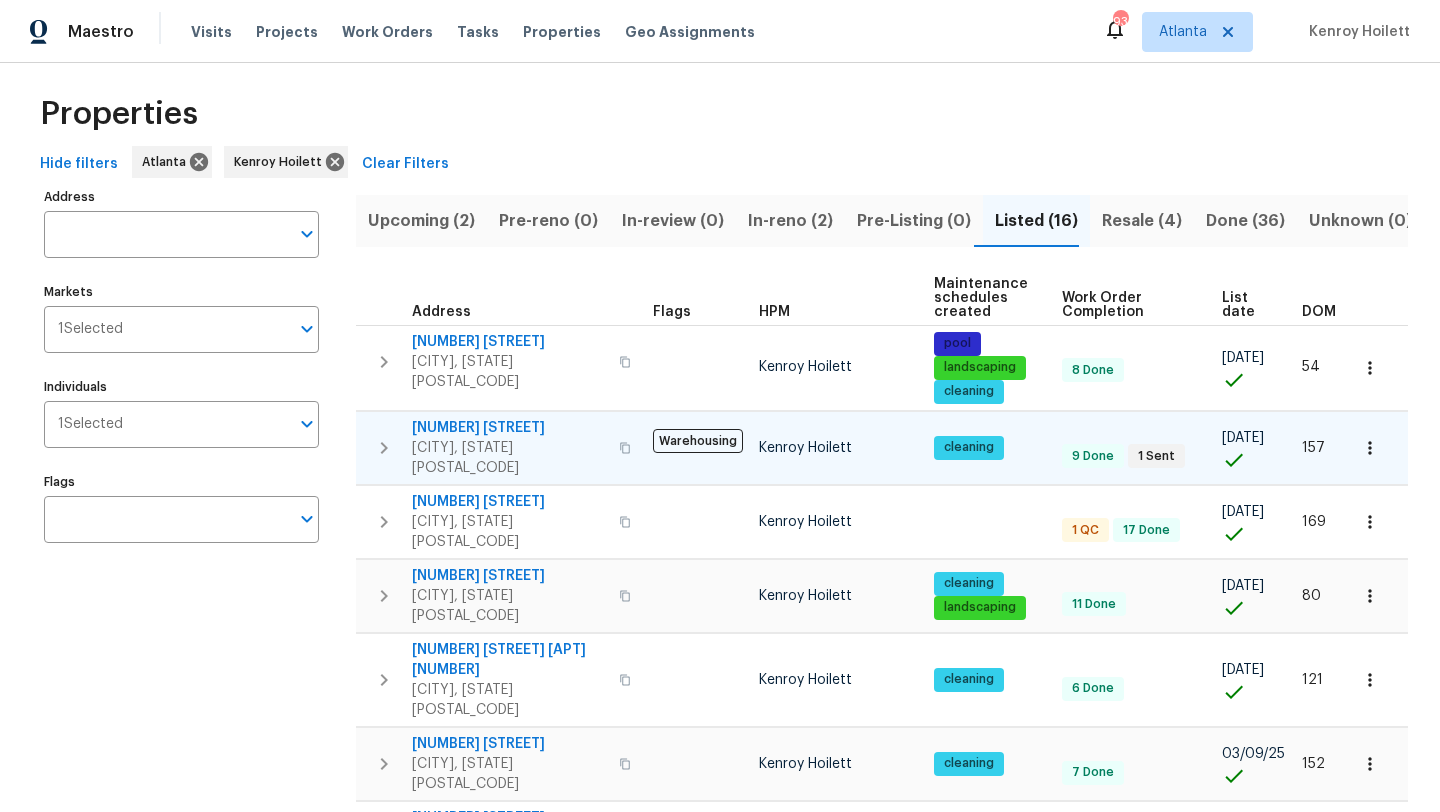 click on "[NUMBER] [STREET]" at bounding box center [509, 428] 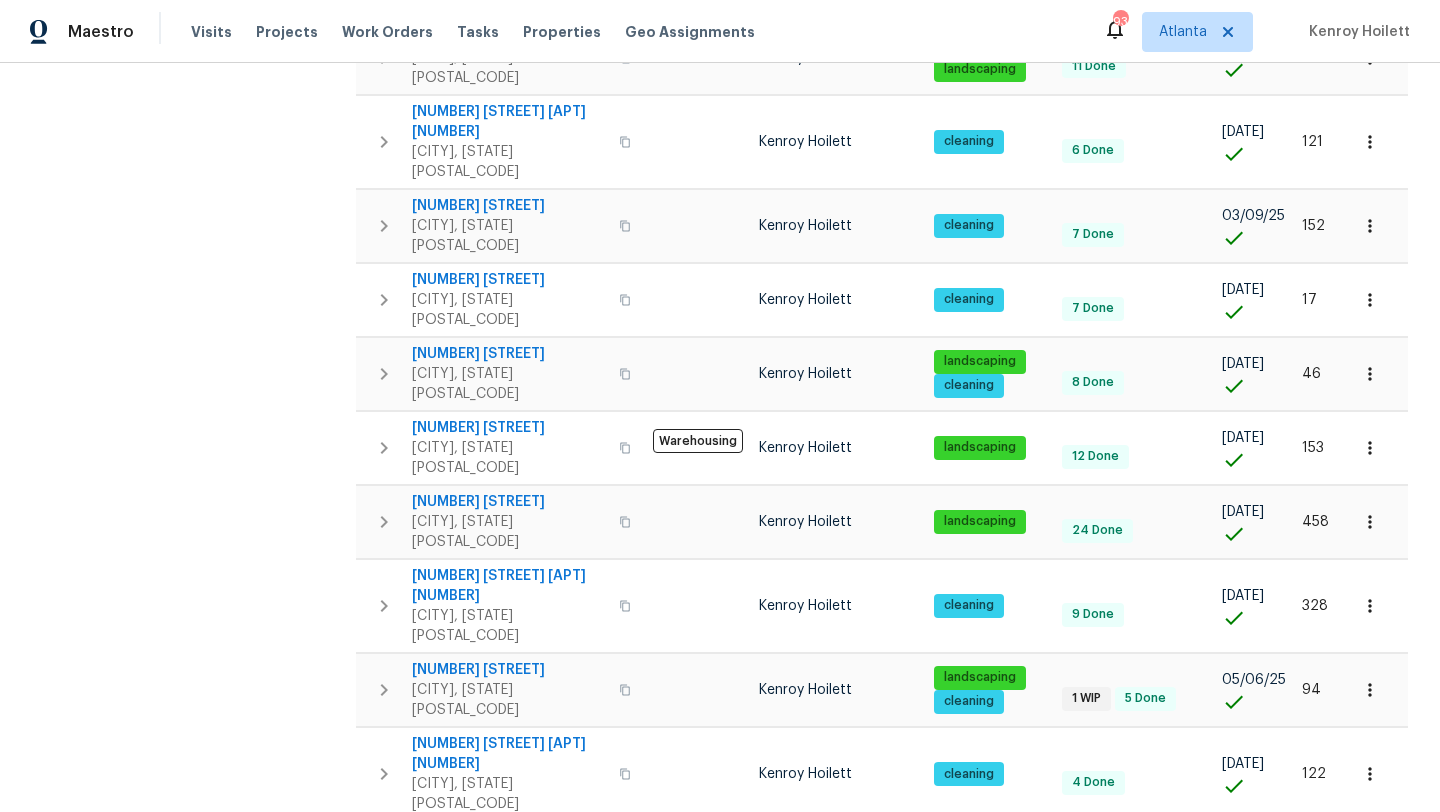 scroll, scrollTop: 558, scrollLeft: 0, axis: vertical 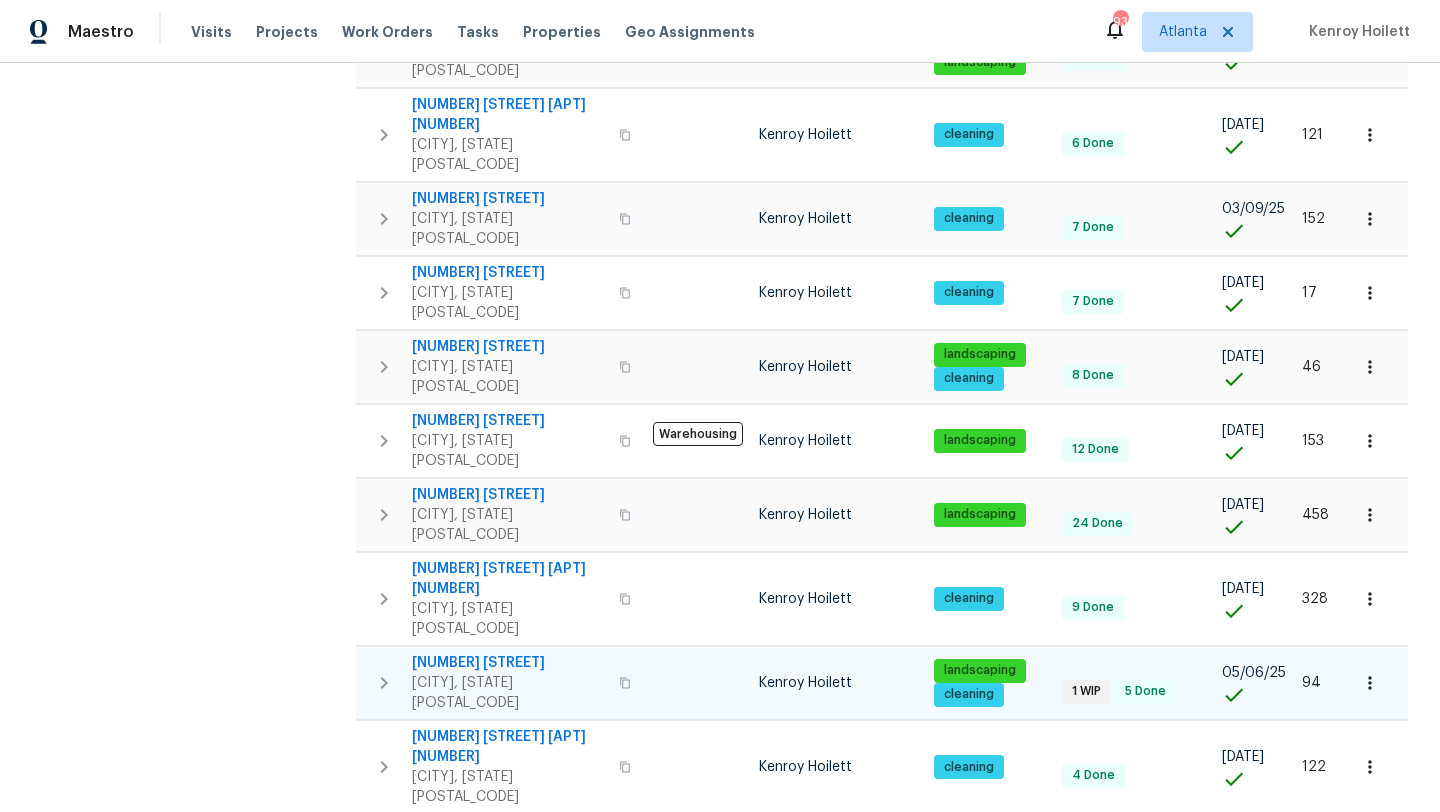 click on "[NUMBER] [STREET]" at bounding box center (509, 663) 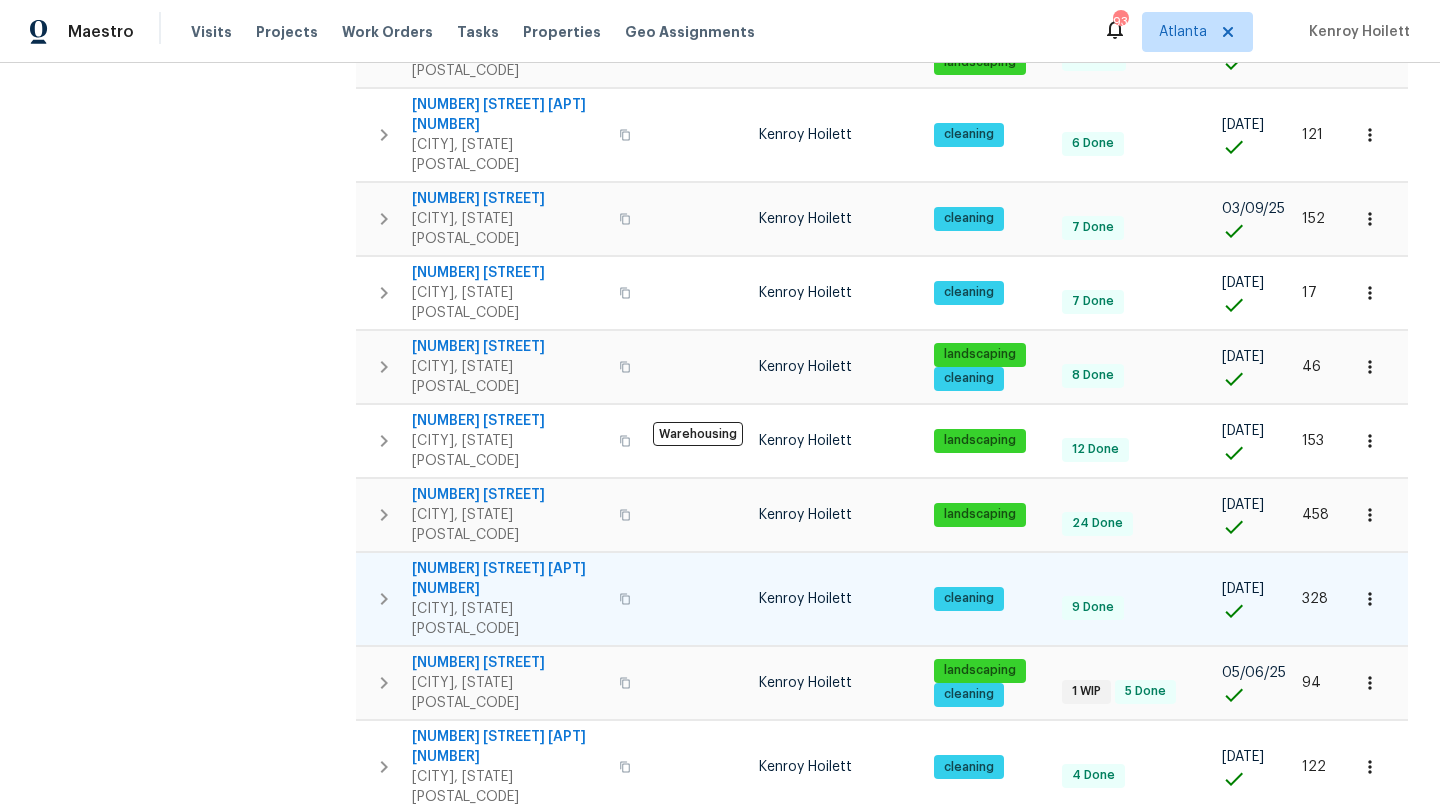scroll, scrollTop: 614, scrollLeft: 0, axis: vertical 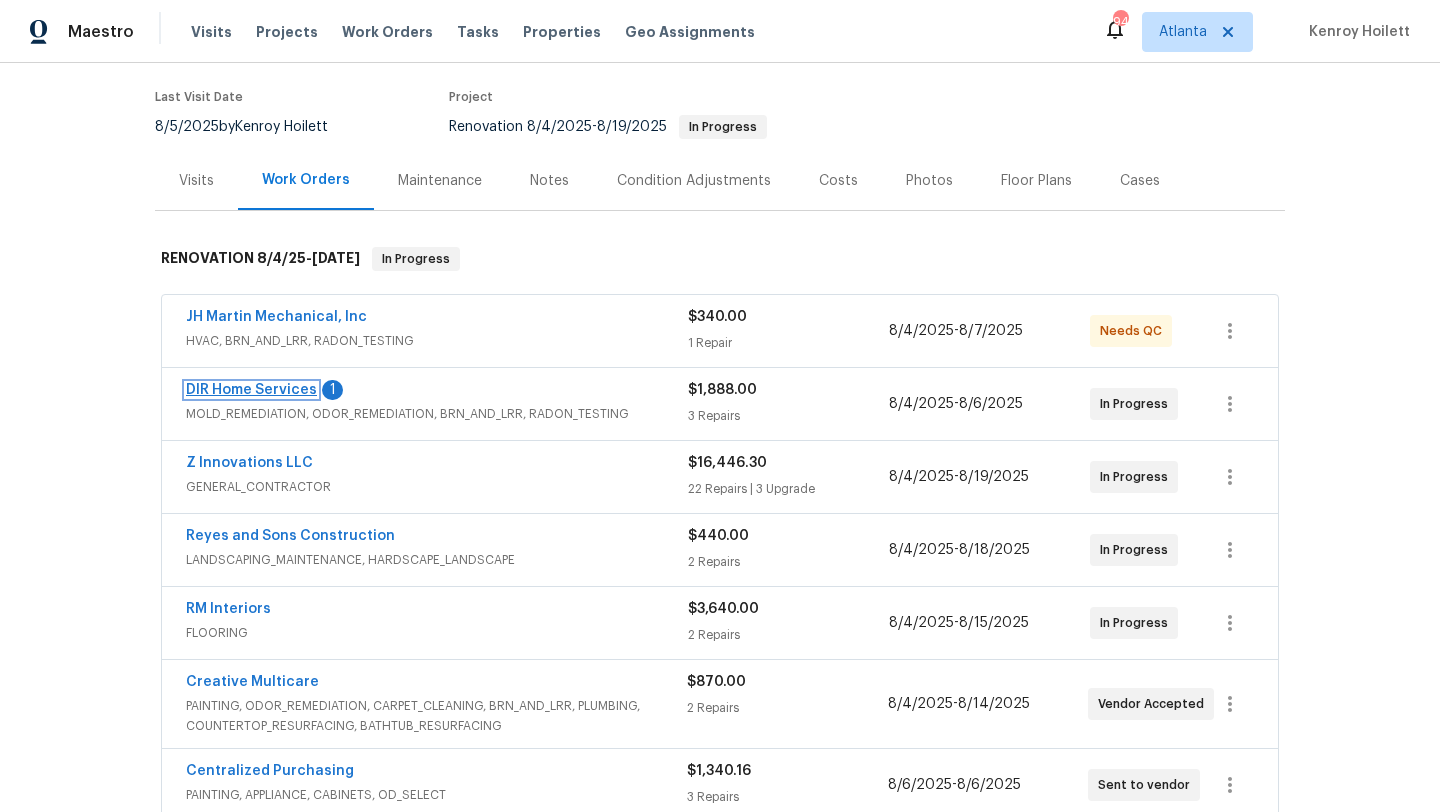 click on "DIR Home Services" at bounding box center (251, 390) 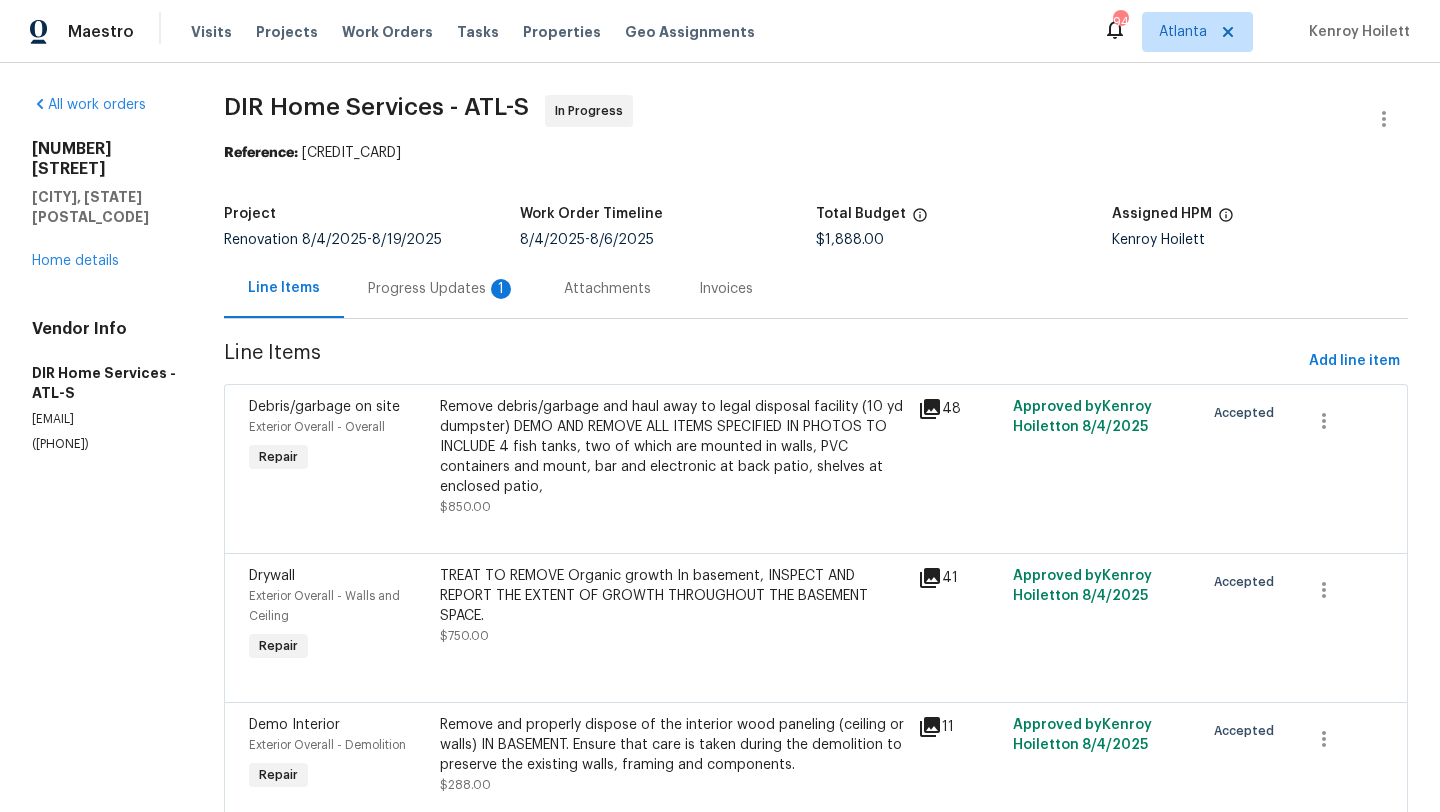 click on "Progress Updates 1" at bounding box center (442, 288) 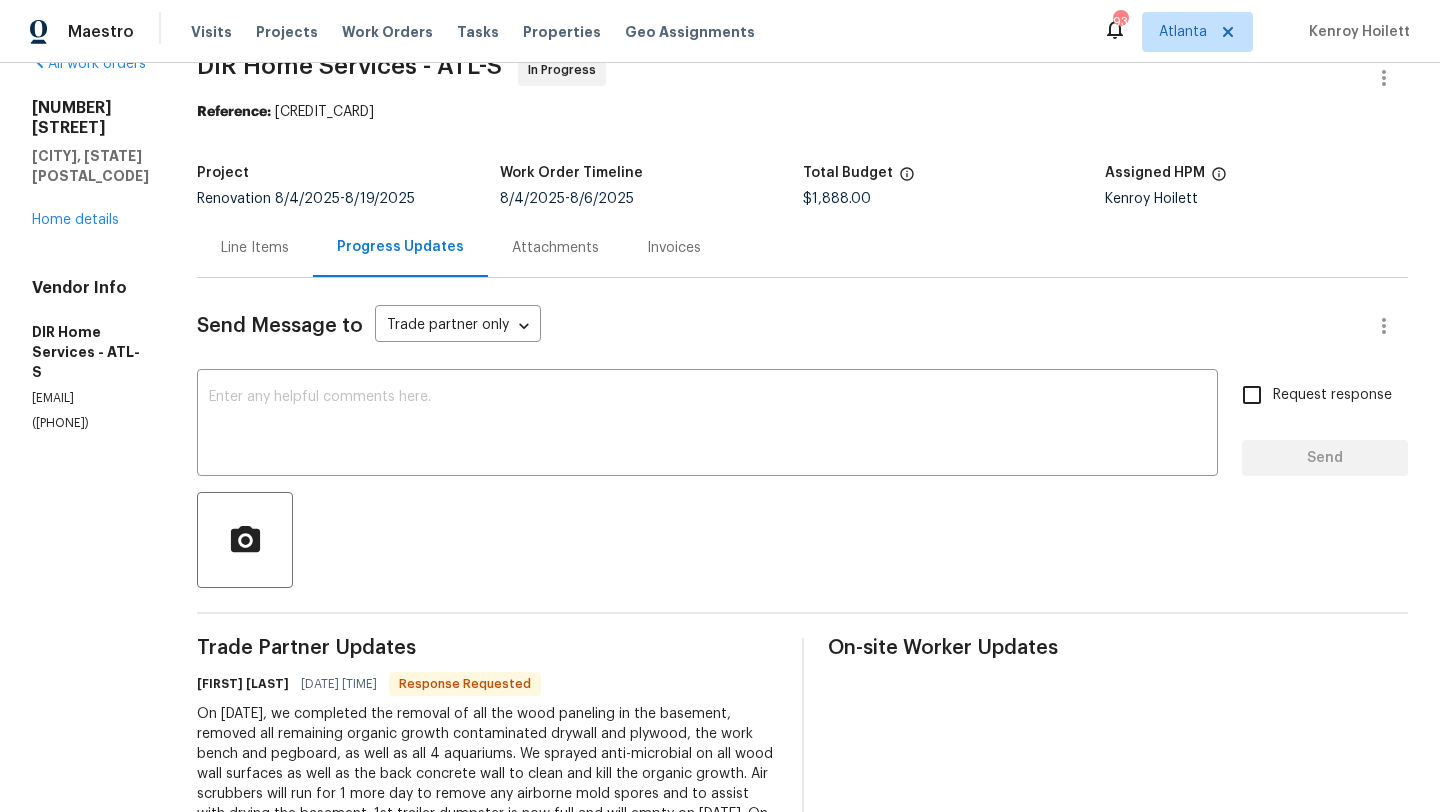 scroll, scrollTop: 34, scrollLeft: 0, axis: vertical 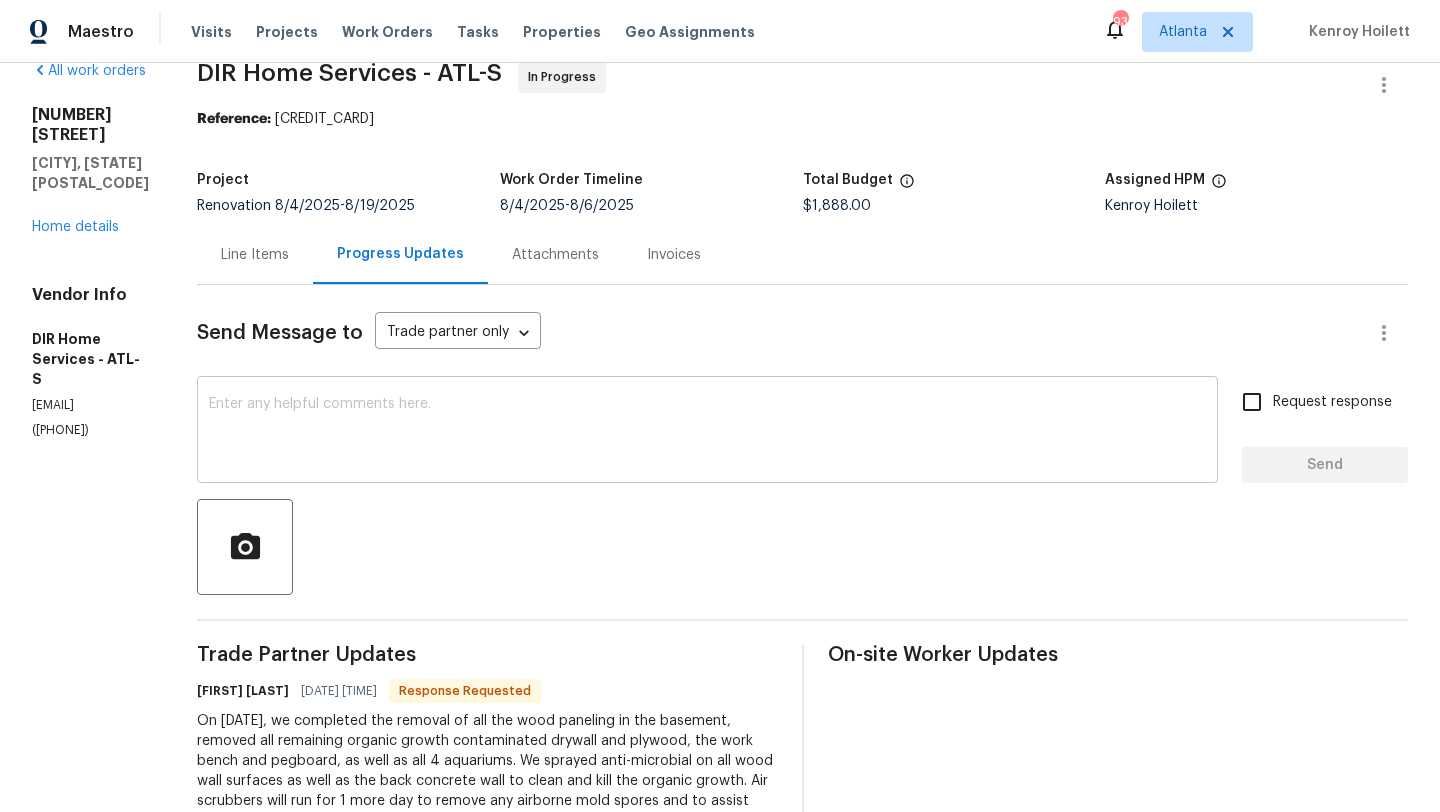 click at bounding box center (707, 432) 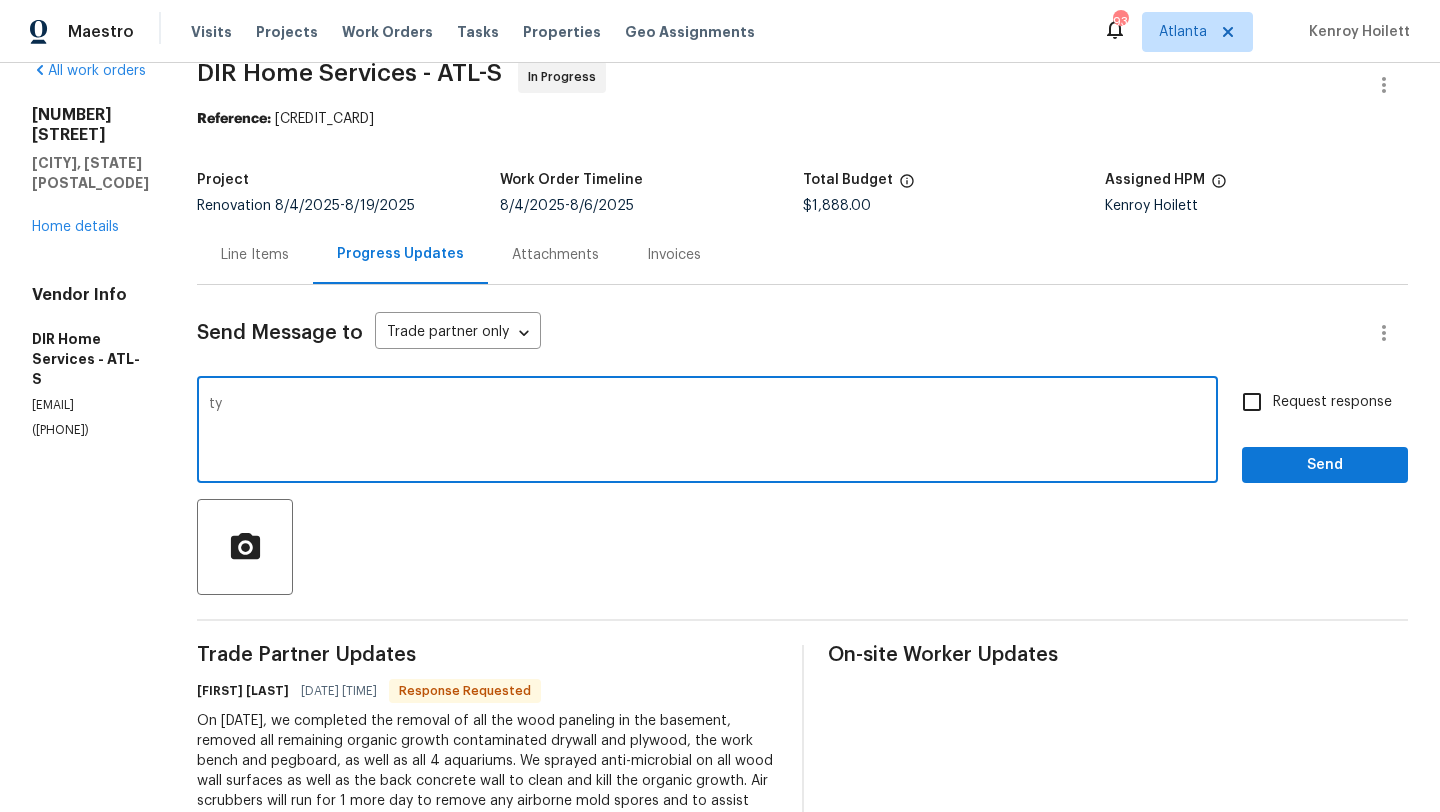 type on "t" 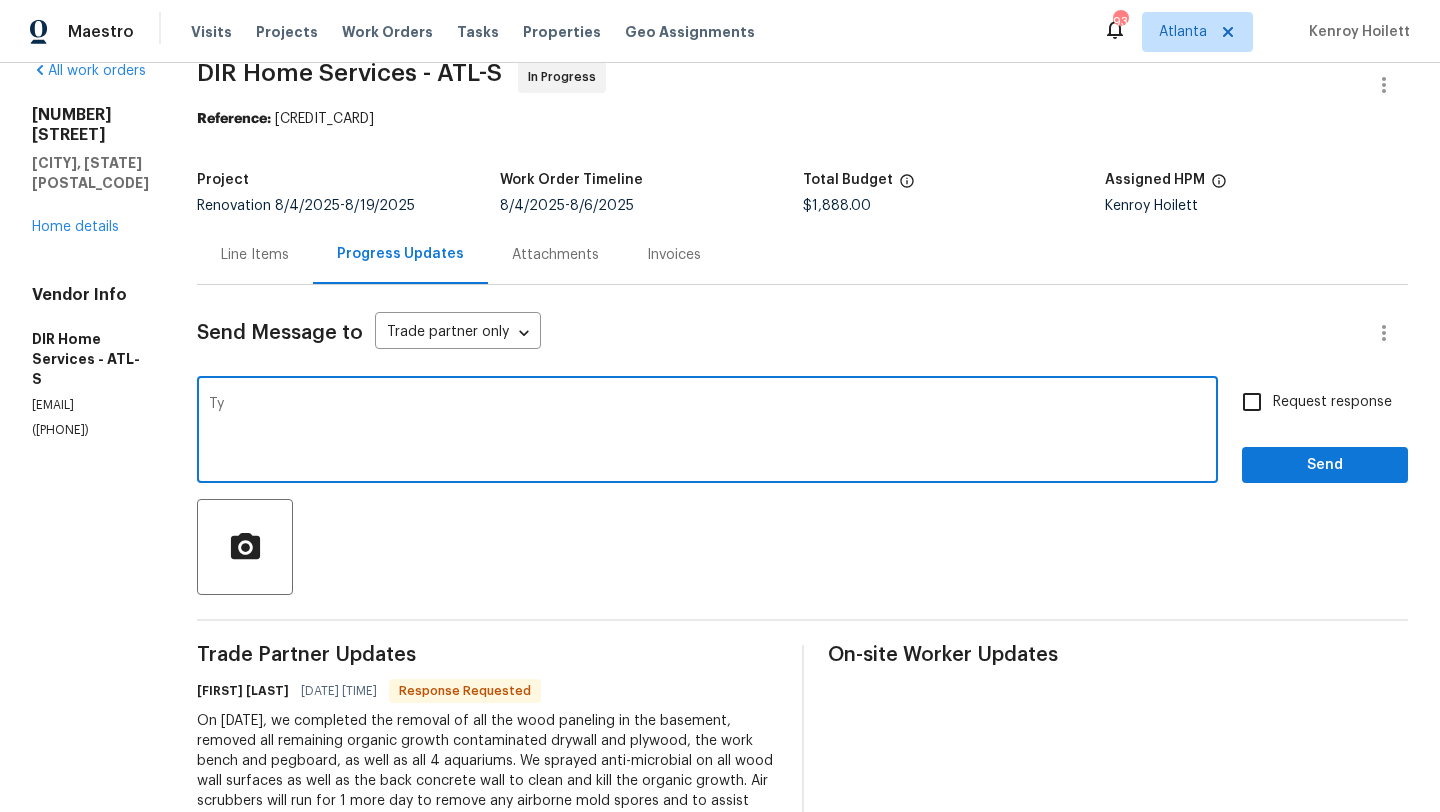 type on "Ty" 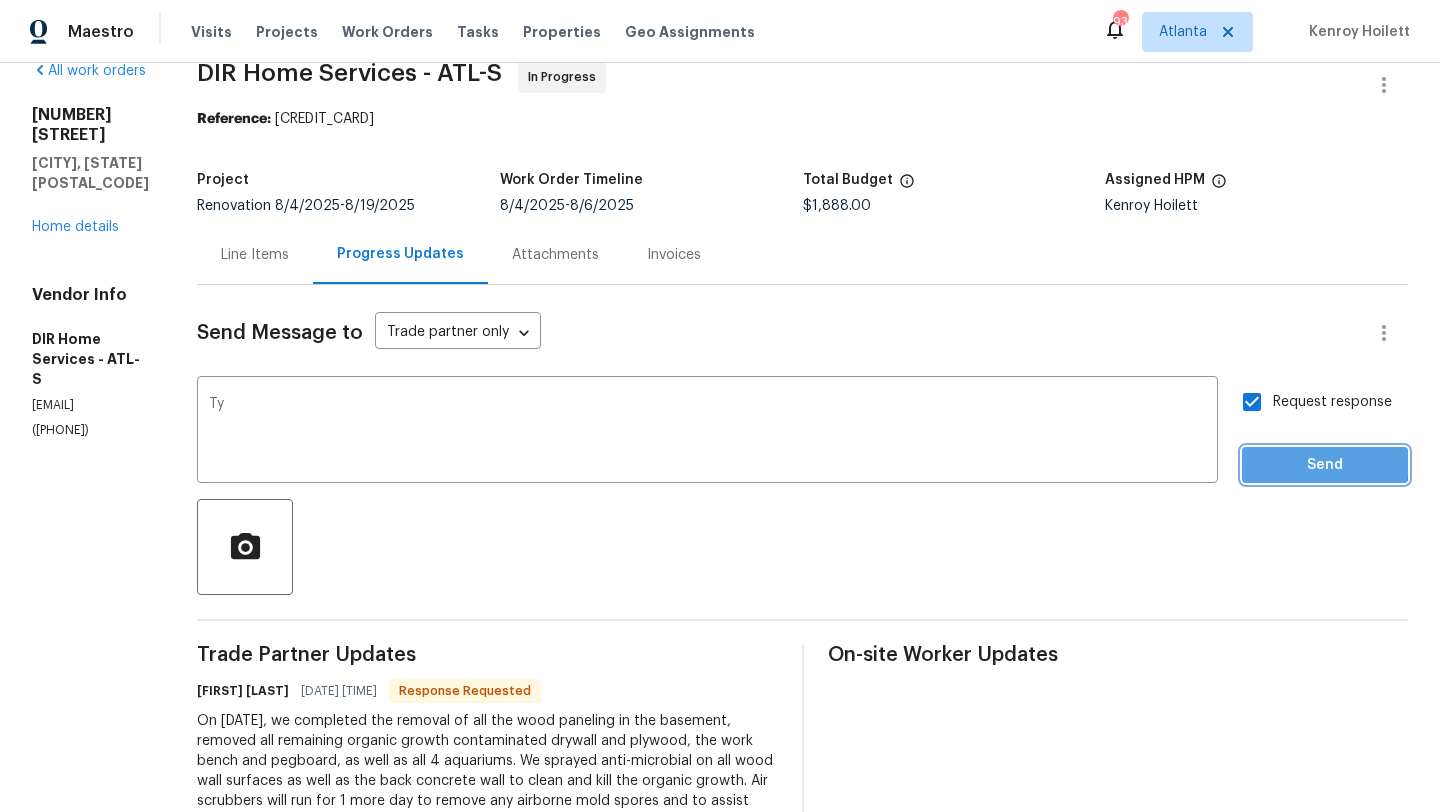 click on "Send" at bounding box center [1325, 465] 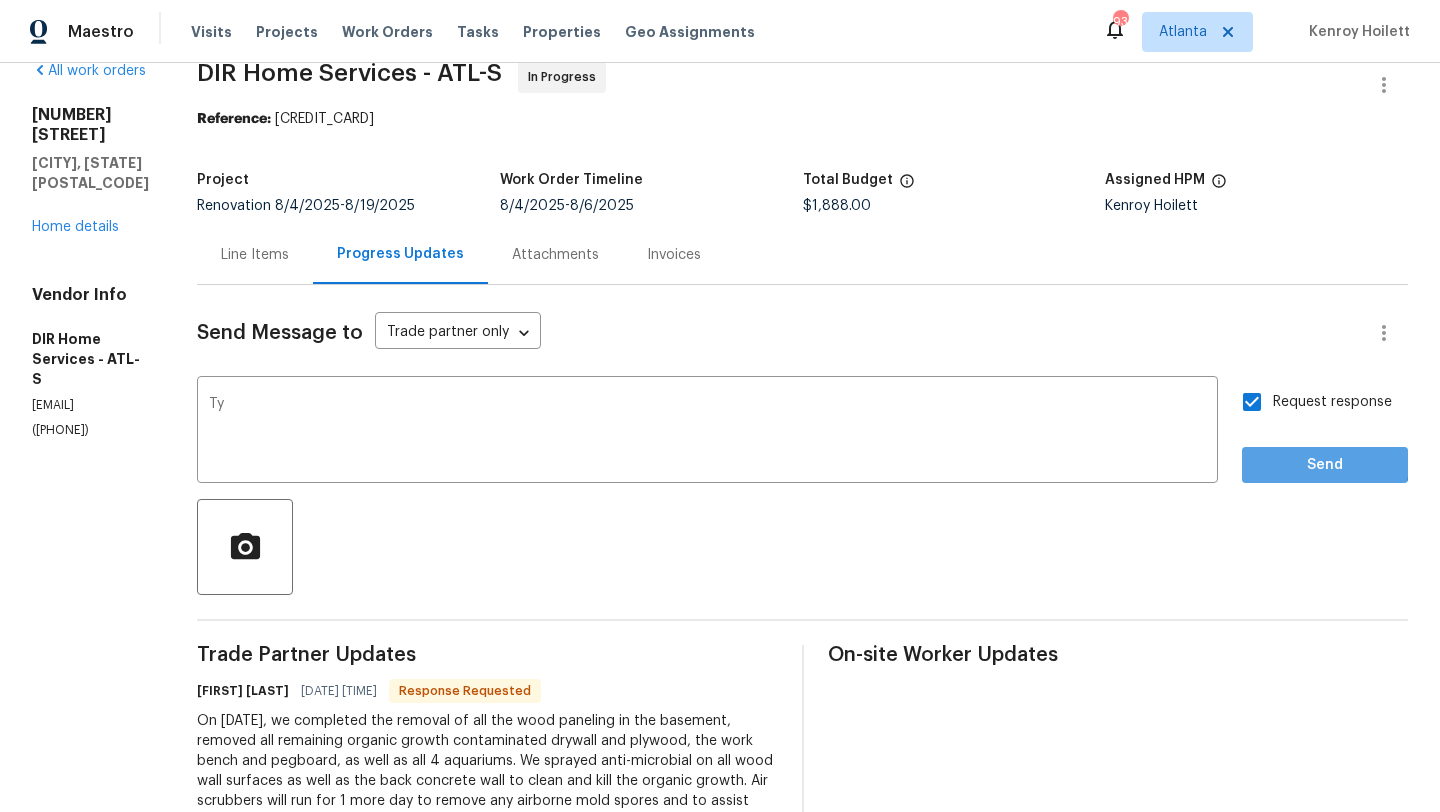 scroll, scrollTop: 0, scrollLeft: 0, axis: both 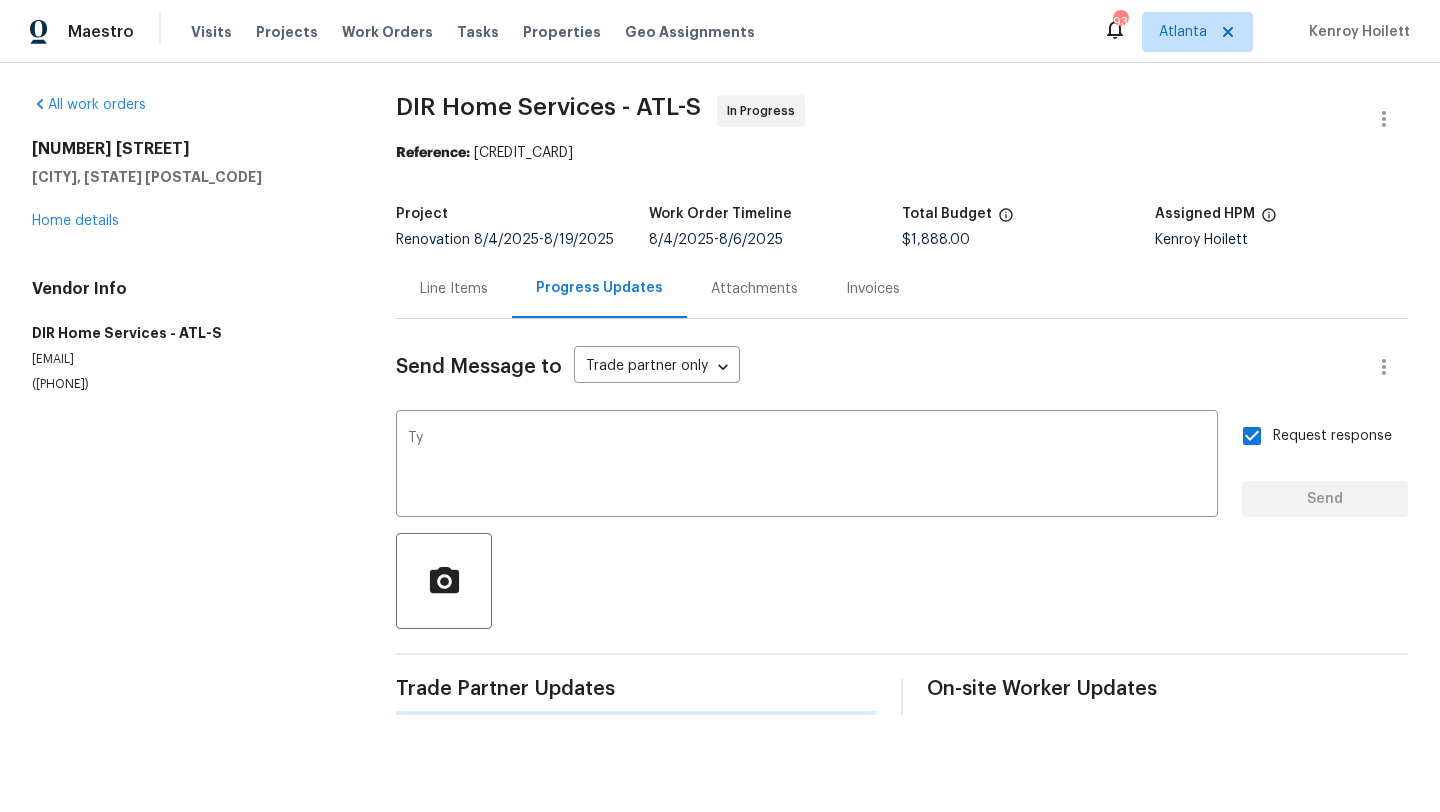 type 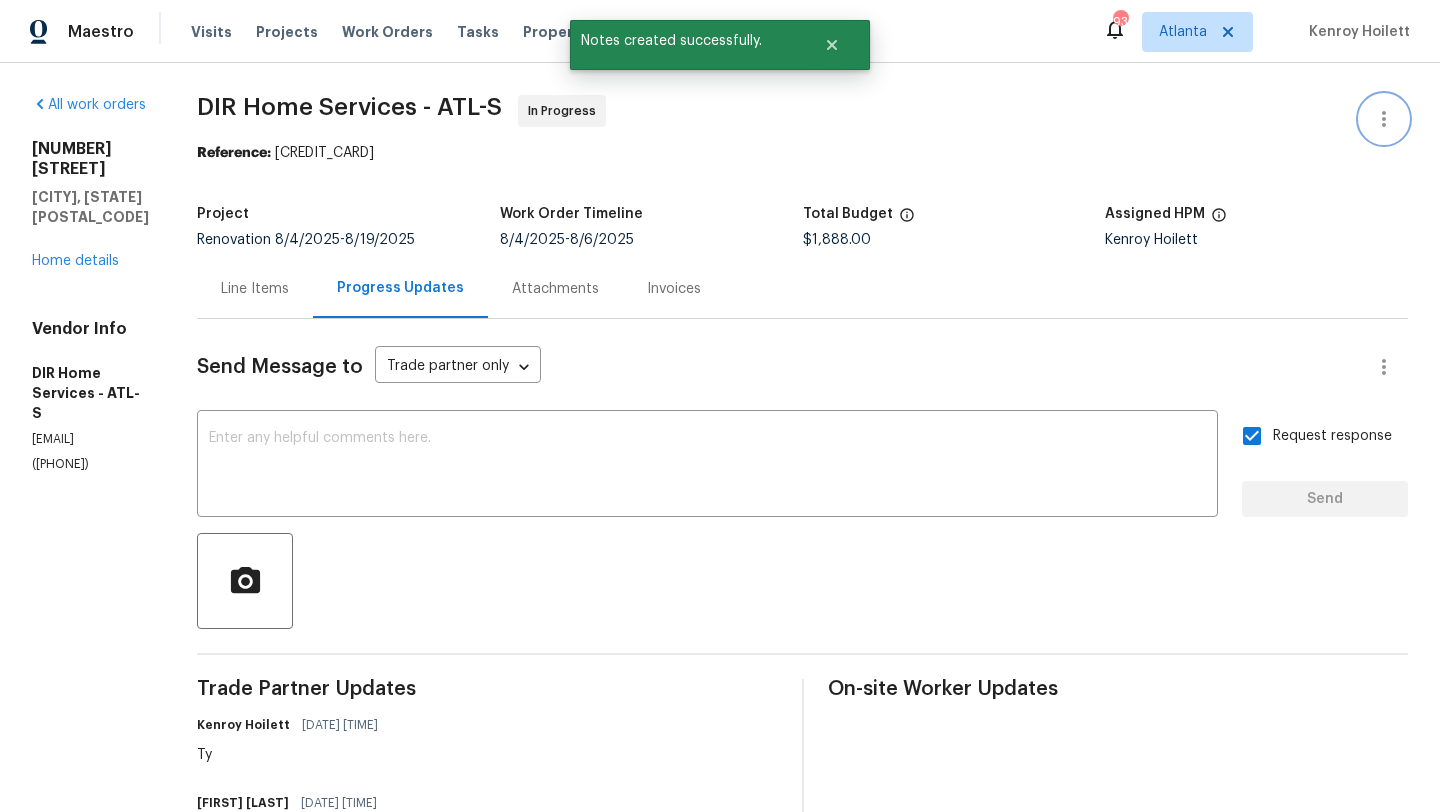 click 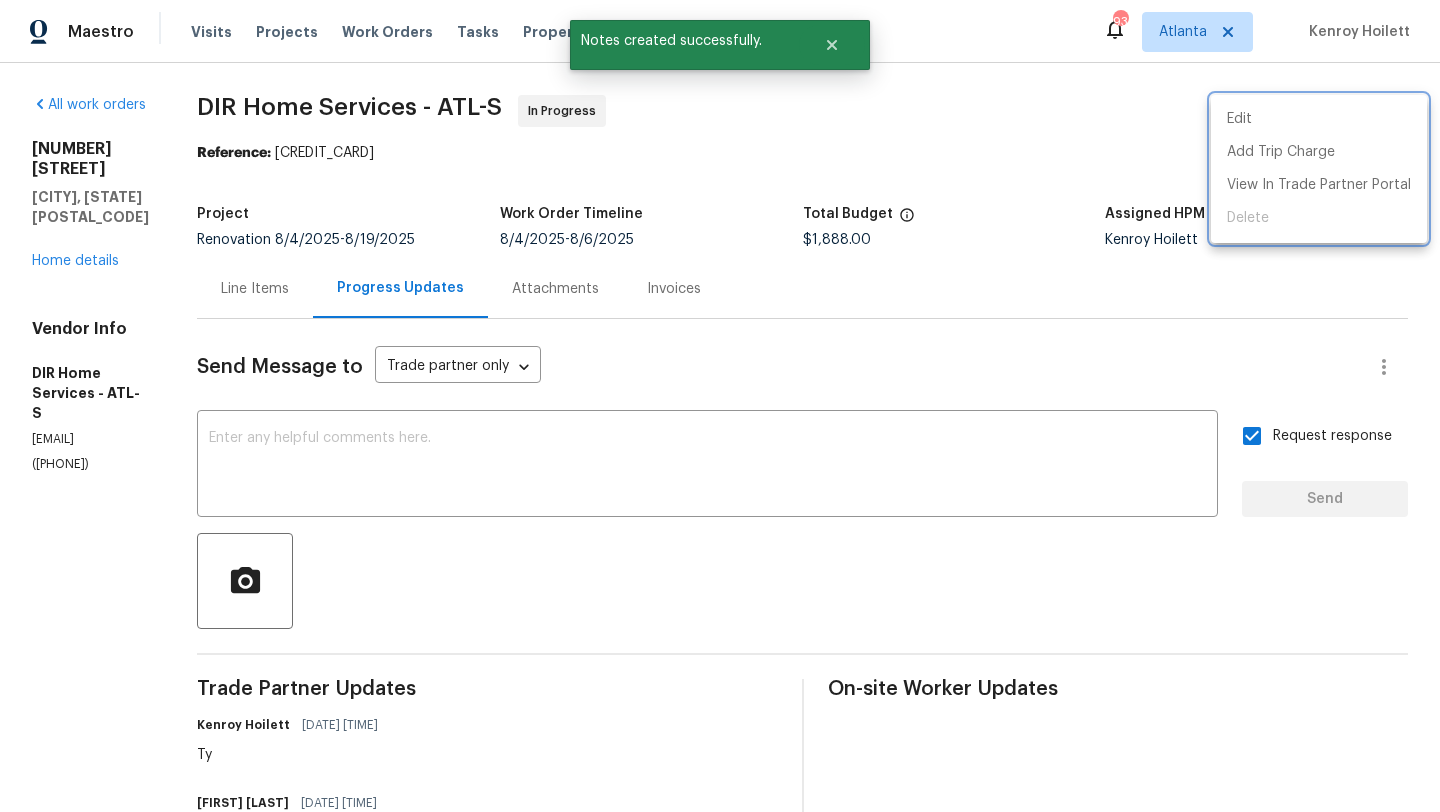 click at bounding box center (720, 406) 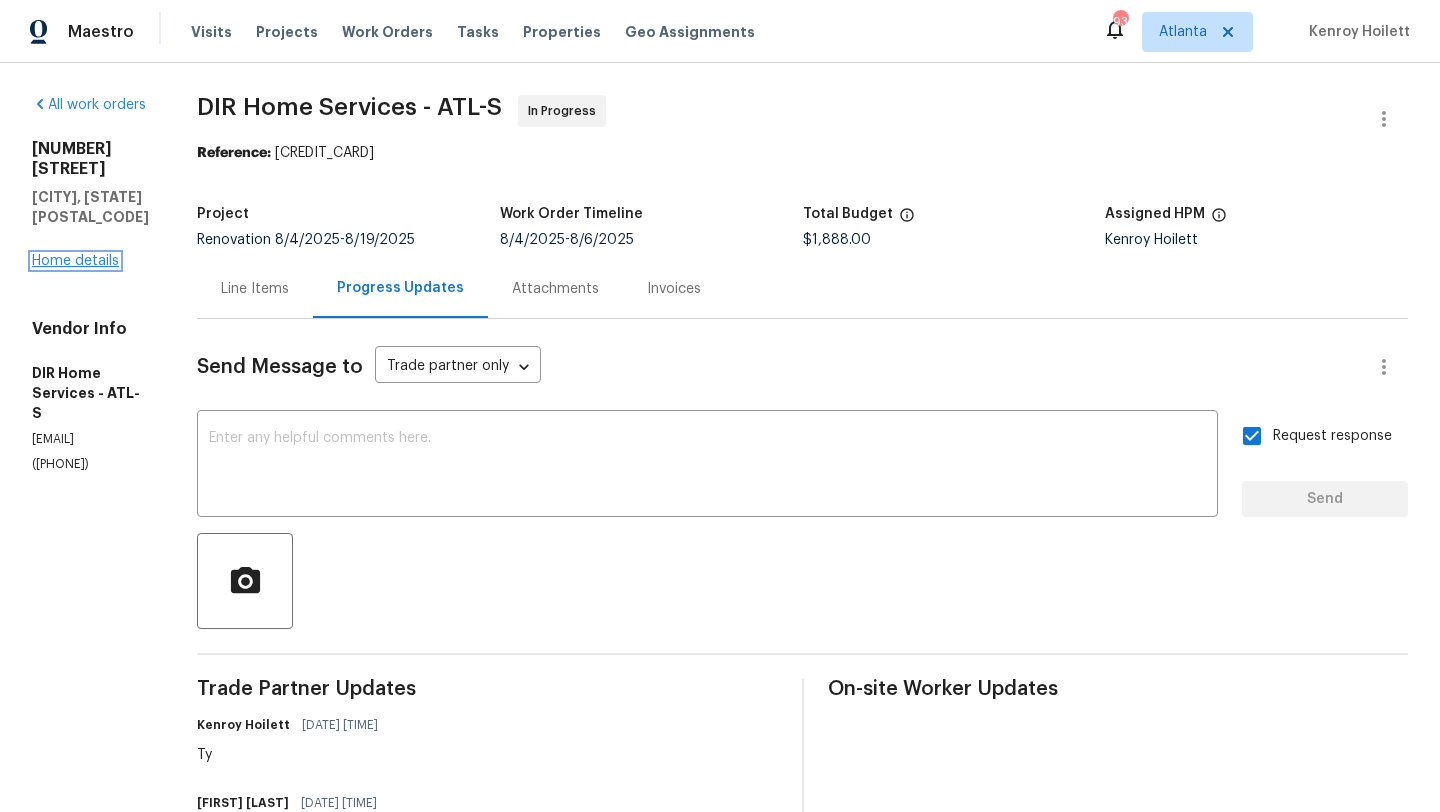 click on "Home details" at bounding box center [75, 261] 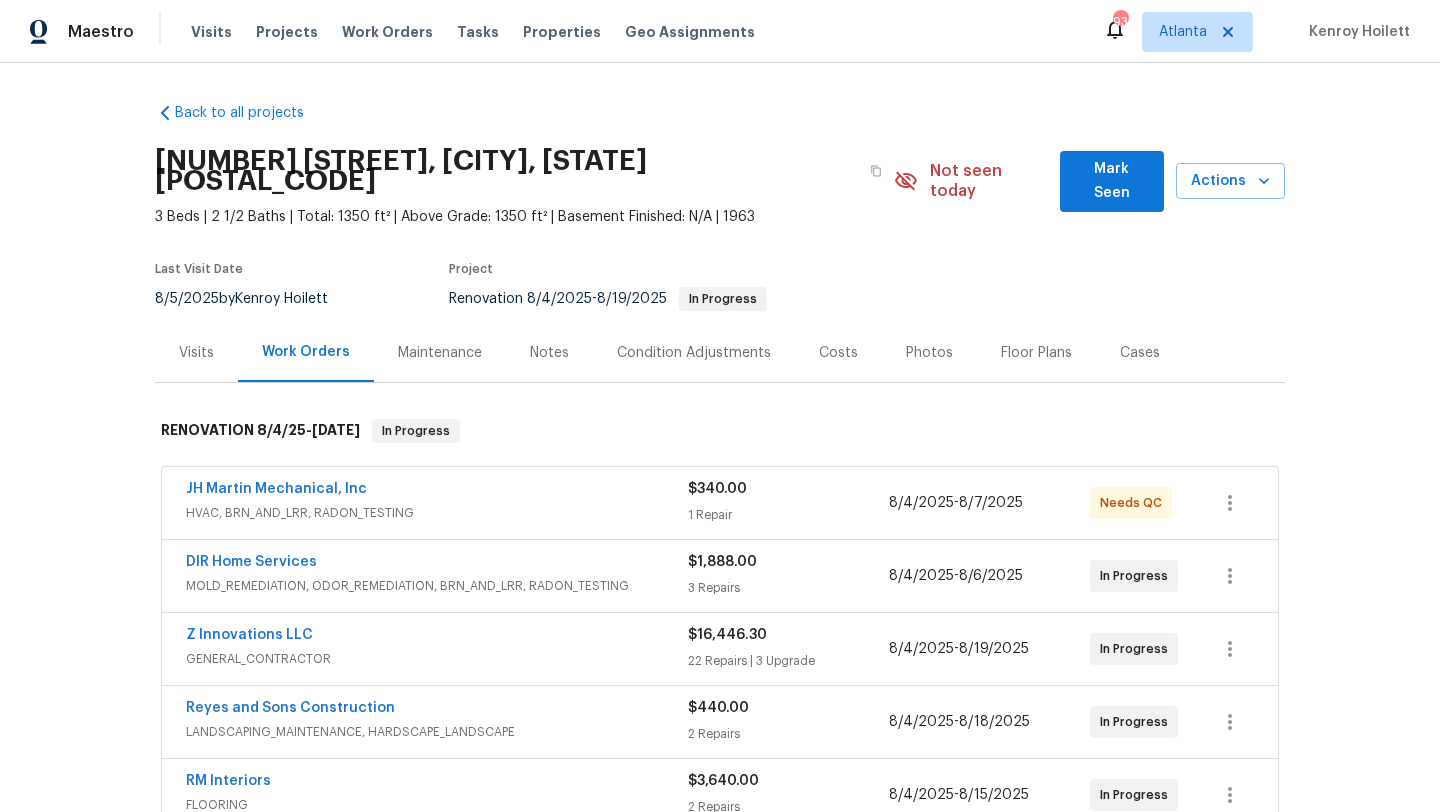 click on "Mark Seen" at bounding box center (1112, 181) 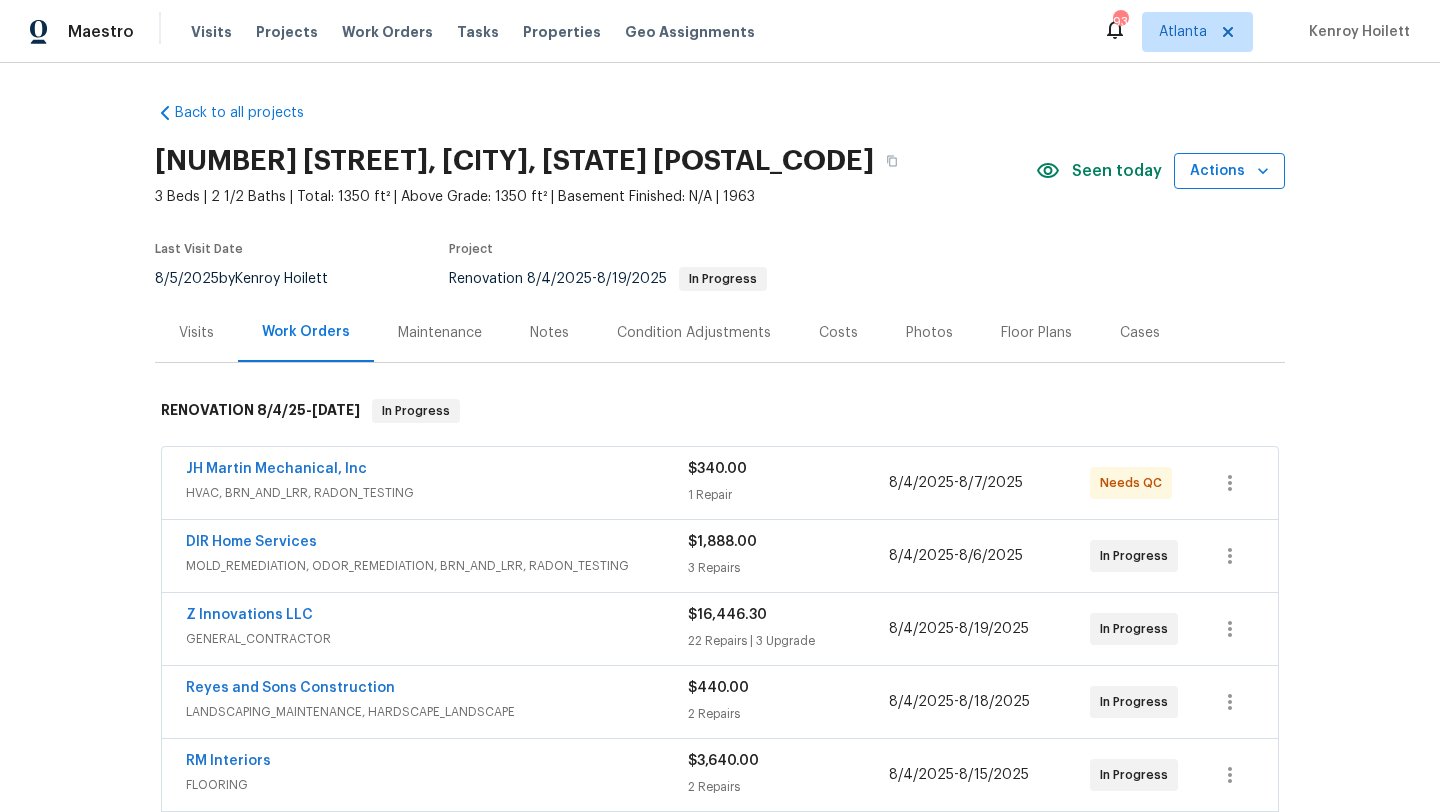 click 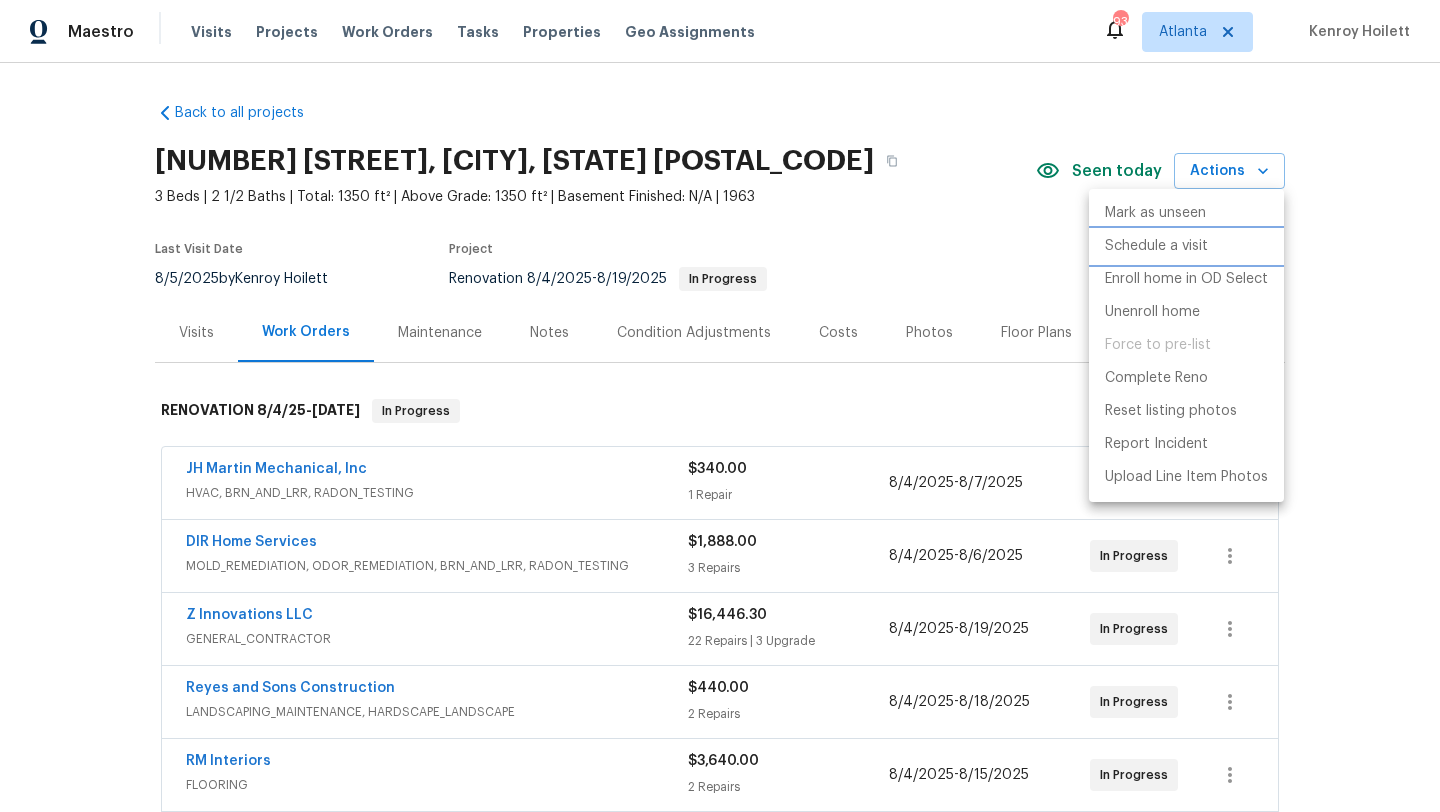 click on "Schedule a visit" at bounding box center [1156, 246] 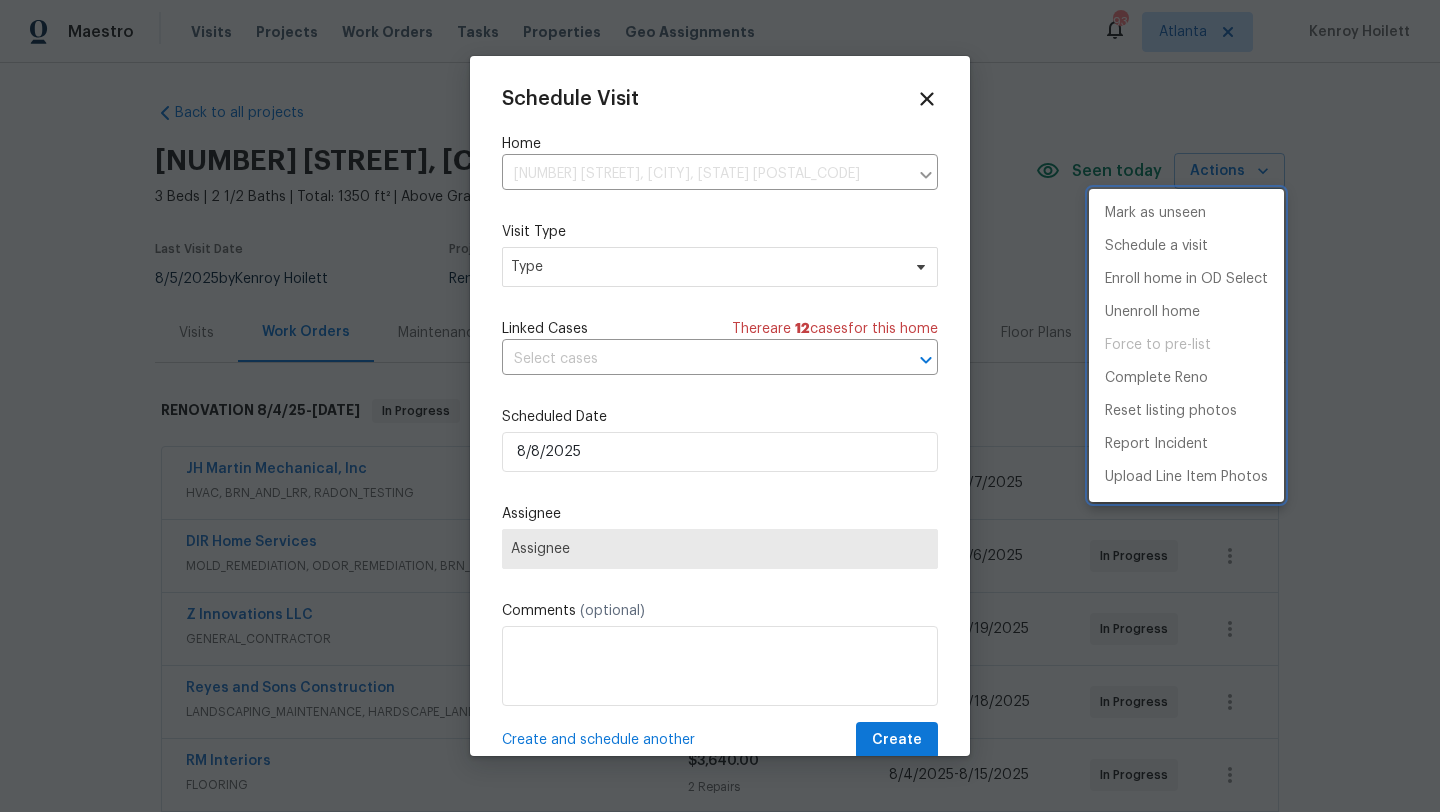 click at bounding box center (720, 406) 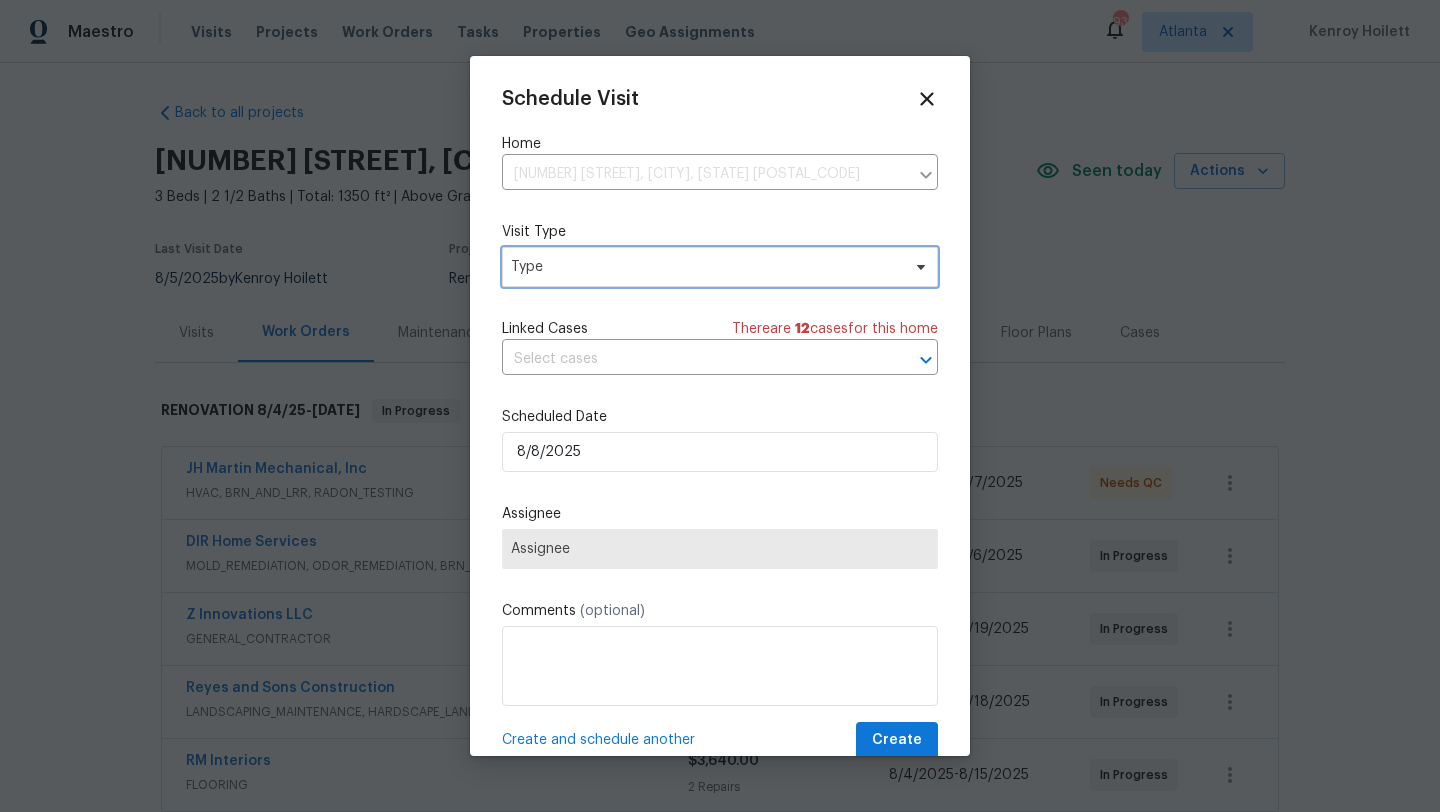 click on "Type" at bounding box center (720, 267) 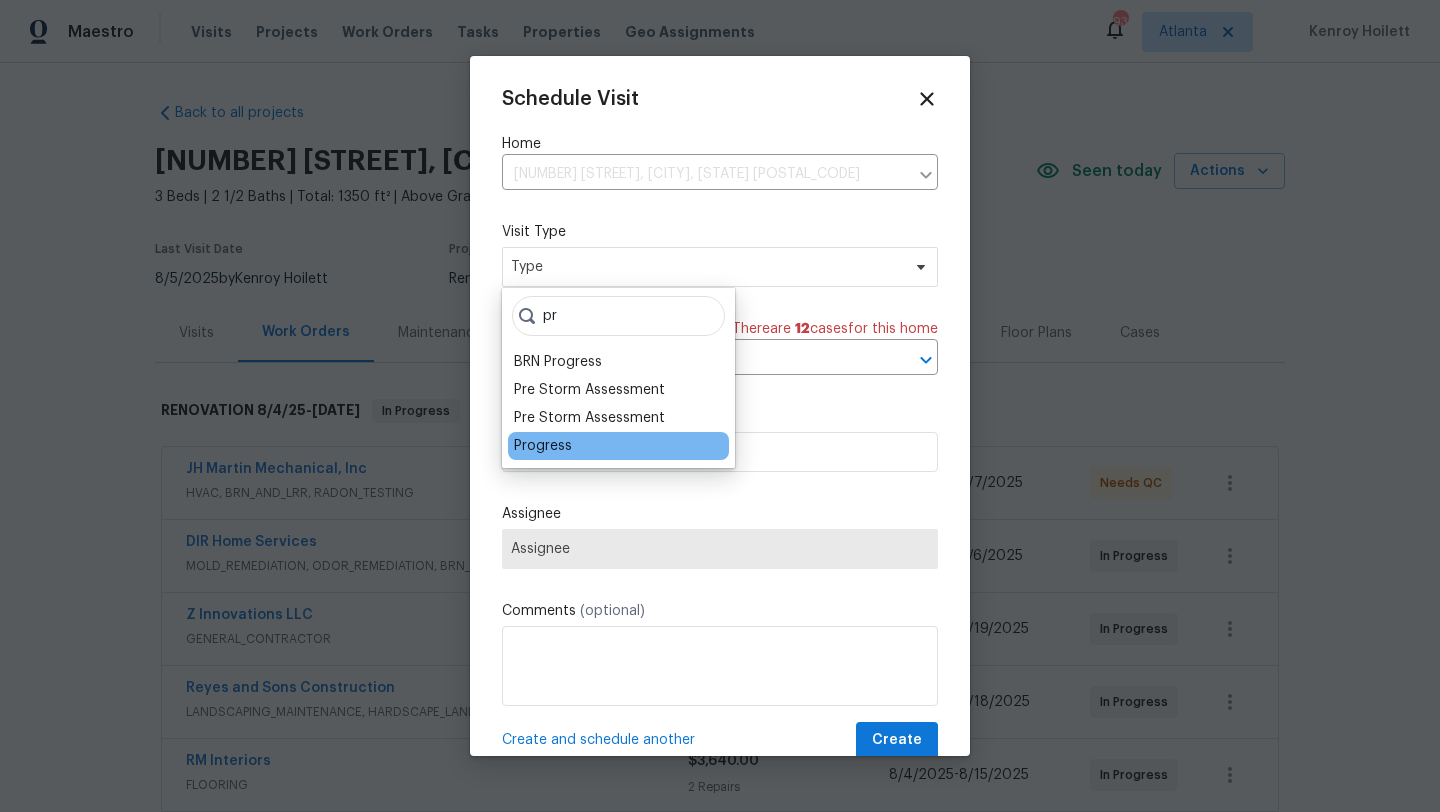 type on "pr" 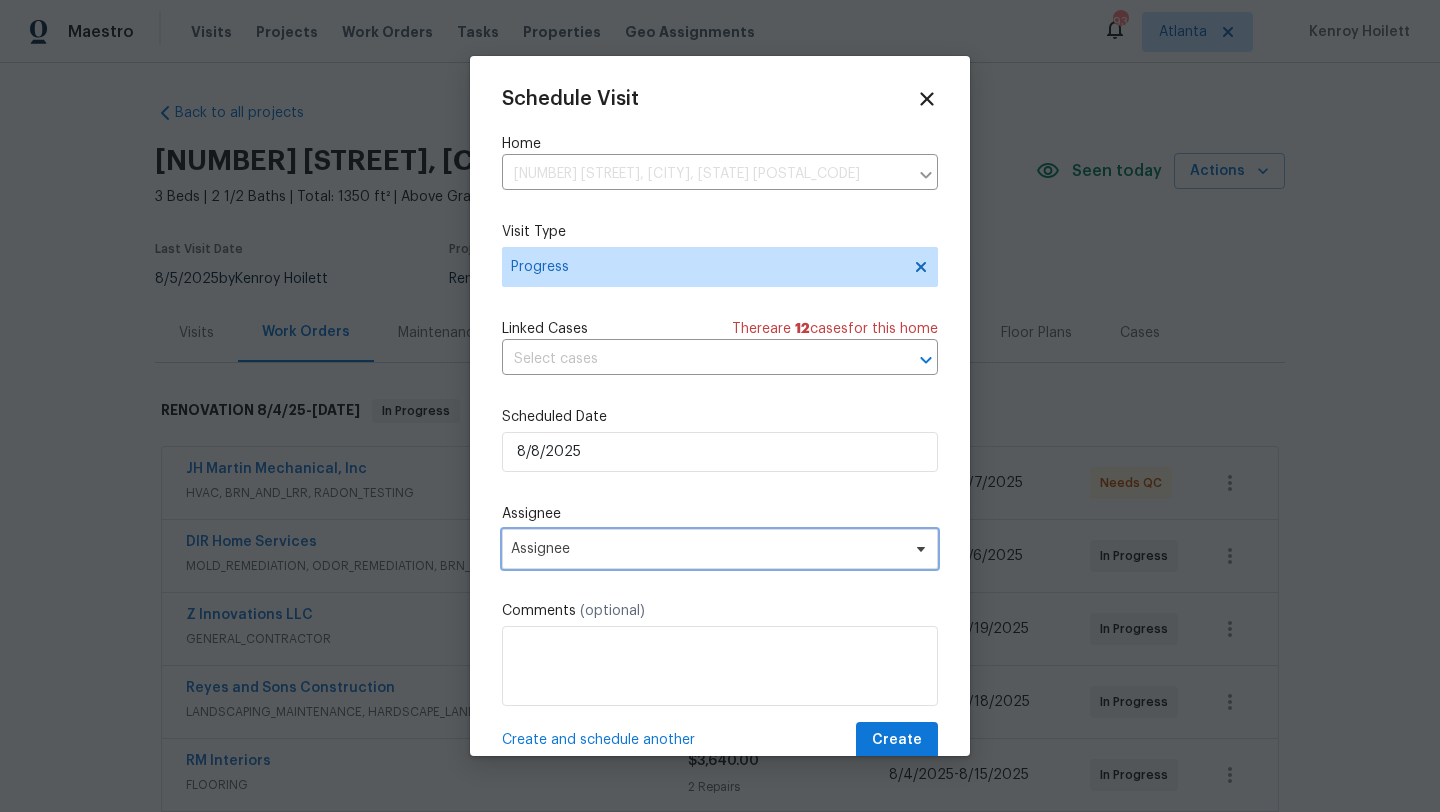 click on "Assignee" at bounding box center [707, 549] 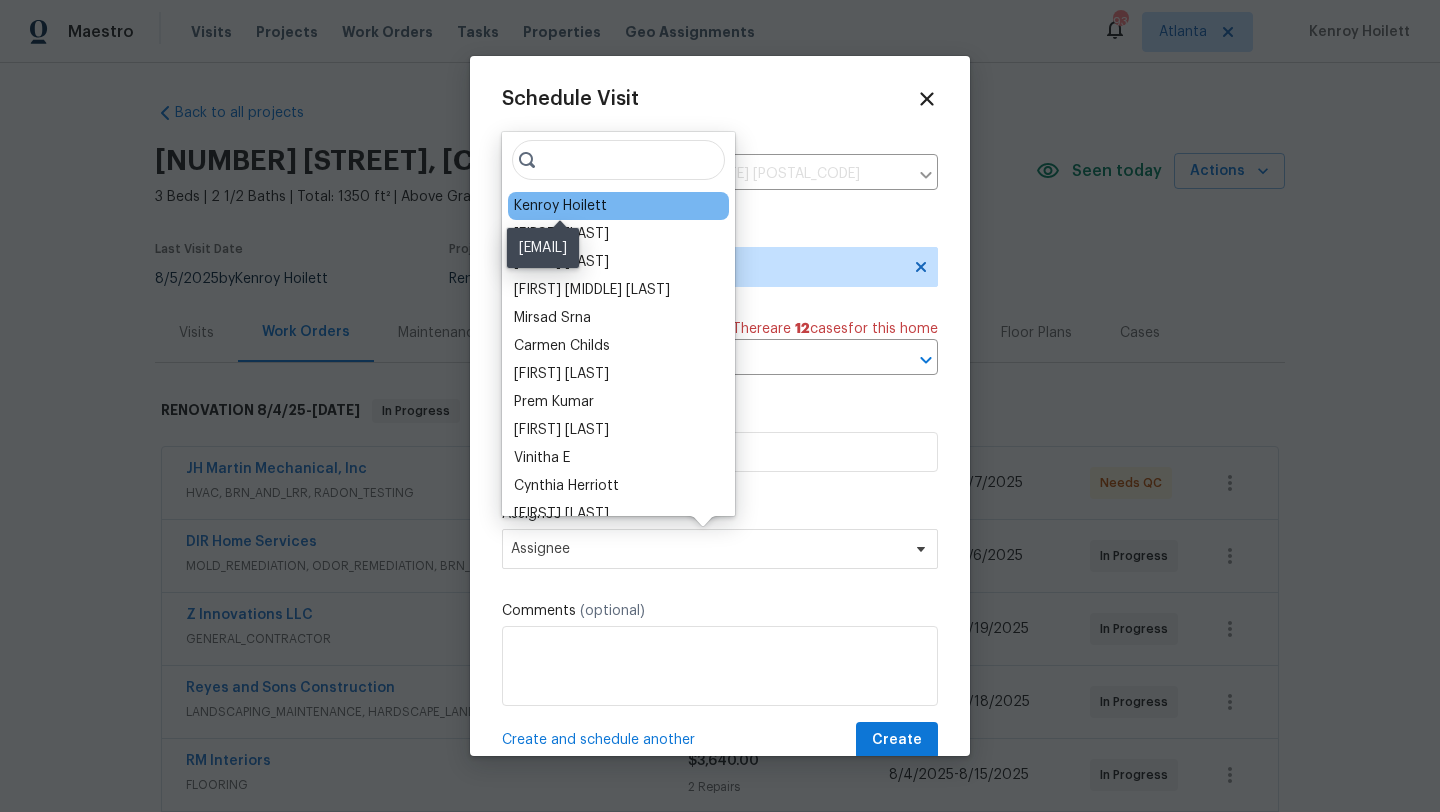 click on "Kenroy Hoilett" at bounding box center (560, 206) 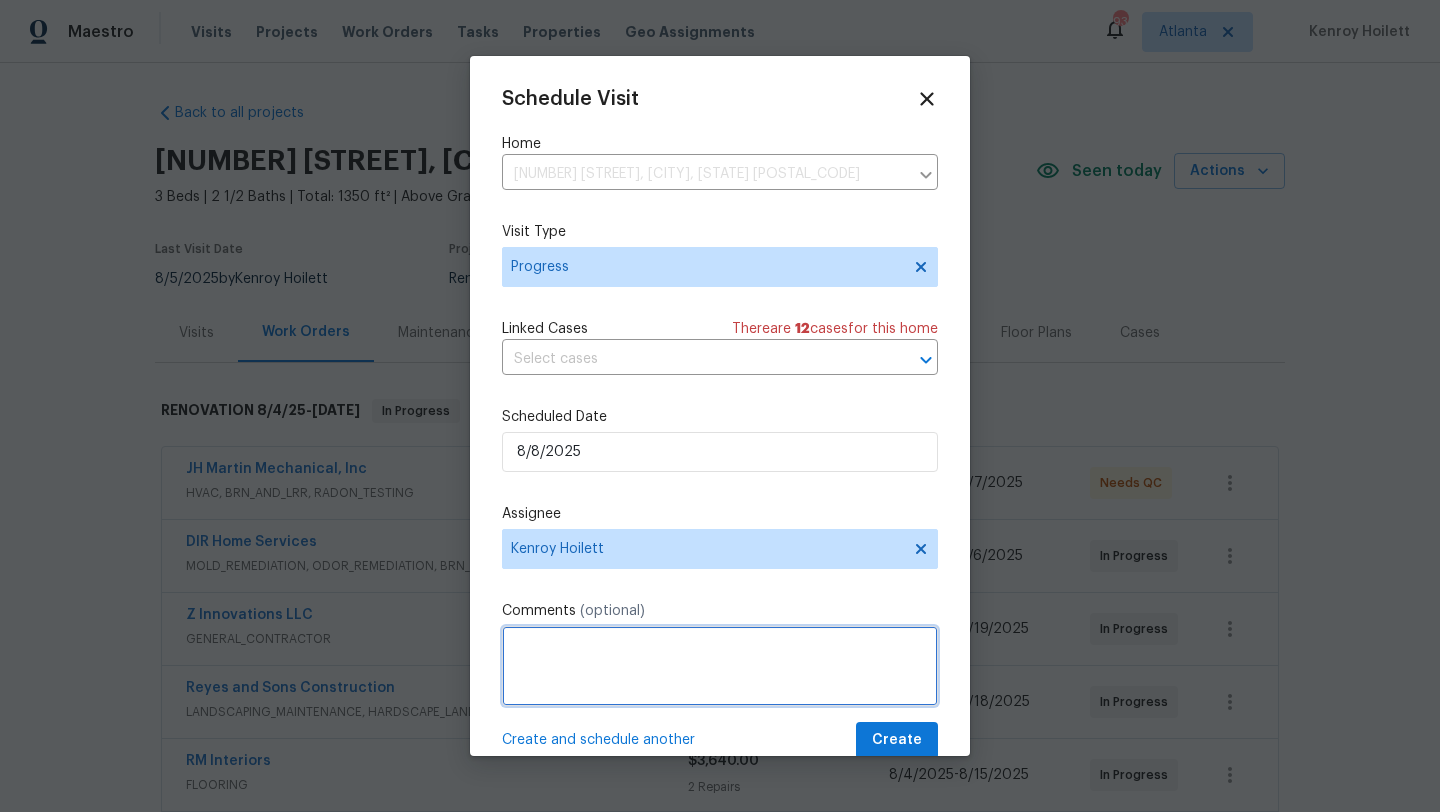 click at bounding box center [720, 666] 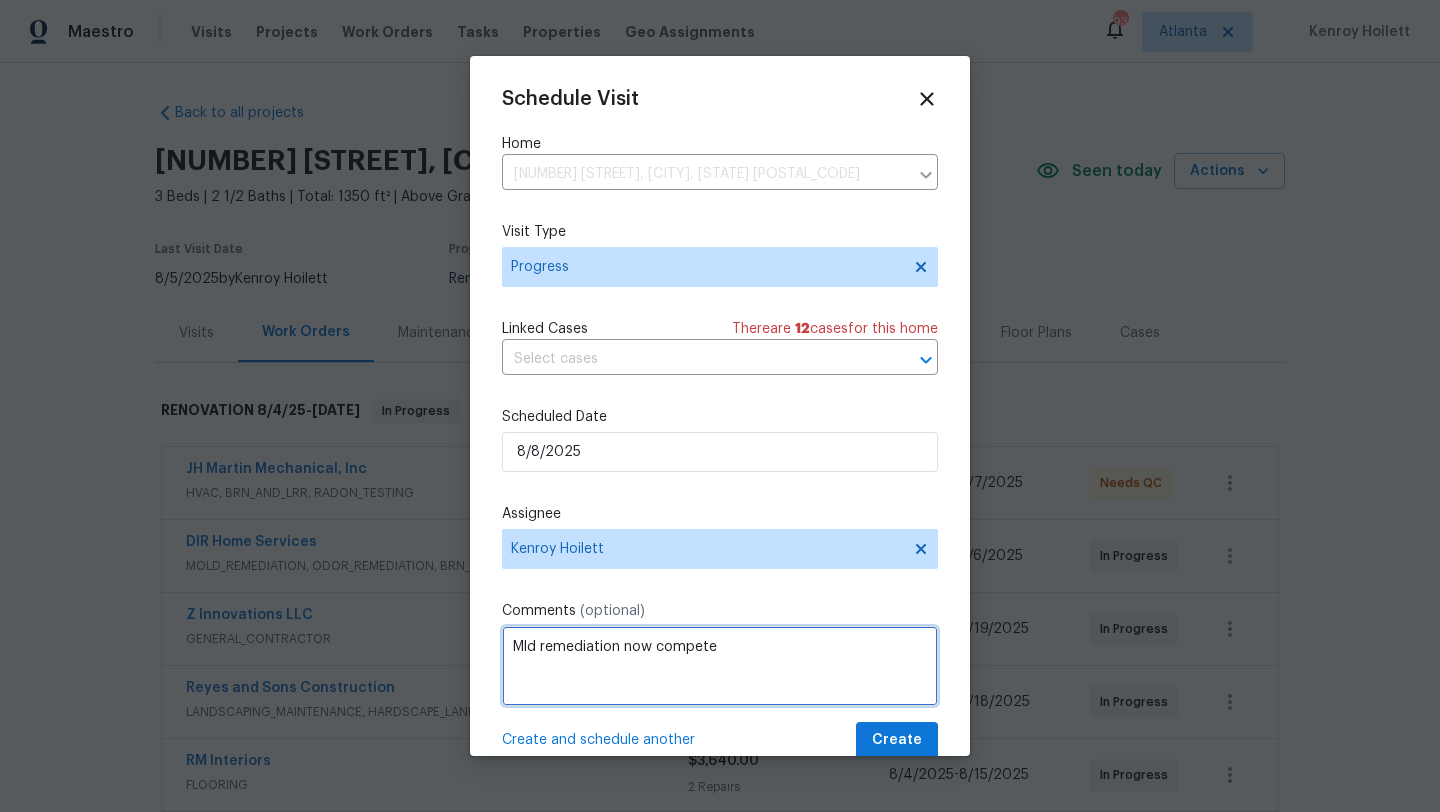 click on "Mld remediation now compete" at bounding box center (720, 666) 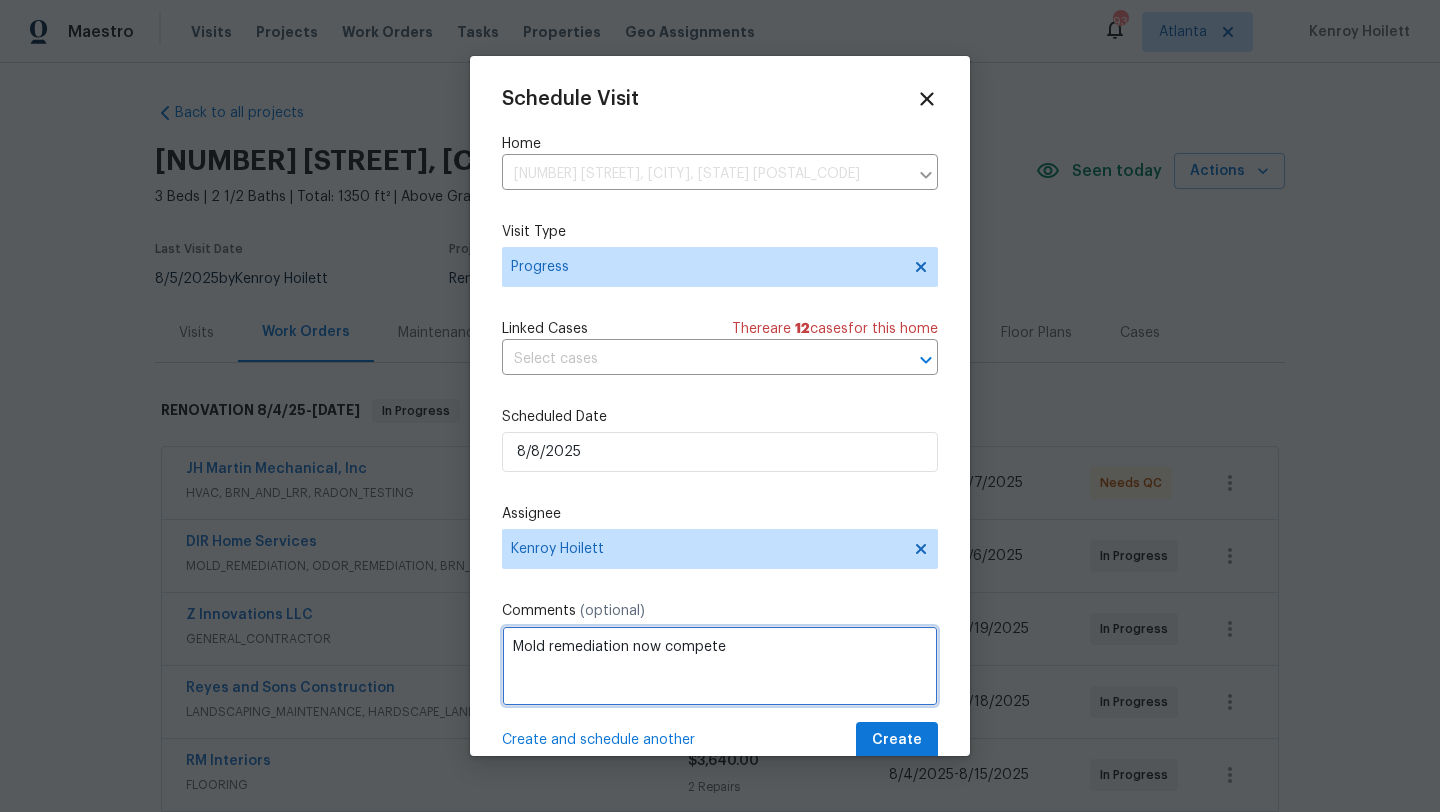 type on "Mold remediation now compete" 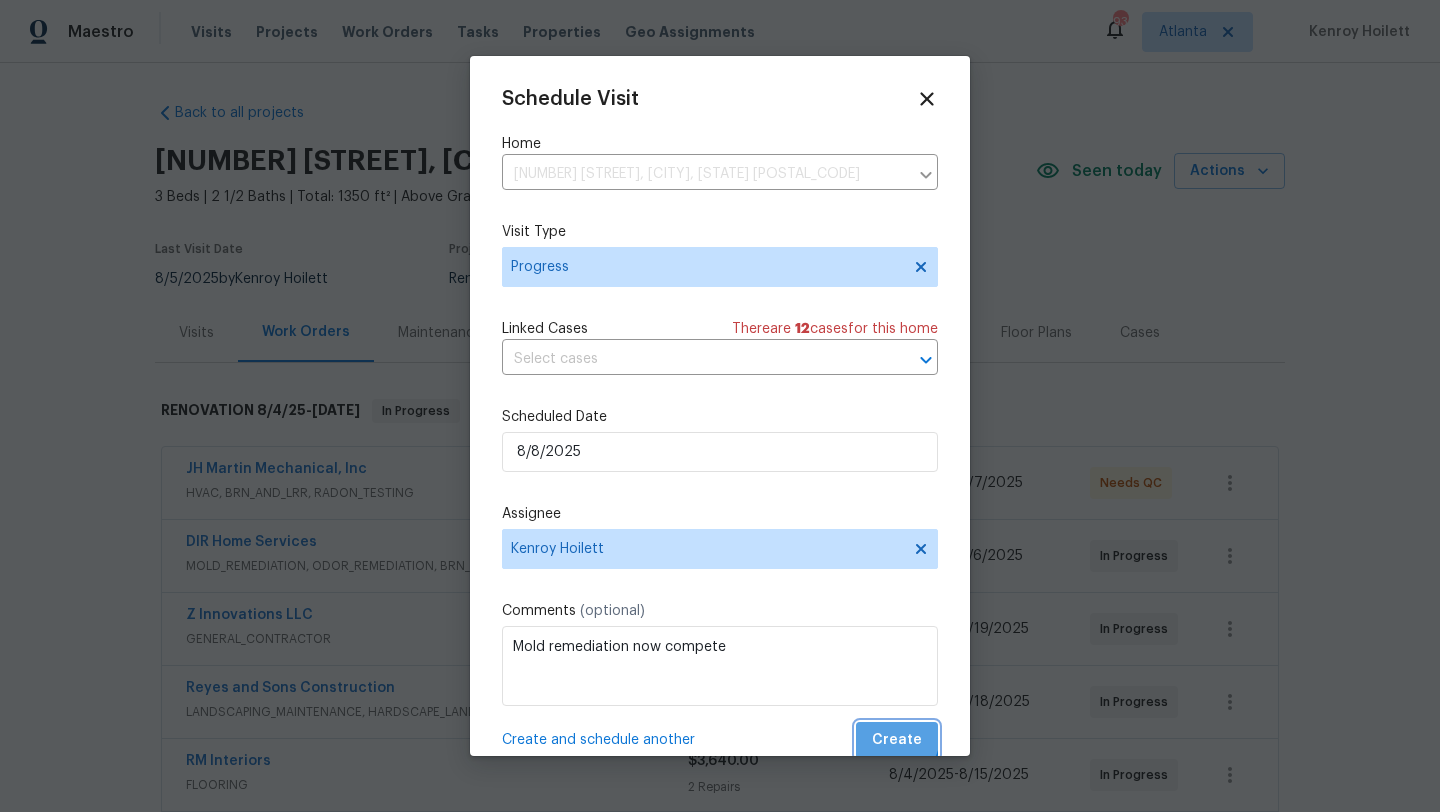click on "Create" at bounding box center [897, 740] 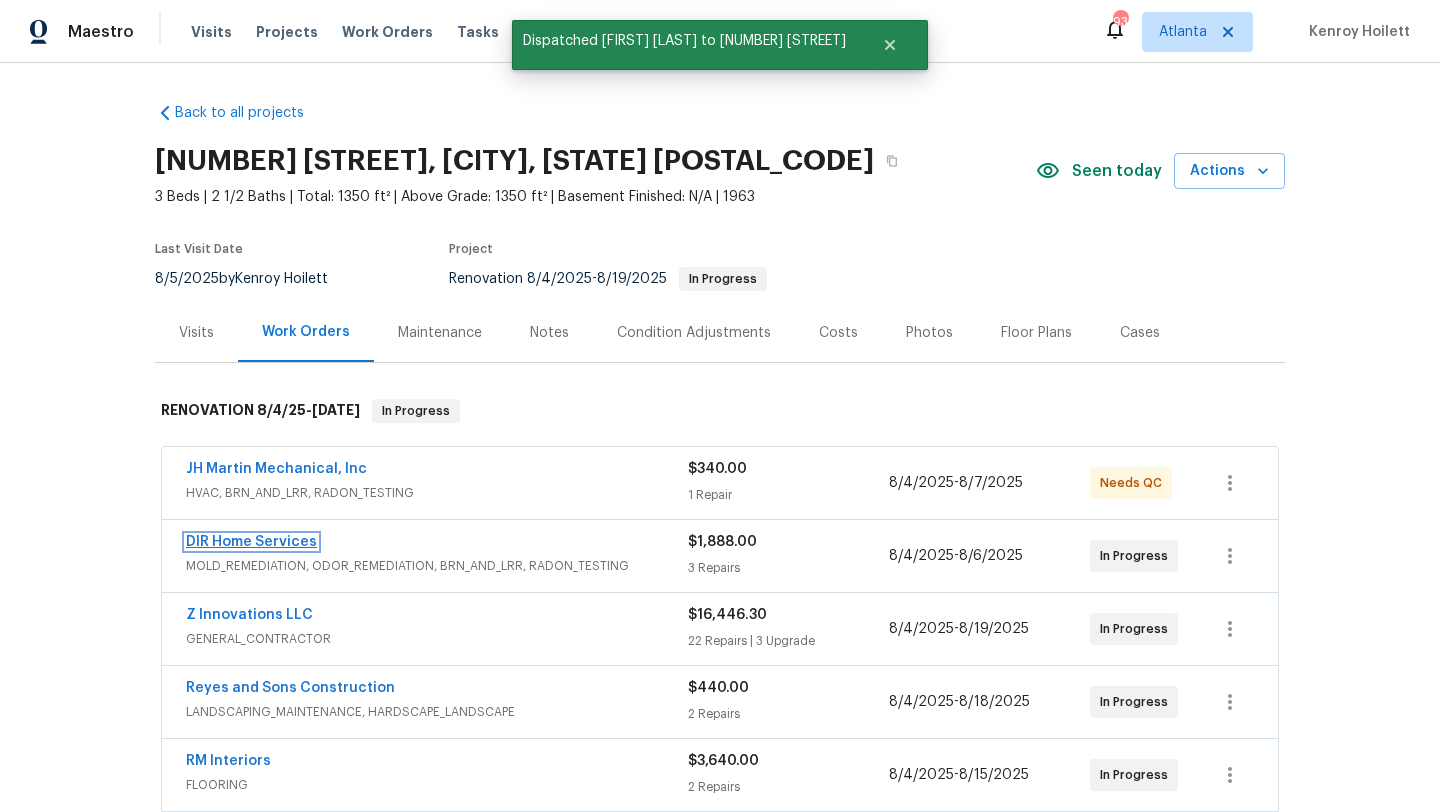 click on "DIR Home Services" at bounding box center (251, 542) 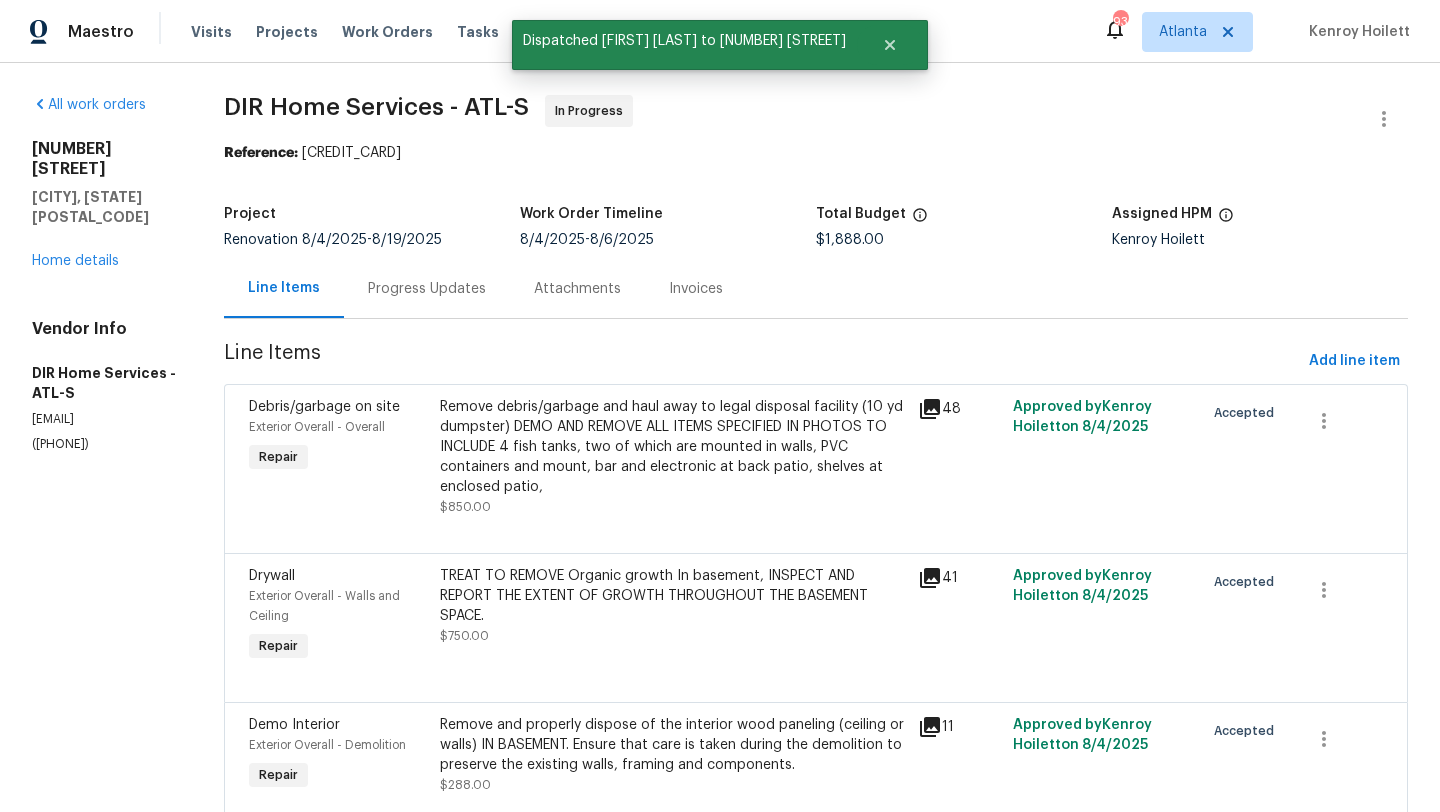 click on "Progress Updates" at bounding box center [427, 289] 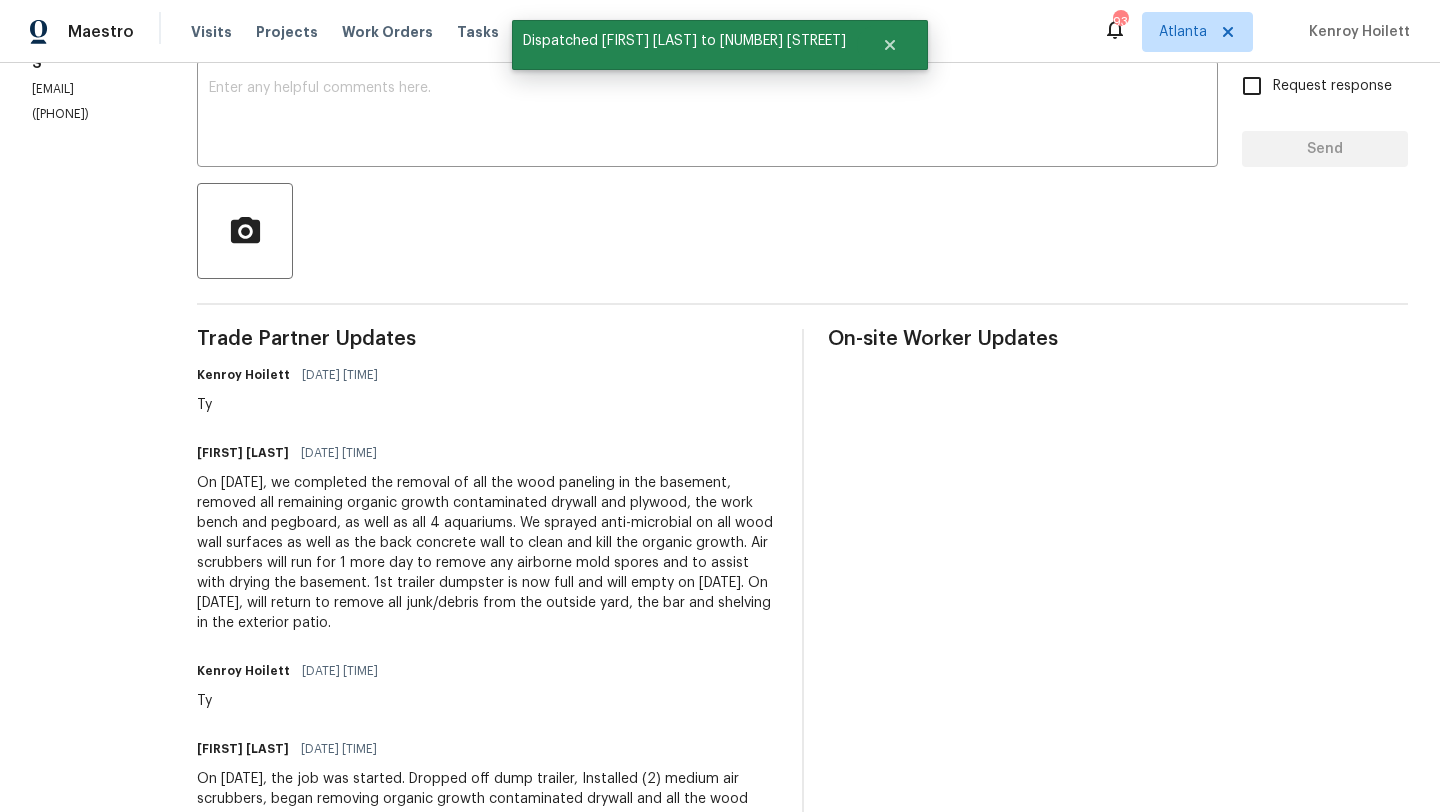scroll, scrollTop: 351, scrollLeft: 0, axis: vertical 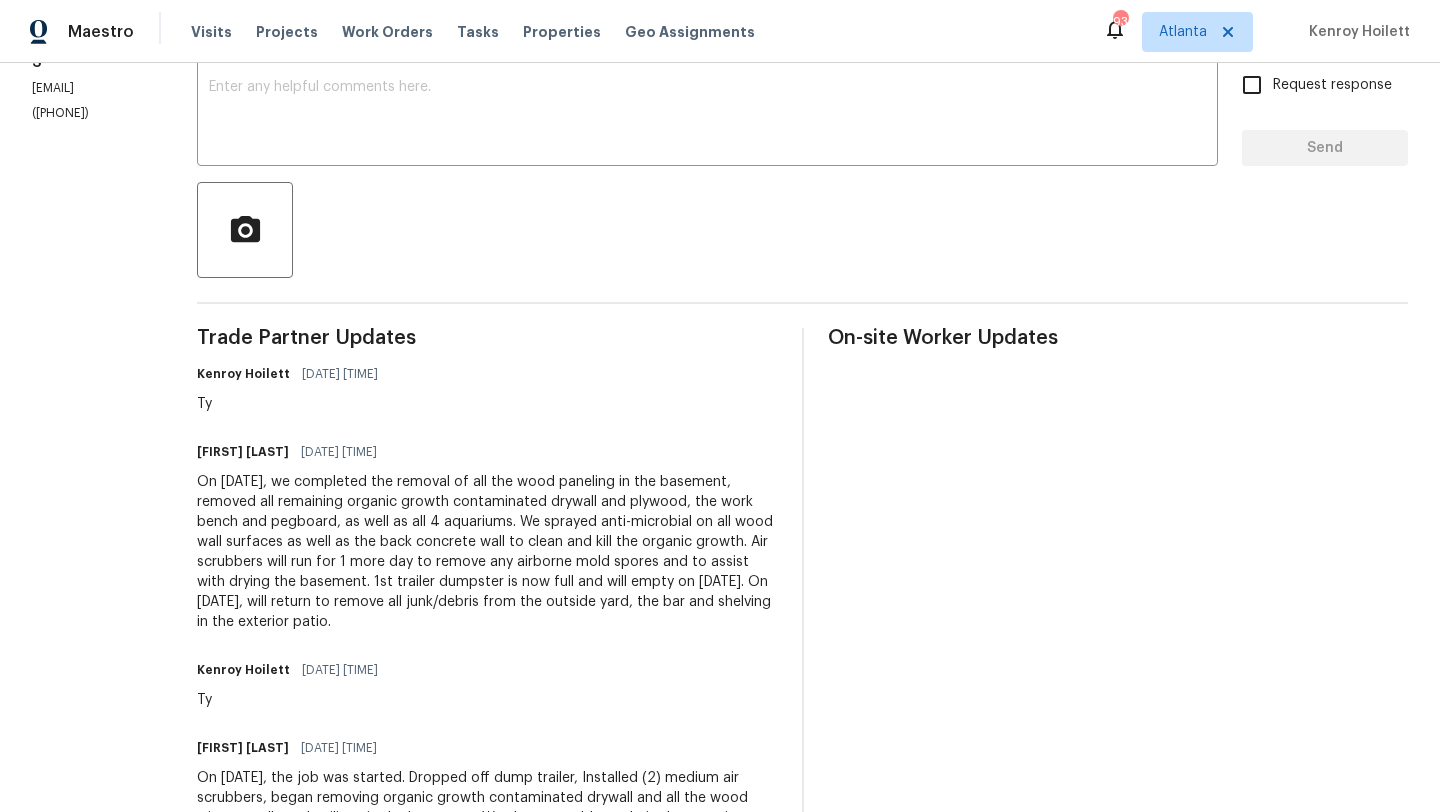 drag, startPoint x: 628, startPoint y: 626, endPoint x: 240, endPoint y: 472, distance: 417.4446 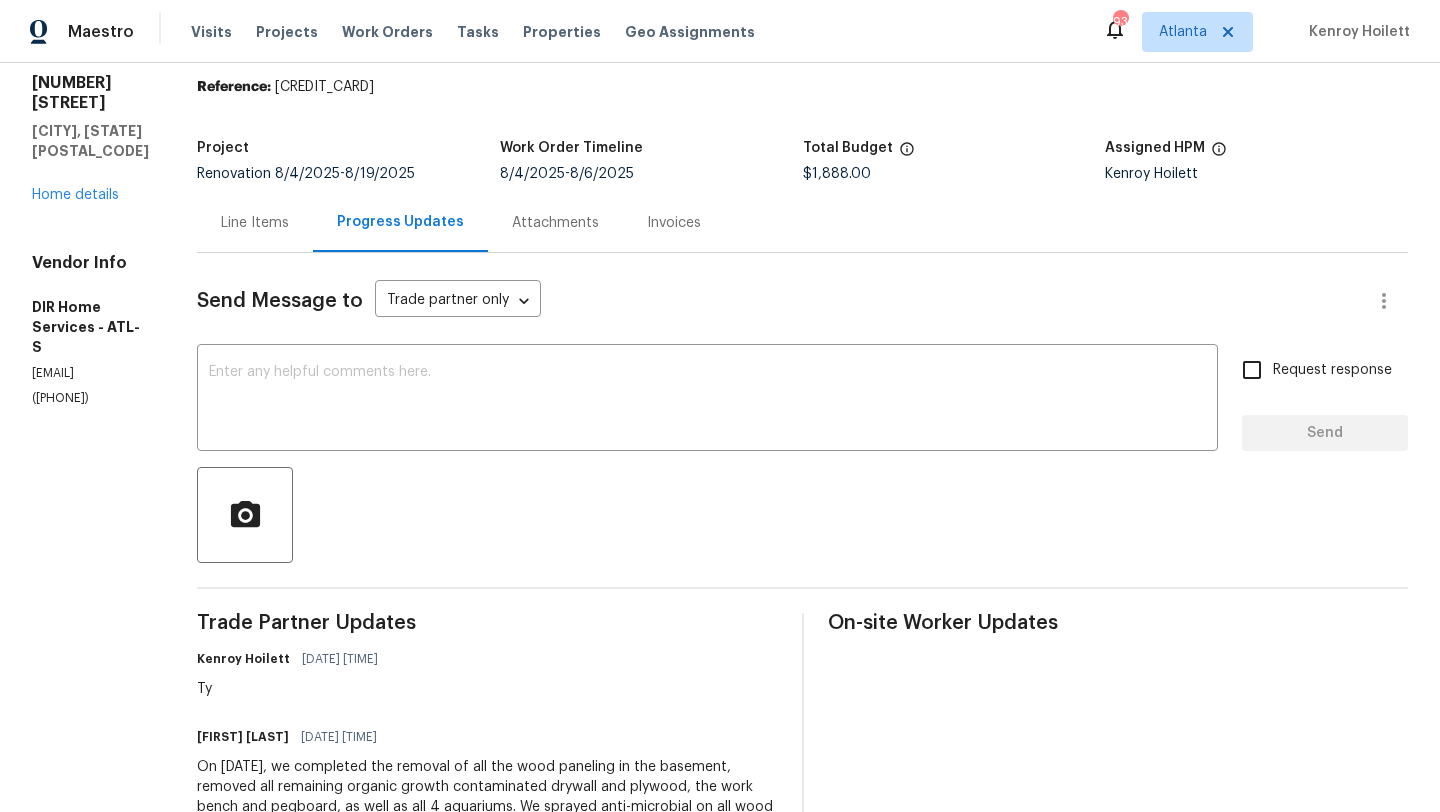 scroll, scrollTop: 0, scrollLeft: 0, axis: both 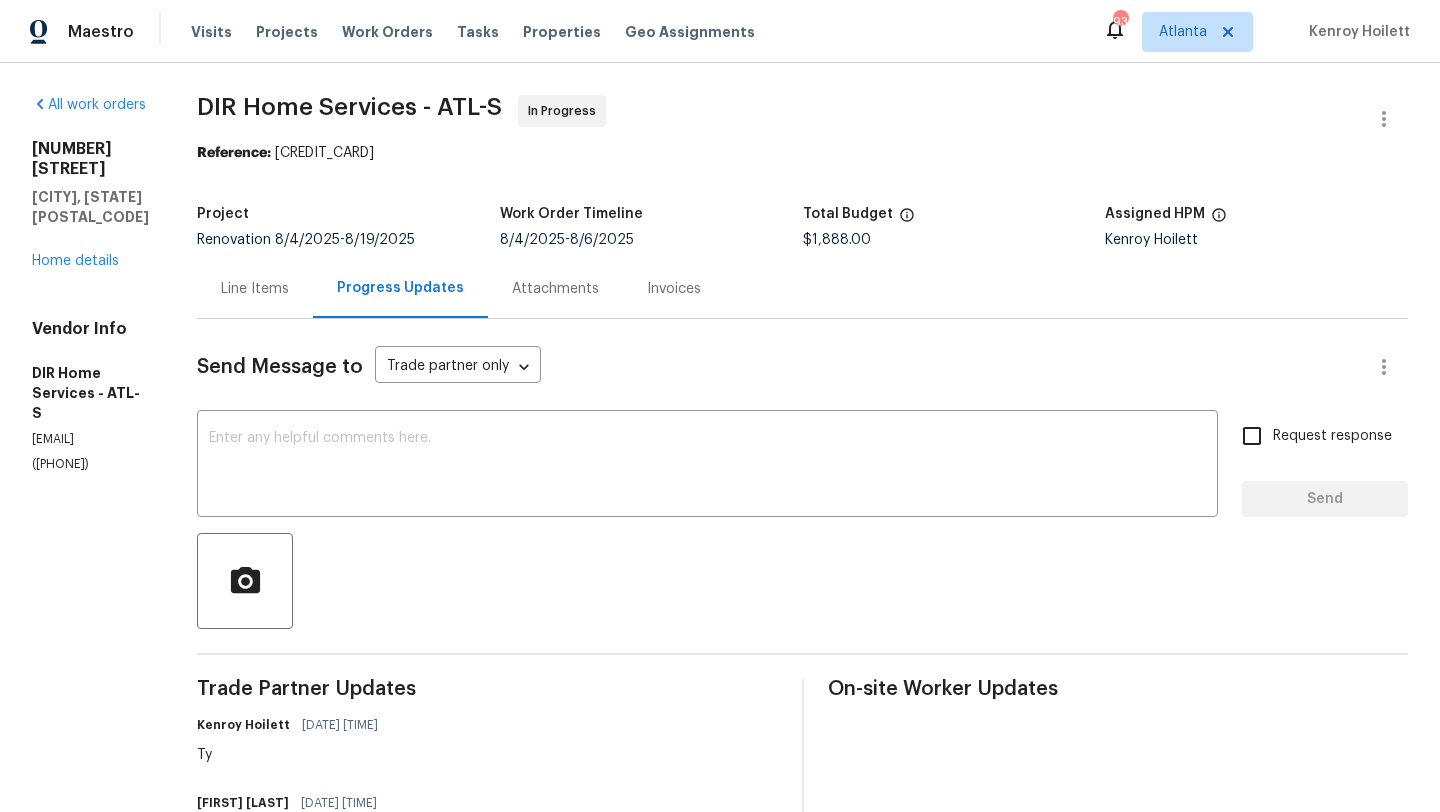 click on "Line Items" at bounding box center [255, 289] 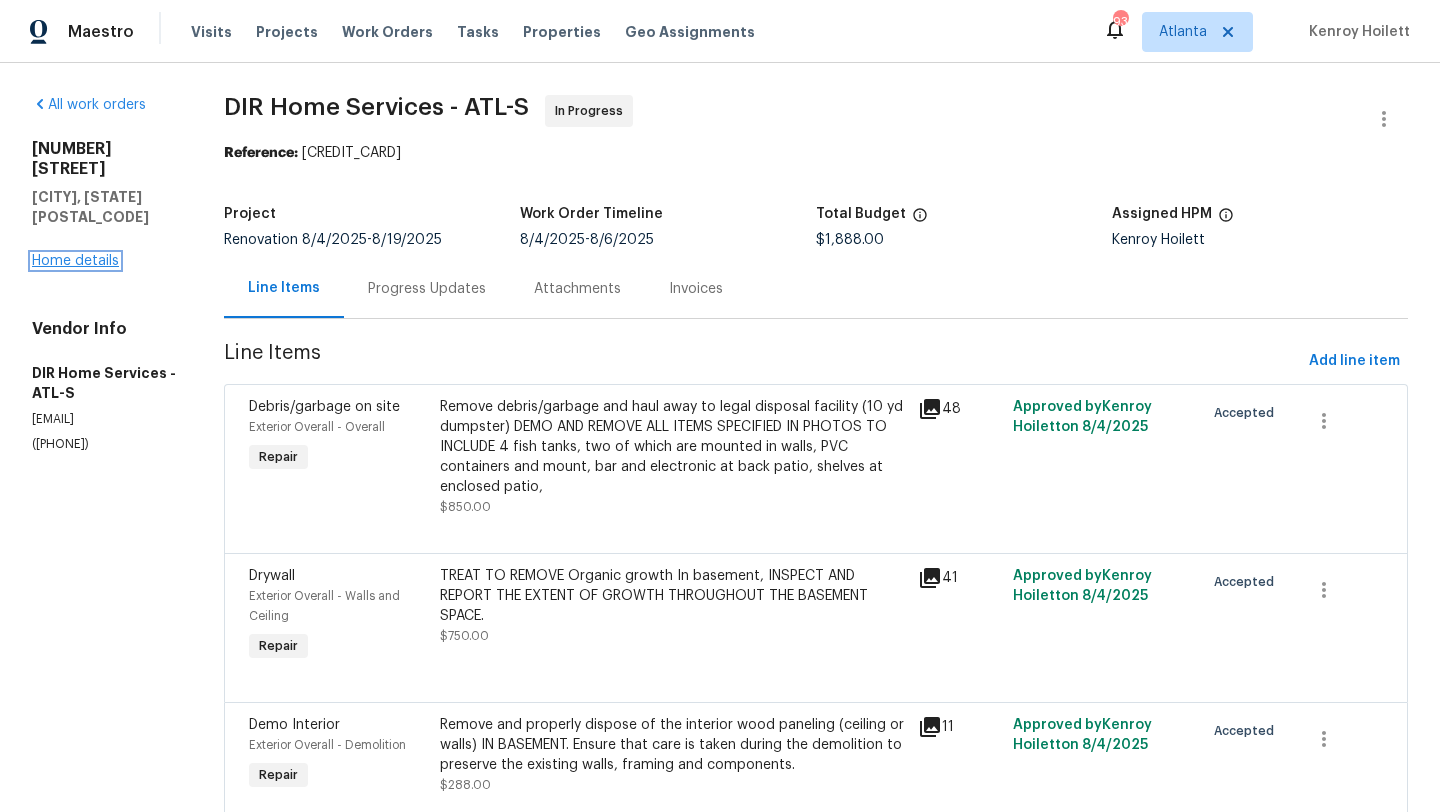 click on "Home details" at bounding box center [75, 261] 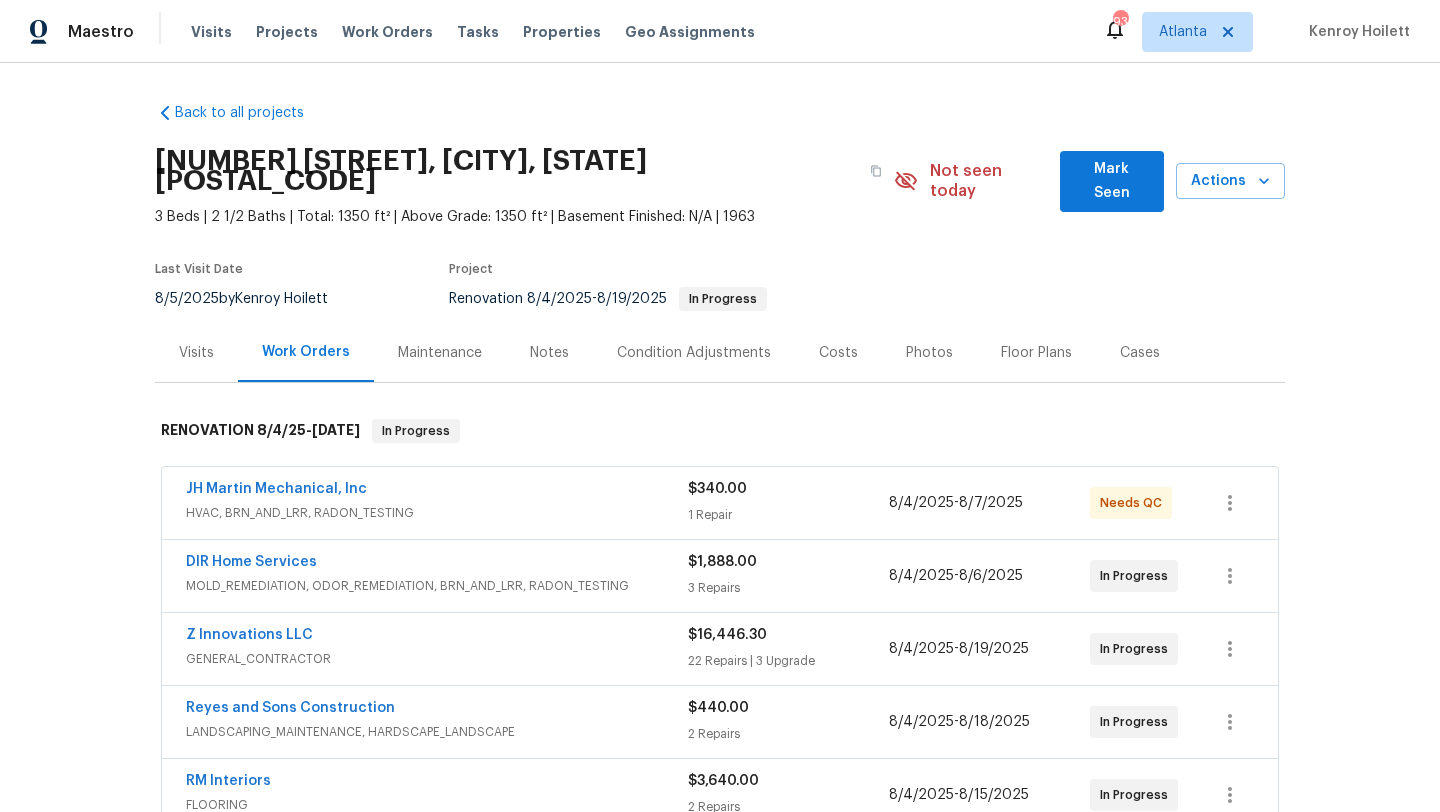 click on "Notes" at bounding box center (549, 353) 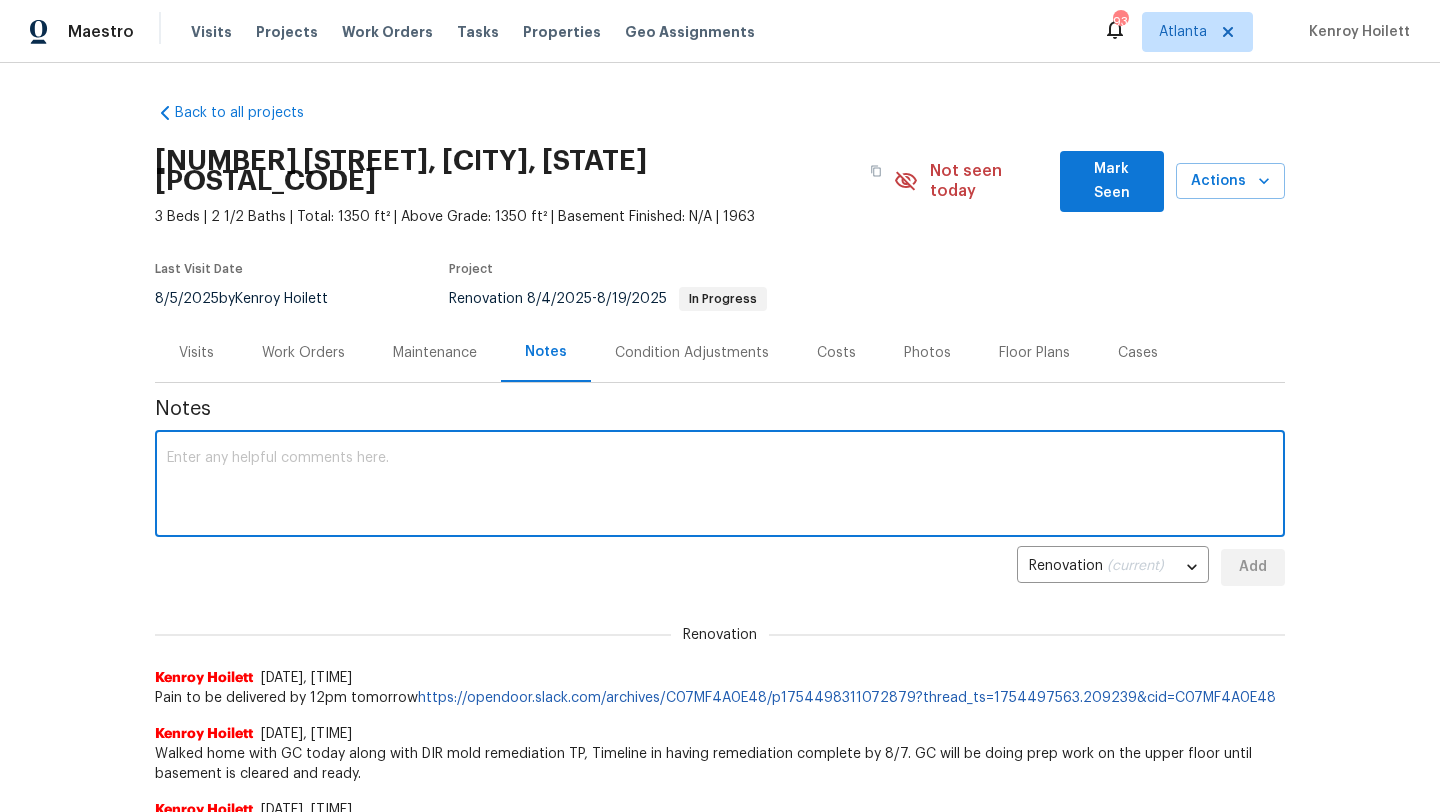 click at bounding box center (720, 486) 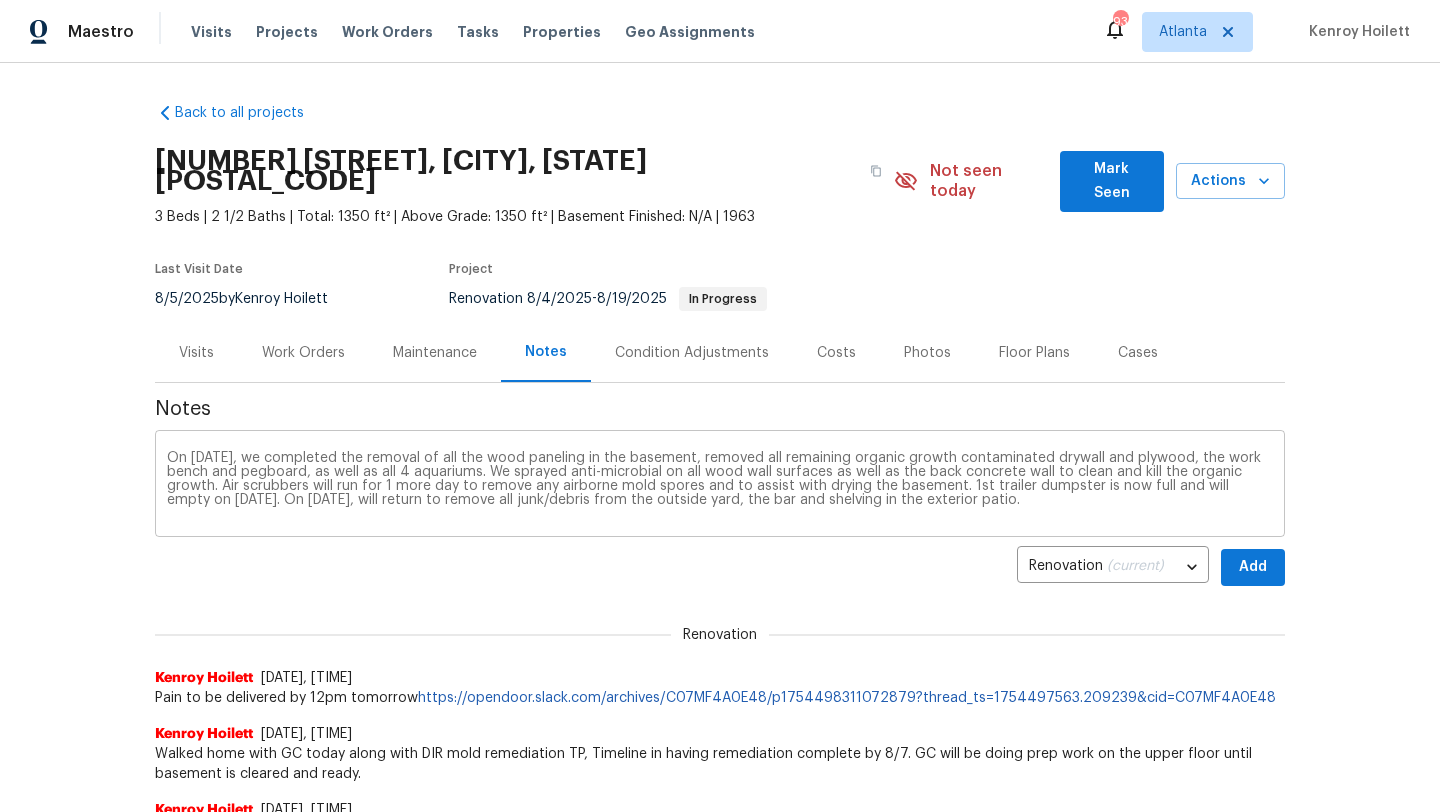 click on "On [DATE], we completed the removal of all the wood paneling in the basement, removed all remaining organic growth contaminated drywall and plywood, the work bench and pegboard, as well as all [NUMBER] aquariums. We sprayed anti-microbial on all wood wall surfaces as well as the back concrete wall to clean and kill the organic growth. Air scrubbers will run for [NUMBER] more day to remove any airborne mold spores and to assist with drying the basement. 1st trailer dumpster is now full and will empty on [DATE]. On [DATE], will return to remove all junk/debris from the outside yard, the bar and shelving in the exterior patio. x ​" at bounding box center [720, 486] 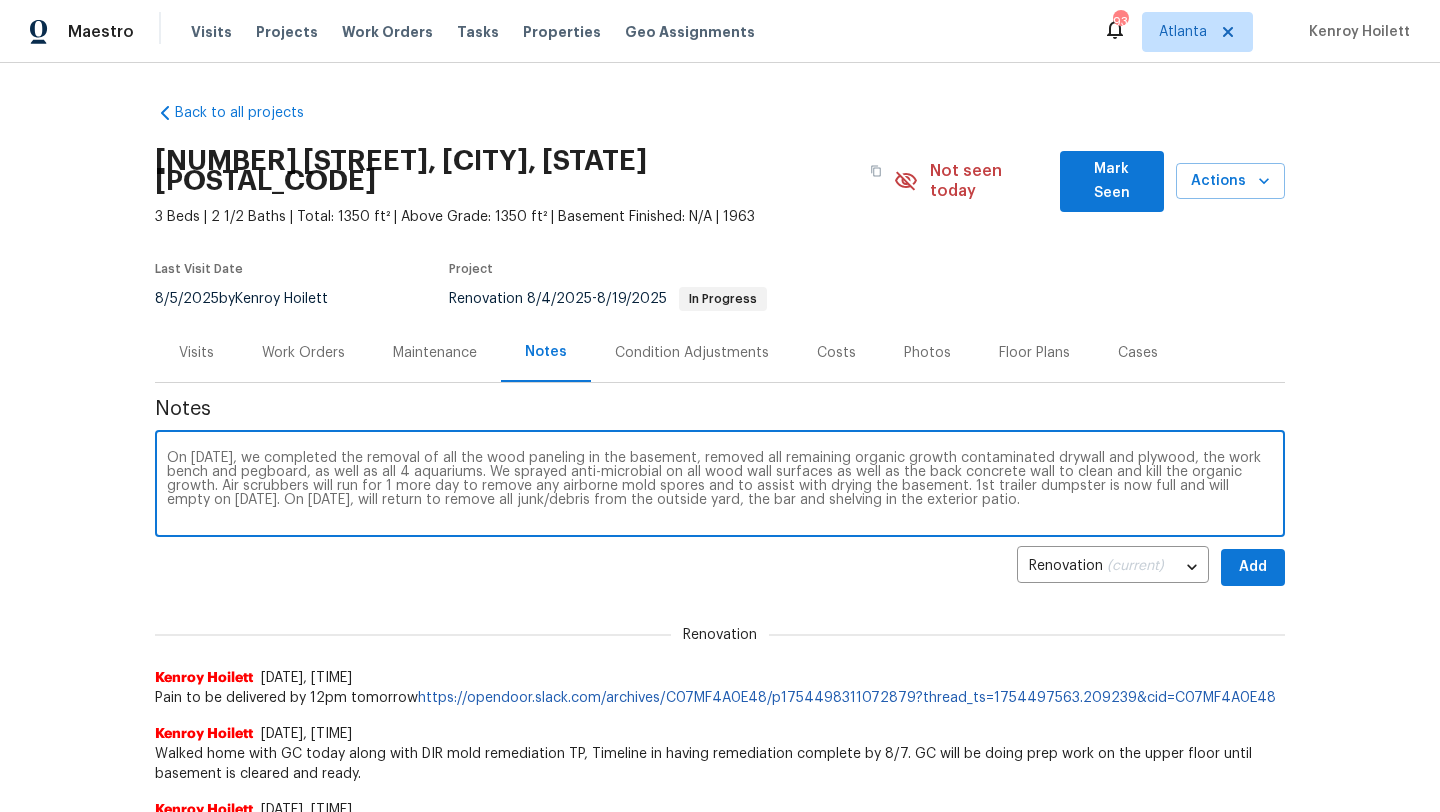 click on "On [DATE], we completed the removal of all the wood paneling in the basement, removed all remaining organic growth contaminated drywall and plywood, the work bench and pegboard, as well as all 4 aquariums. We sprayed anti-microbial on all wood wall surfaces as well as the back concrete wall to clean and kill the organic growth. Air scrubbers will run for 1 more day to remove any airborne mold spores and to assist with drying the basement. 1st trailer dumpster is now full and will empty on [DATE]. On [DATE], will return to remove all junk/debris from the outside yard, the bar and shelving in the exterior patio." at bounding box center [720, 486] 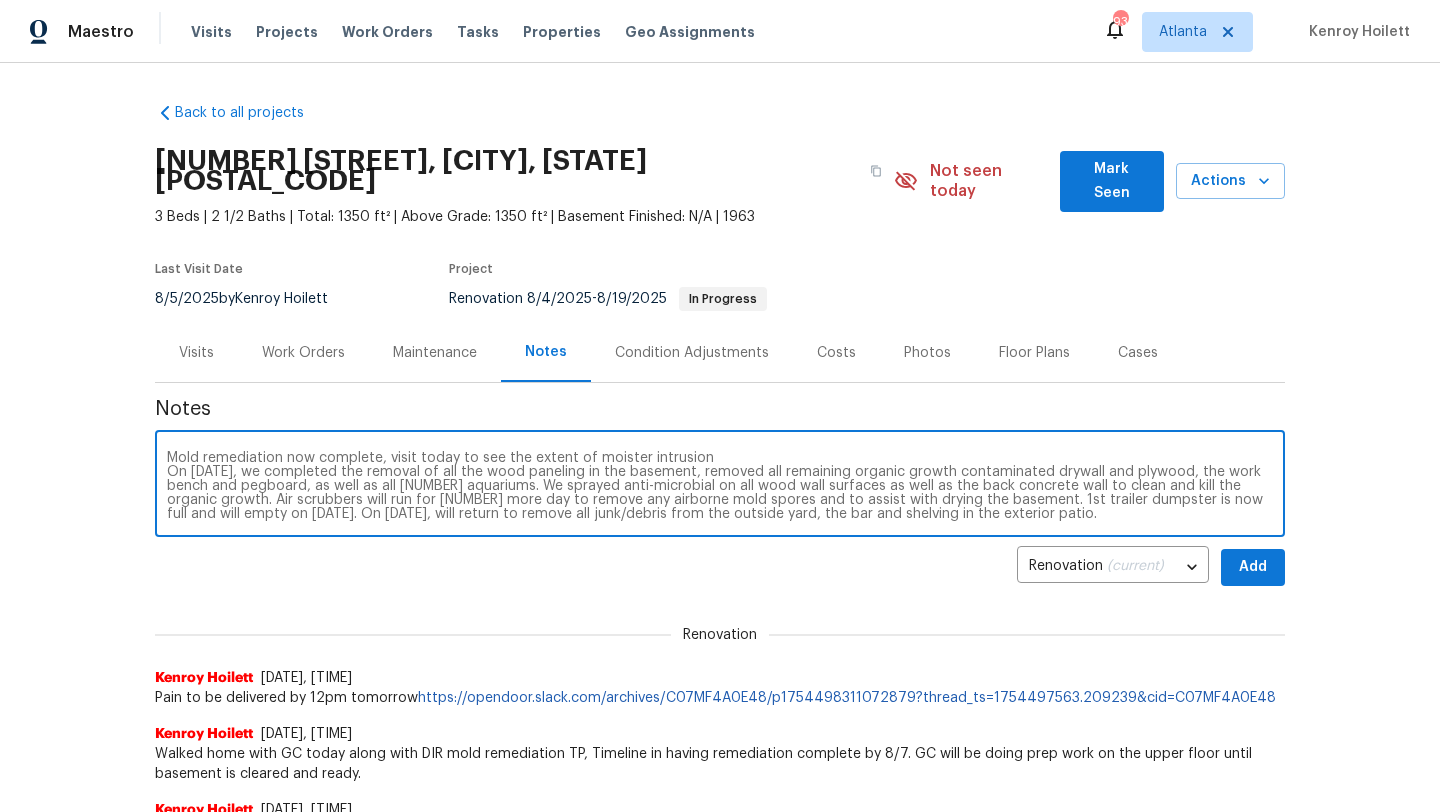 click on "Mold remediation now complete, visit today to see the extent of moister intrusion
On [DATE], we completed the removal of all the wood paneling in the basement, removed all remaining organic growth contaminated drywall and plywood, the work bench and pegboard, as well as all [NUMBER] aquariums. We sprayed anti-microbial on all wood wall surfaces as well as the back concrete wall to clean and kill the organic growth. Air scrubbers will run for [NUMBER] more day to remove any airborne mold spores and to assist with drying the basement. 1st trailer dumpster is now full and will empty on [DATE]. On [DATE], will return to remove all junk/debris from the outside yard, the bar and shelving in the exterior patio." at bounding box center (720, 486) 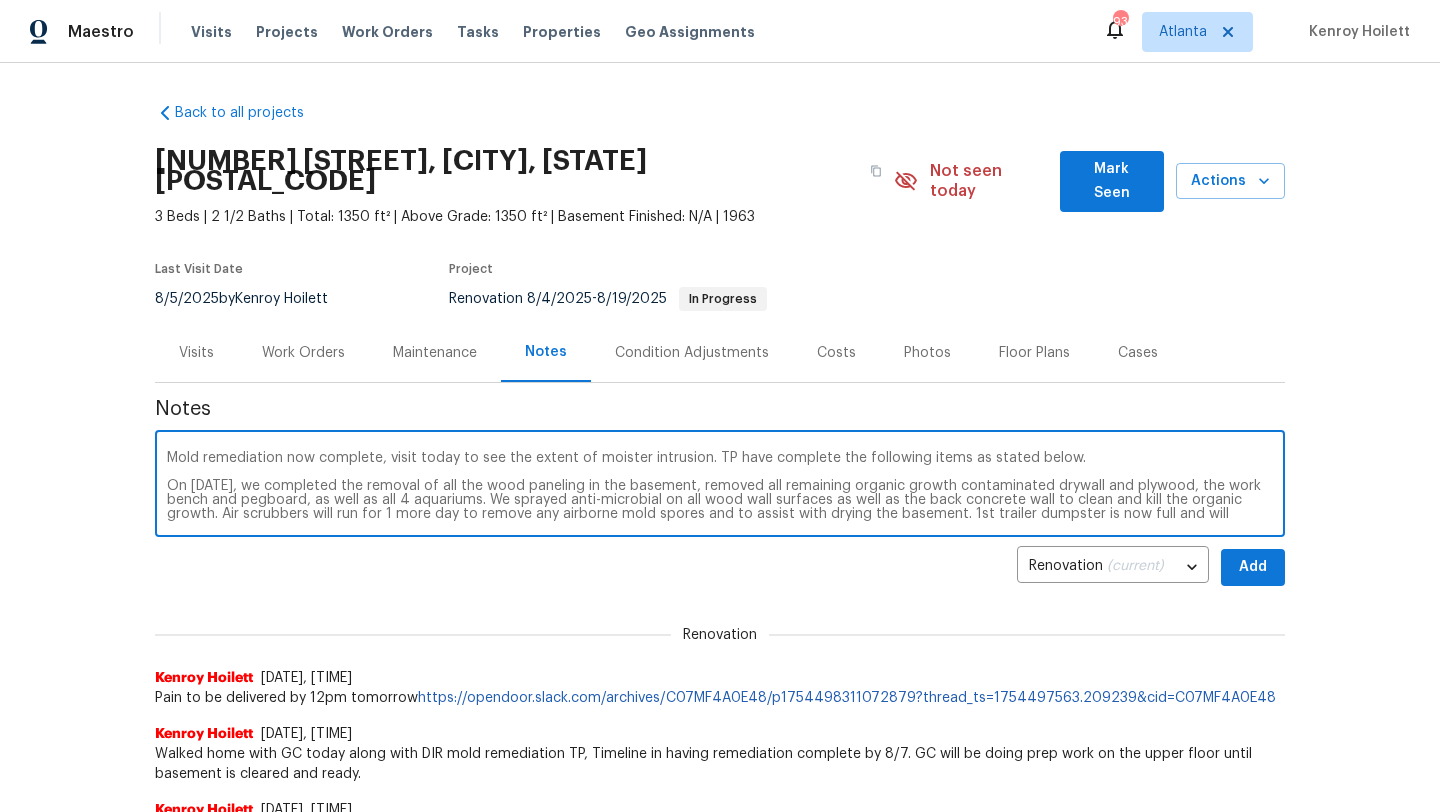 click on "Mold remediation now complete, visit today to see the extent of moister intrusion. TP have complete the following items as stated below.
On [DATE], we completed the removal of all the wood paneling in the basement, removed all remaining organic growth contaminated drywall and plywood, the work bench and pegboard, as well as all 4 aquariums. We sprayed anti-microbial on all wood wall surfaces as well as the back concrete wall to clean and kill the organic growth. Air scrubbers will run for 1 more day to remove any airborne mold spores and to assist with drying the basement. 1st trailer dumpster is now full and will empty on [DATE]. On [DATE], will return to remove all junk/debris from the outside yard, the bar and shelving in the exterior patio. x ​" at bounding box center [720, 486] 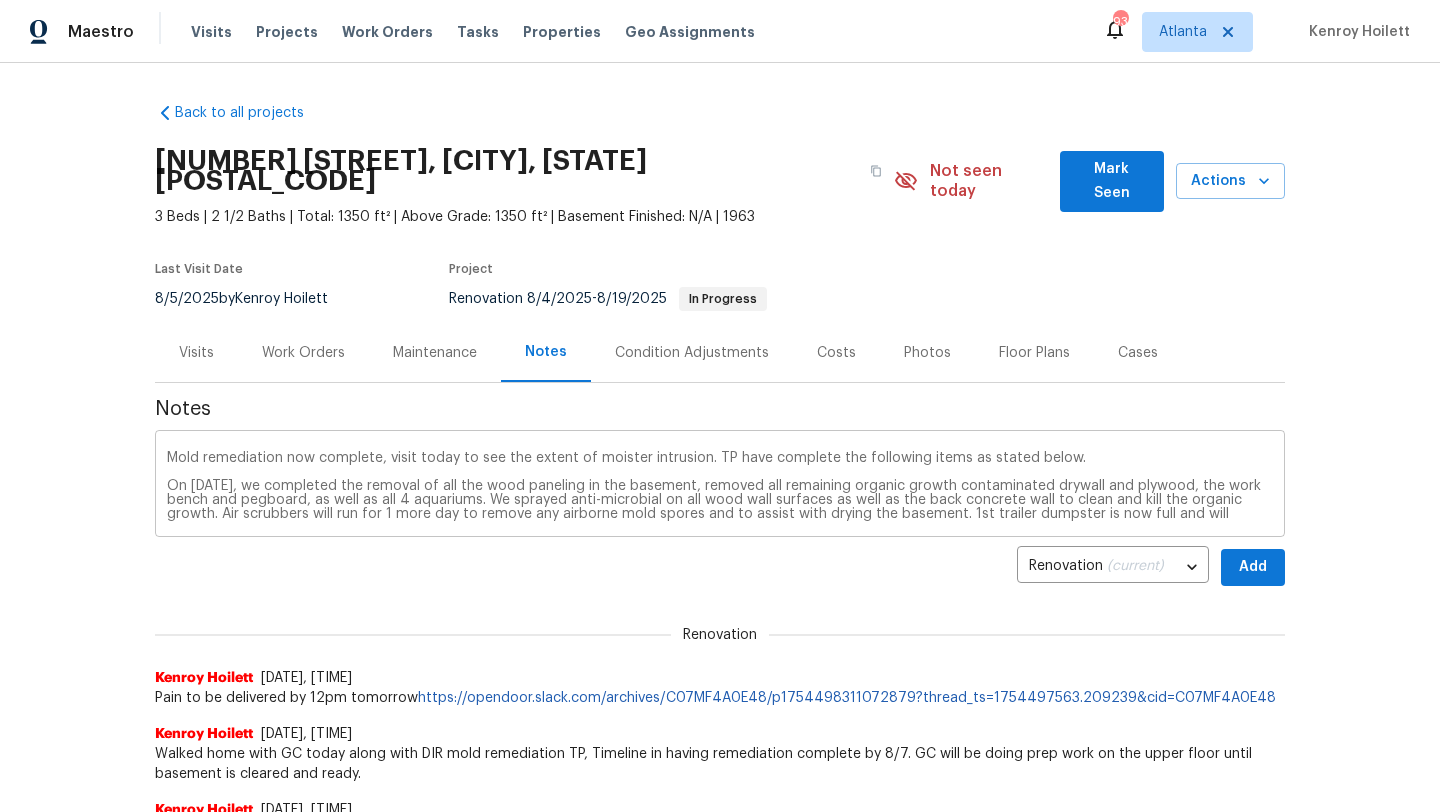 click on "Mold remediation now complete, visit today to see the extent of moister intrusion. TP have complete the following items as stated below.
On [DATE], we completed the removal of all the wood paneling in the basement, removed all remaining organic growth contaminated drywall and plywood, the work bench and pegboard, as well as all 4 aquariums. We sprayed anti-microbial on all wood wall surfaces as well as the back concrete wall to clean and kill the organic growth. Air scrubbers will run for 1 more day to remove any airborne mold spores and to assist with drying the basement. 1st trailer dumpster is now full and will empty on [DATE]. On [DATE], will return to remove all junk/debris from the outside yard, the bar and shelving in the exterior patio. x ​" at bounding box center (720, 486) 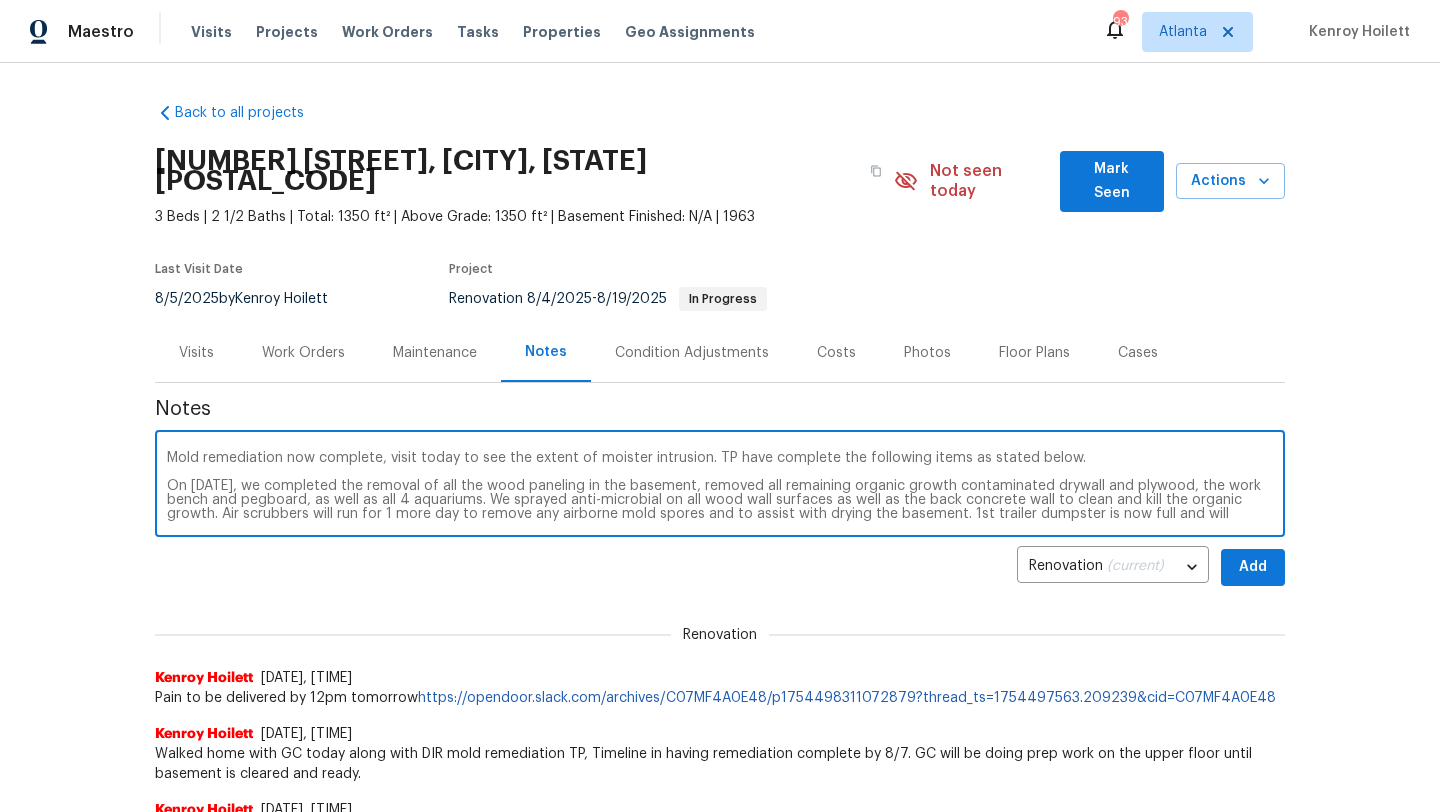 click on "Mold remediation now complete, visit today to see the extent of moister intrusion. TP have complete the following items as stated below.
On [DATE], we completed the removal of all the wood paneling in the basement, removed all remaining organic growth contaminated drywall and plywood, the work bench and pegboard, as well as all 4 aquariums. We sprayed anti-microbial on all wood wall surfaces as well as the back concrete wall to clean and kill the organic growth. Air scrubbers will run for 1 more day to remove any airborne mold spores and to assist with drying the basement. 1st trailer dumpster is now full and will empty on [DATE]. On [DATE], will return to remove all junk/debris from the outside yard, the bar and shelving in the exterior patio." at bounding box center [720, 486] 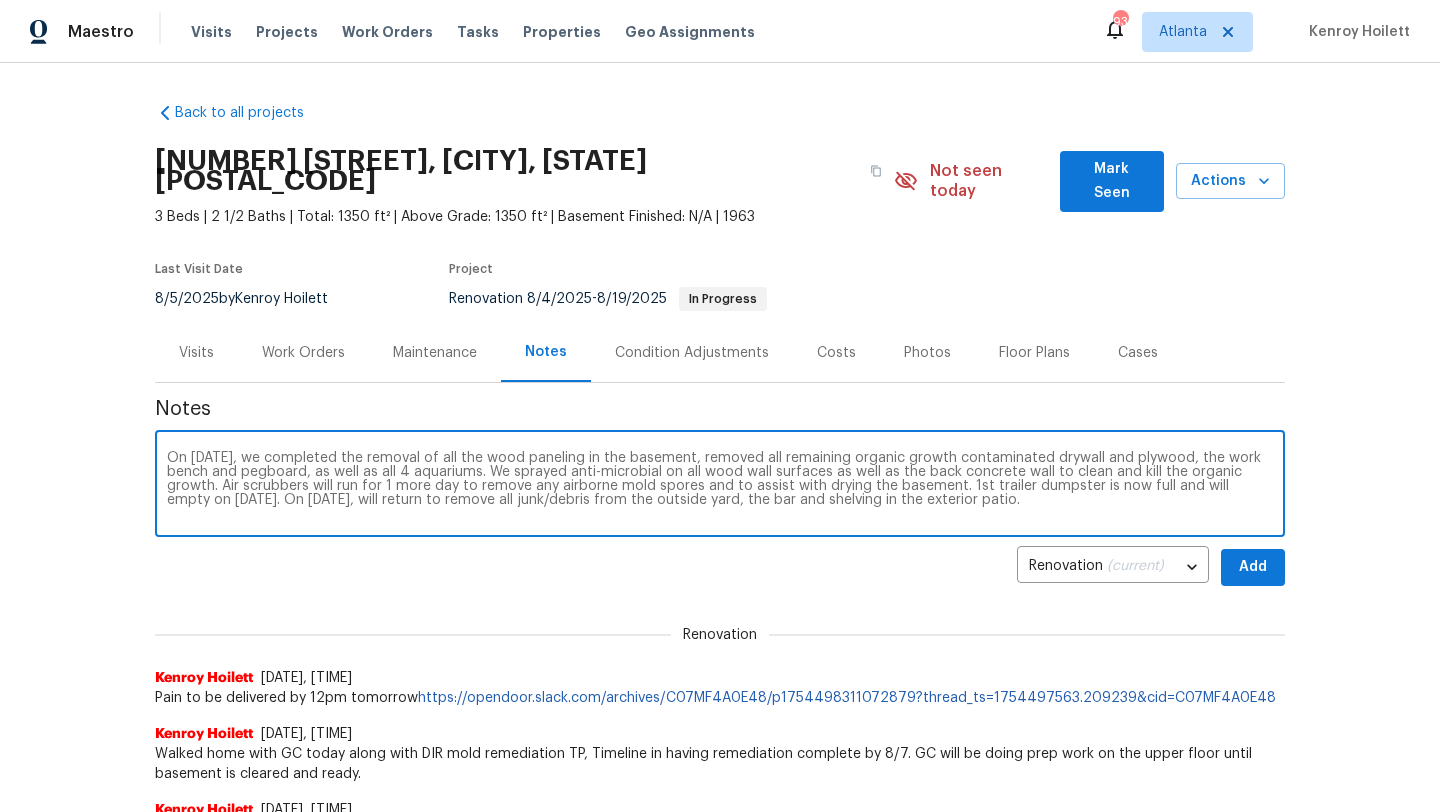 scroll, scrollTop: 14, scrollLeft: 0, axis: vertical 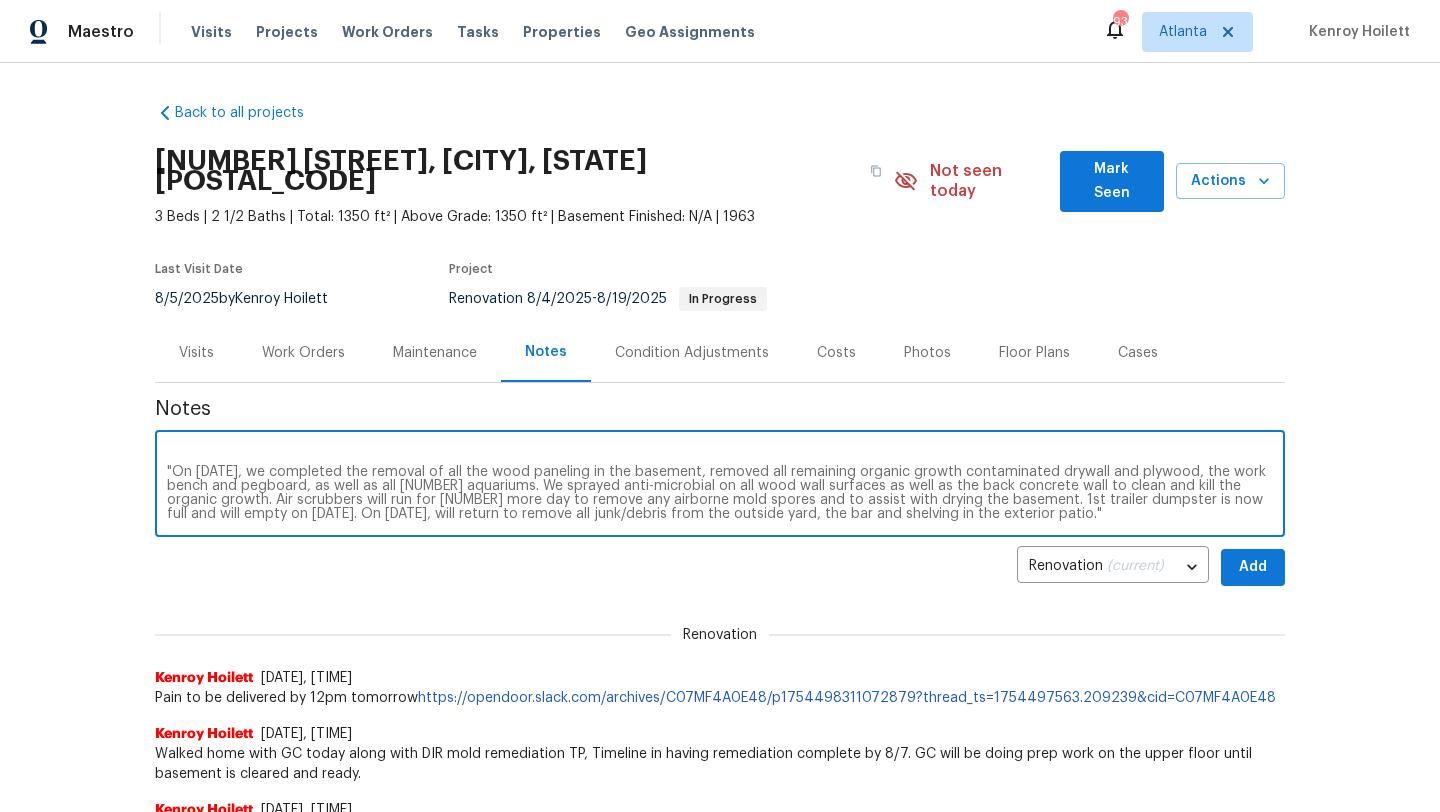 type on "Mold remediation now complete, visit today to see the extent of moister intrusion. TP have complete the following items as stated below.
"On [DATE], we completed the removal of all the wood paneling in the basement, removed all remaining organic growth contaminated drywall and plywood, the work bench and pegboard, as well as all [NUMBER] aquariums. We sprayed anti-microbial on all wood wall surfaces as well as the back concrete wall to clean and kill the organic growth. Air scrubbers will run for [NUMBER] more day to remove any airborne mold spores and to assist with drying the basement. 1st trailer dumpster is now full and will empty on [DATE]. On [DATE], will return to remove all junk/debris from the outside yard, the bar and shelving in the exterior patio."" 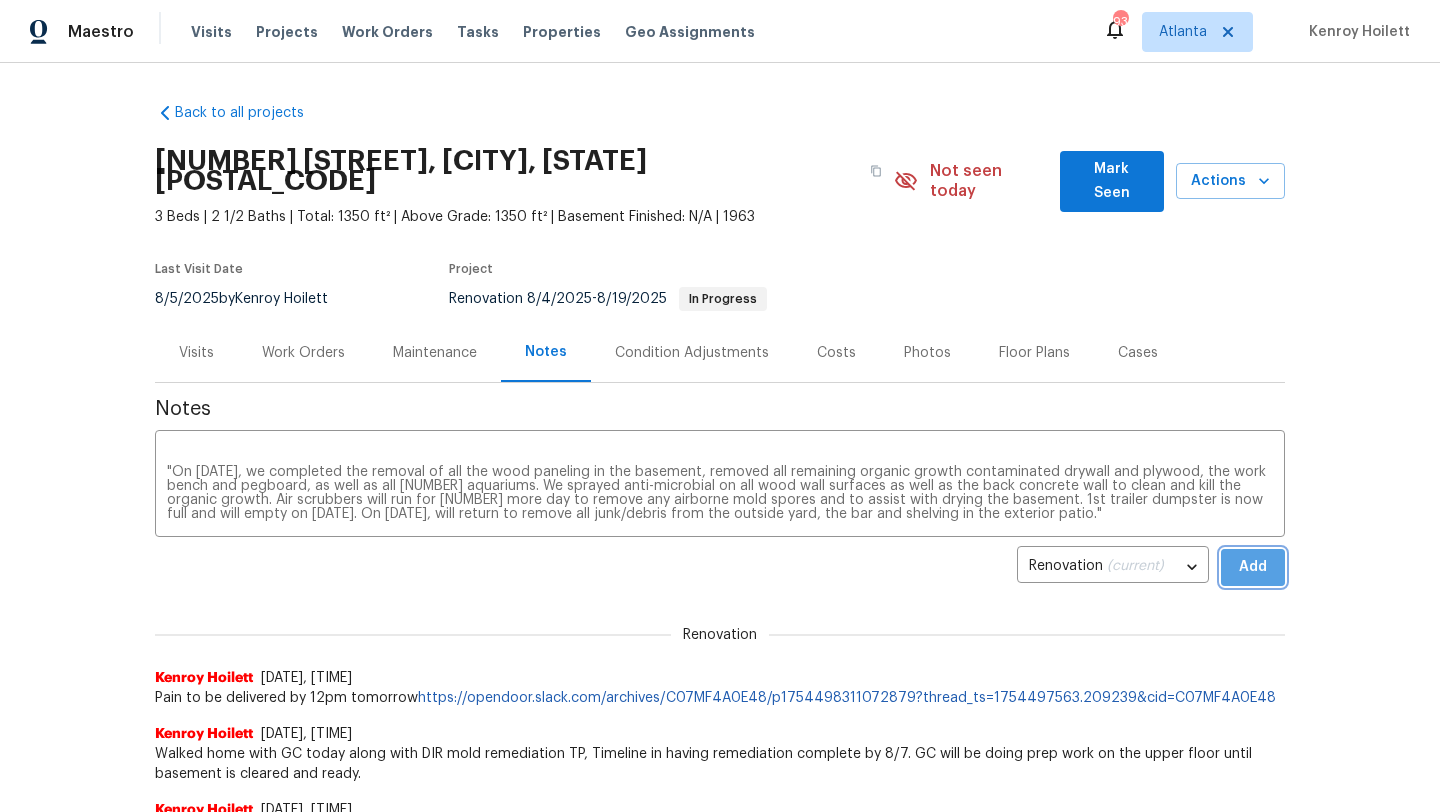 click on "Add" at bounding box center (1253, 567) 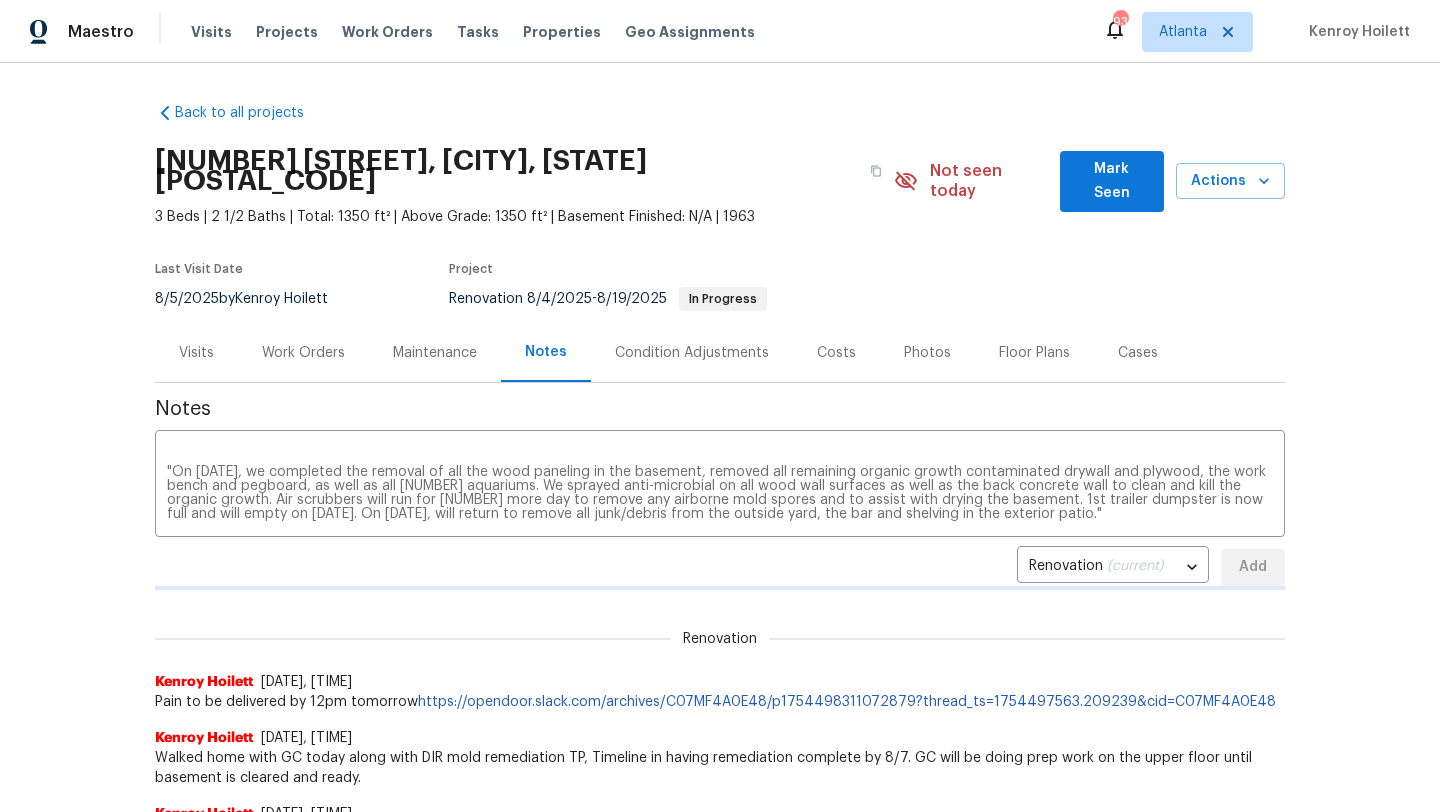 type 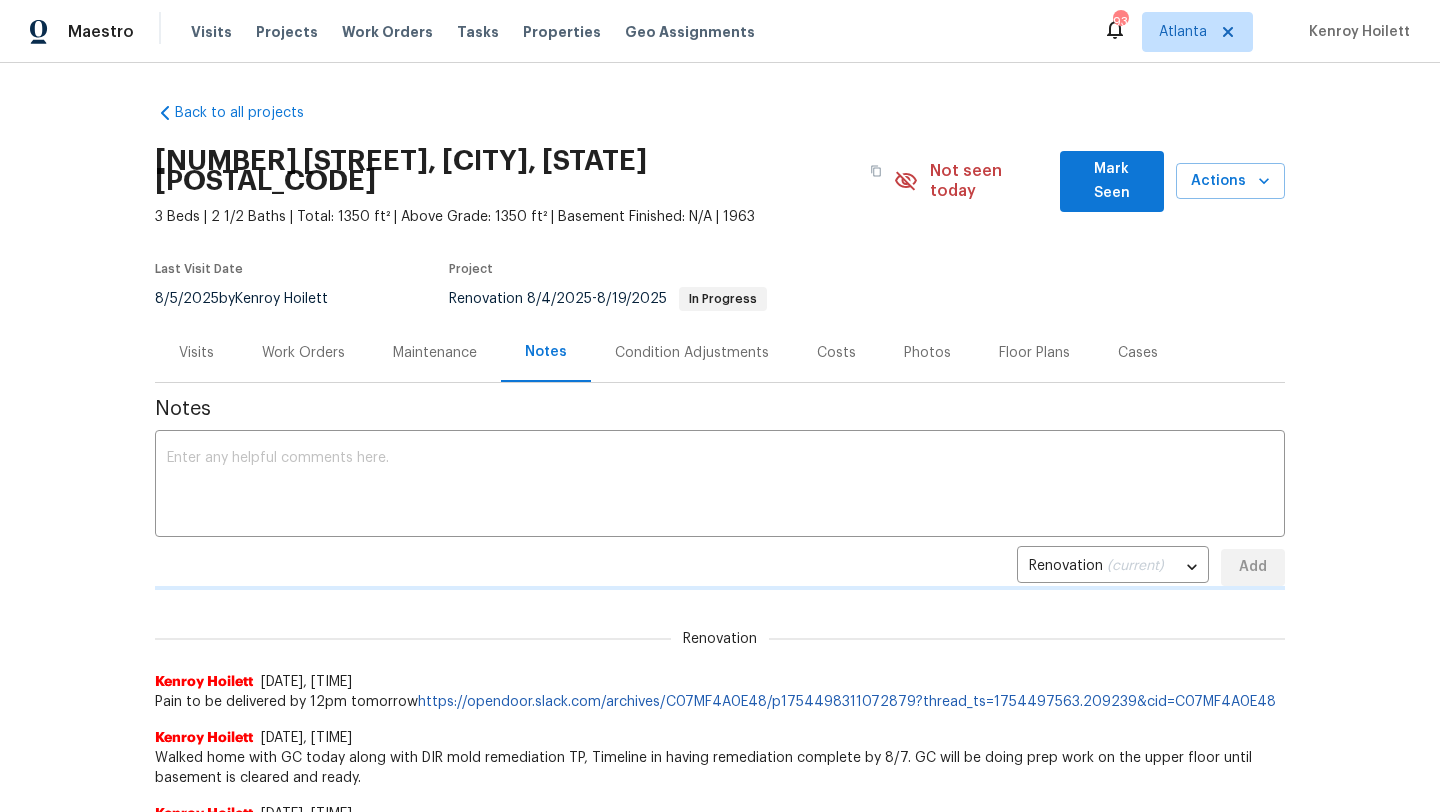 scroll, scrollTop: 0, scrollLeft: 0, axis: both 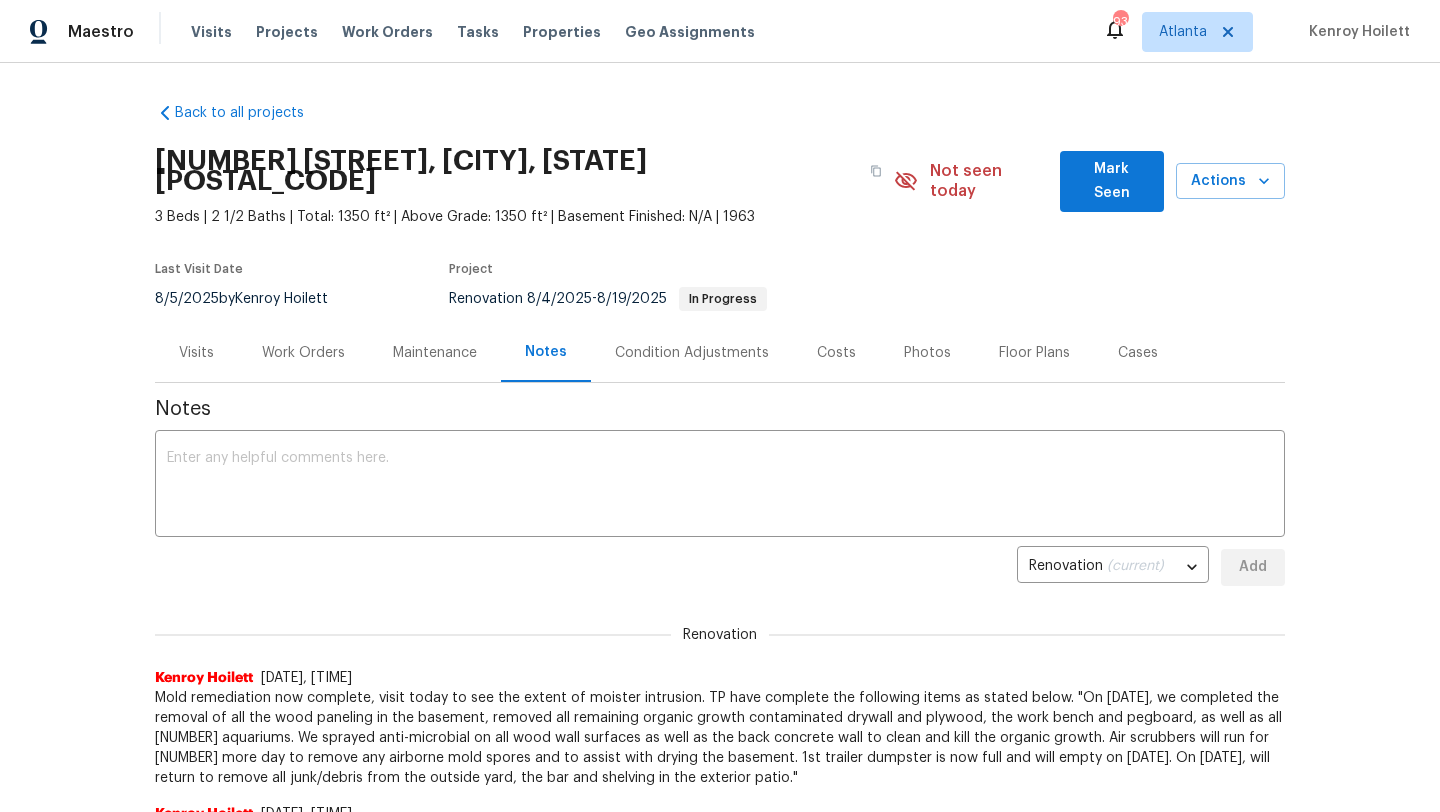 click on "Work Orders" at bounding box center (303, 353) 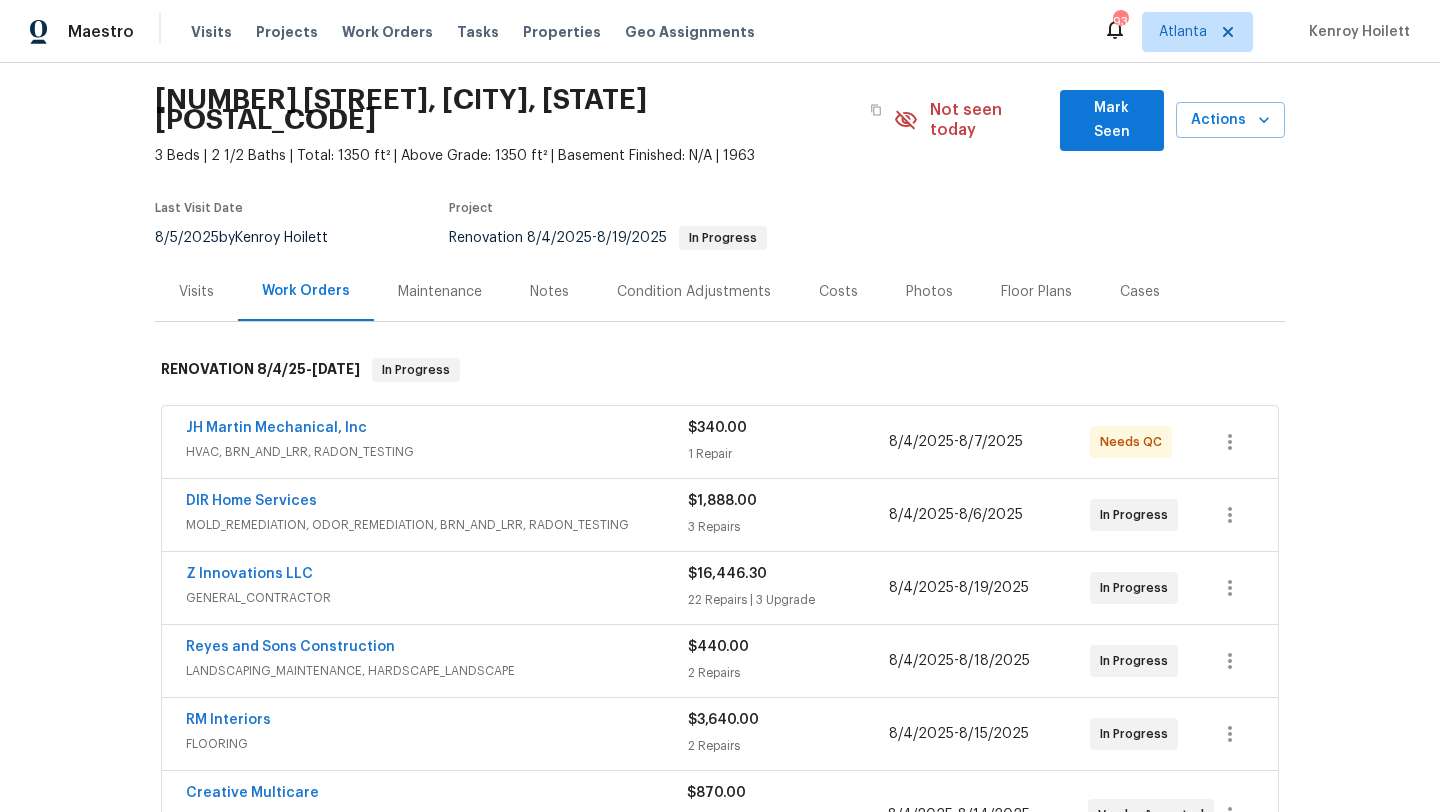scroll, scrollTop: 74, scrollLeft: 0, axis: vertical 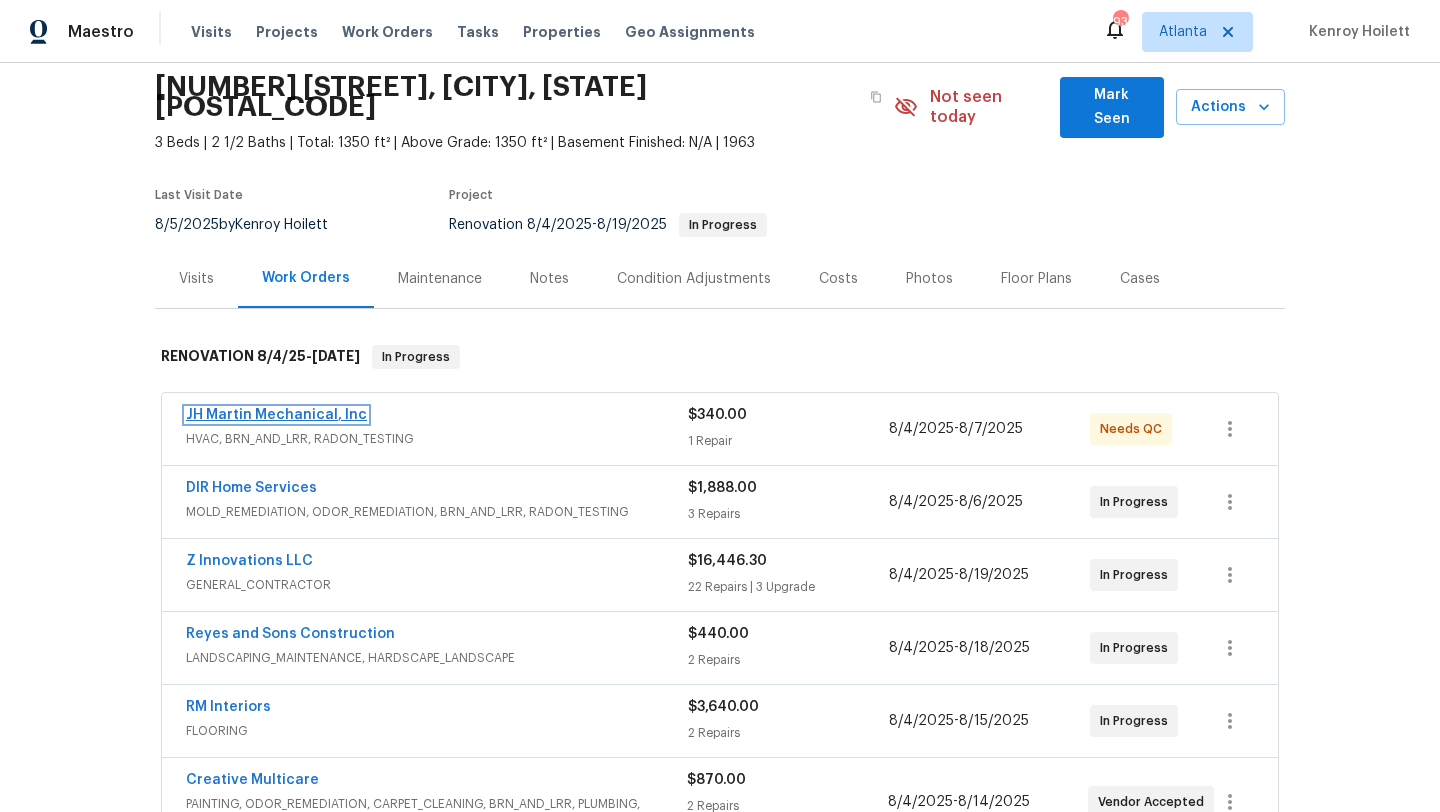 click on "JH Martin Mechanical, Inc" at bounding box center (276, 415) 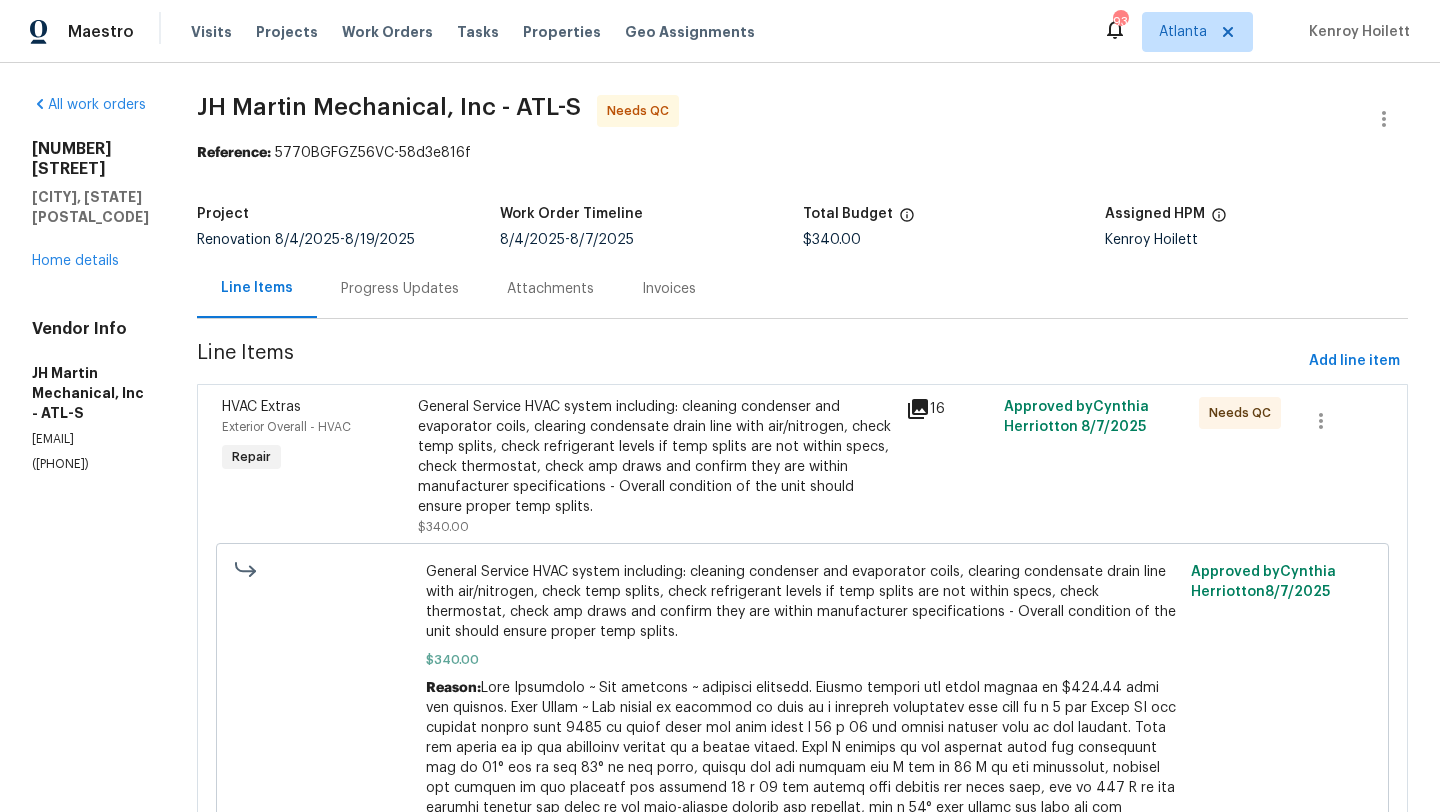 click on "HVAC Extras" at bounding box center (261, 407) 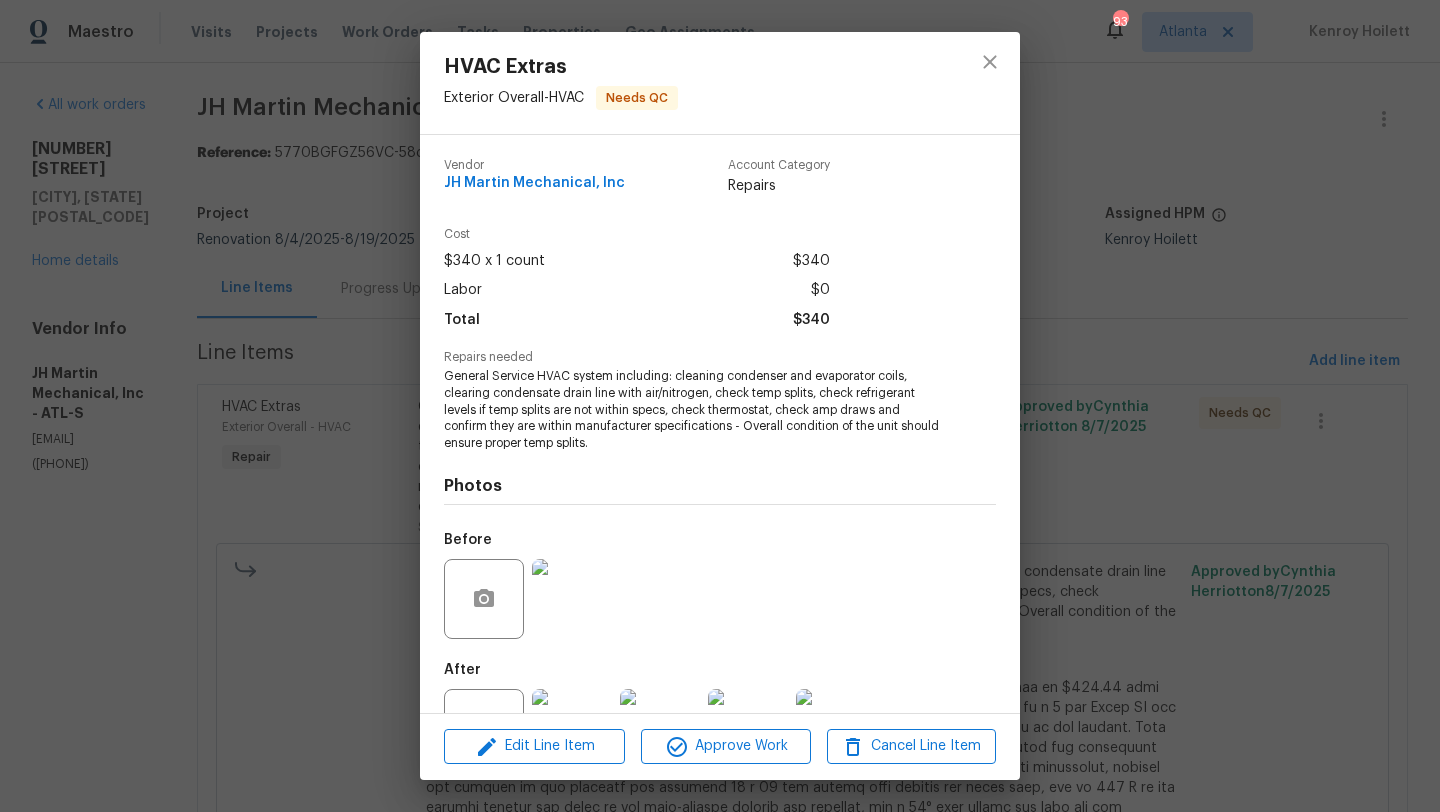 scroll, scrollTop: 76, scrollLeft: 0, axis: vertical 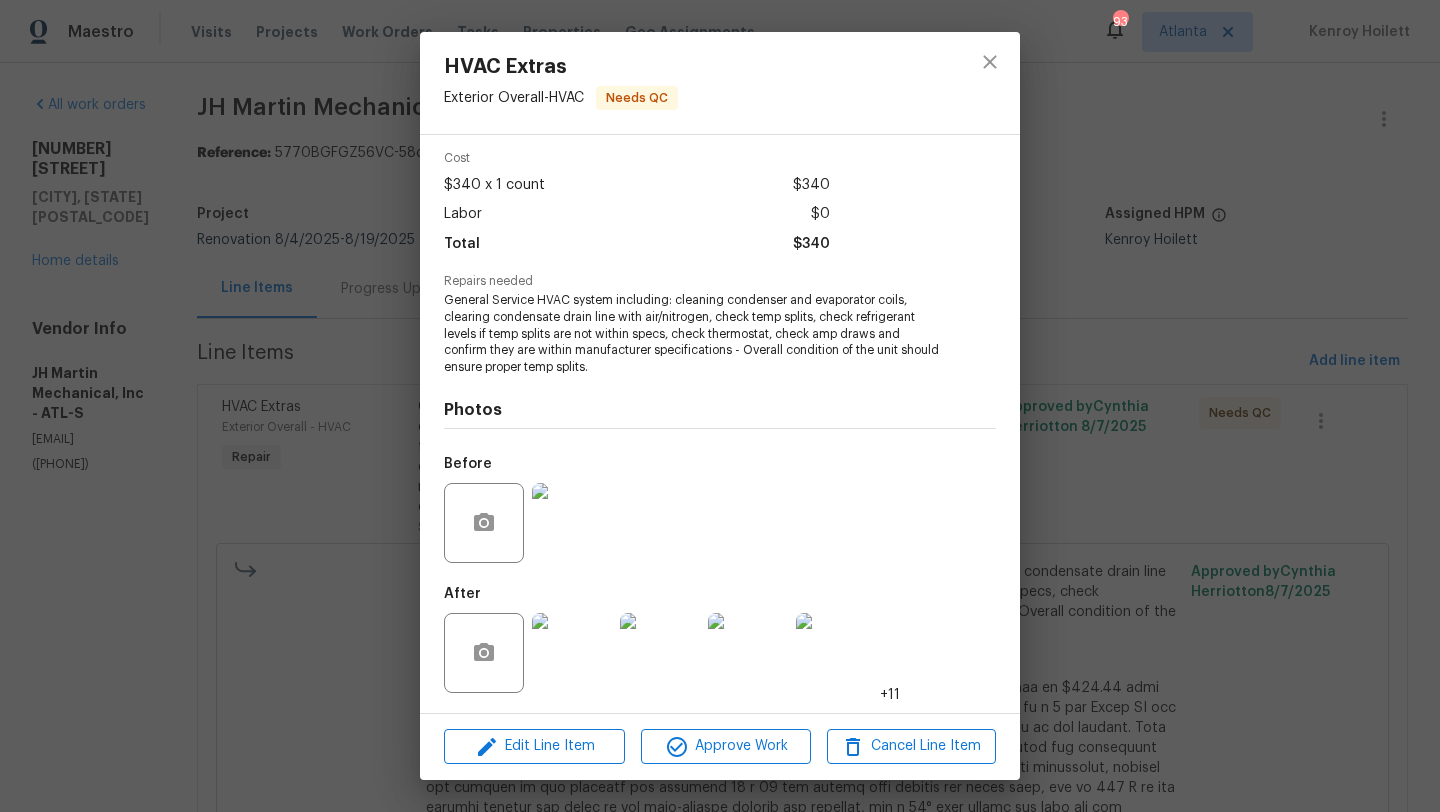 click at bounding box center (572, 653) 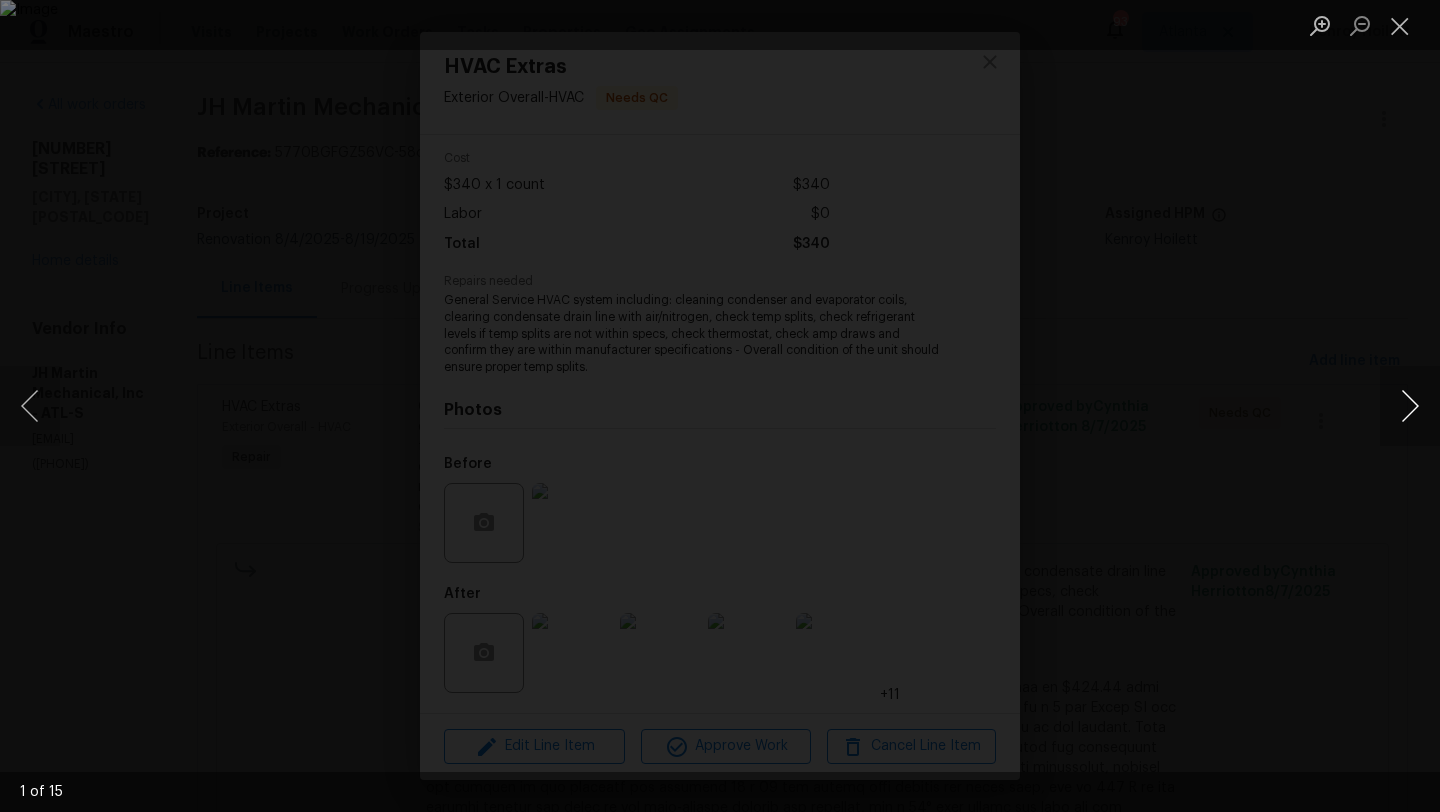 click at bounding box center [1410, 406] 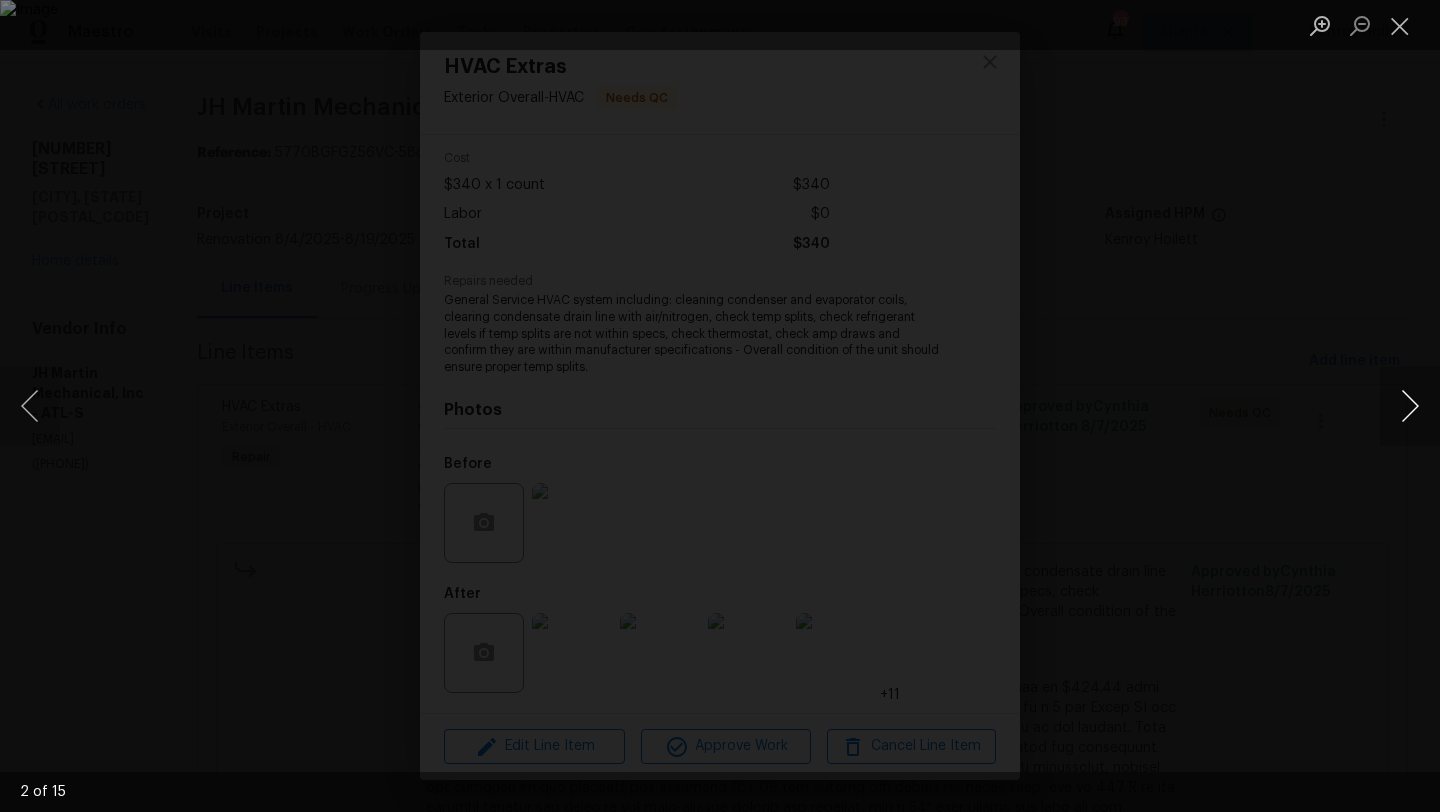 click at bounding box center [1410, 406] 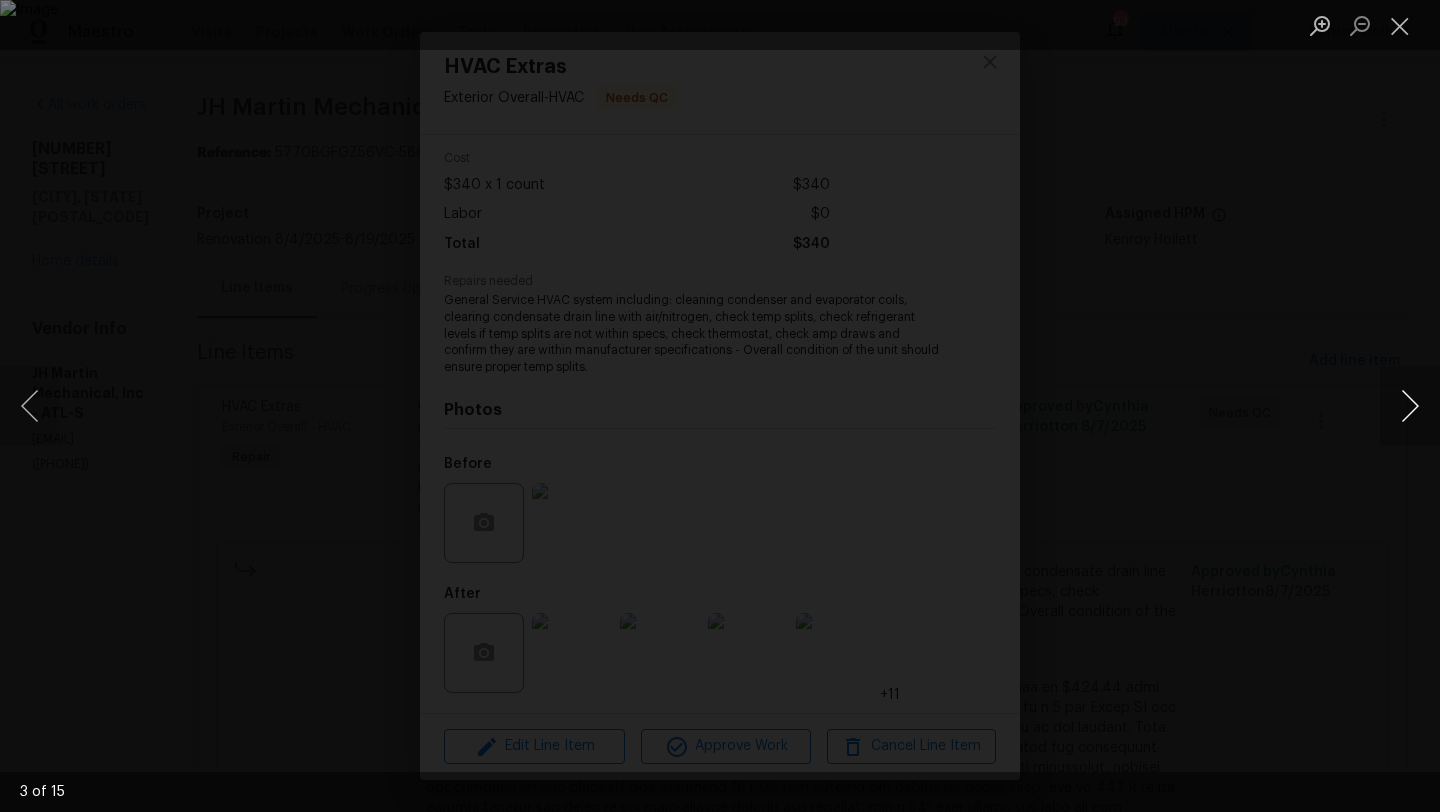 click at bounding box center (1410, 406) 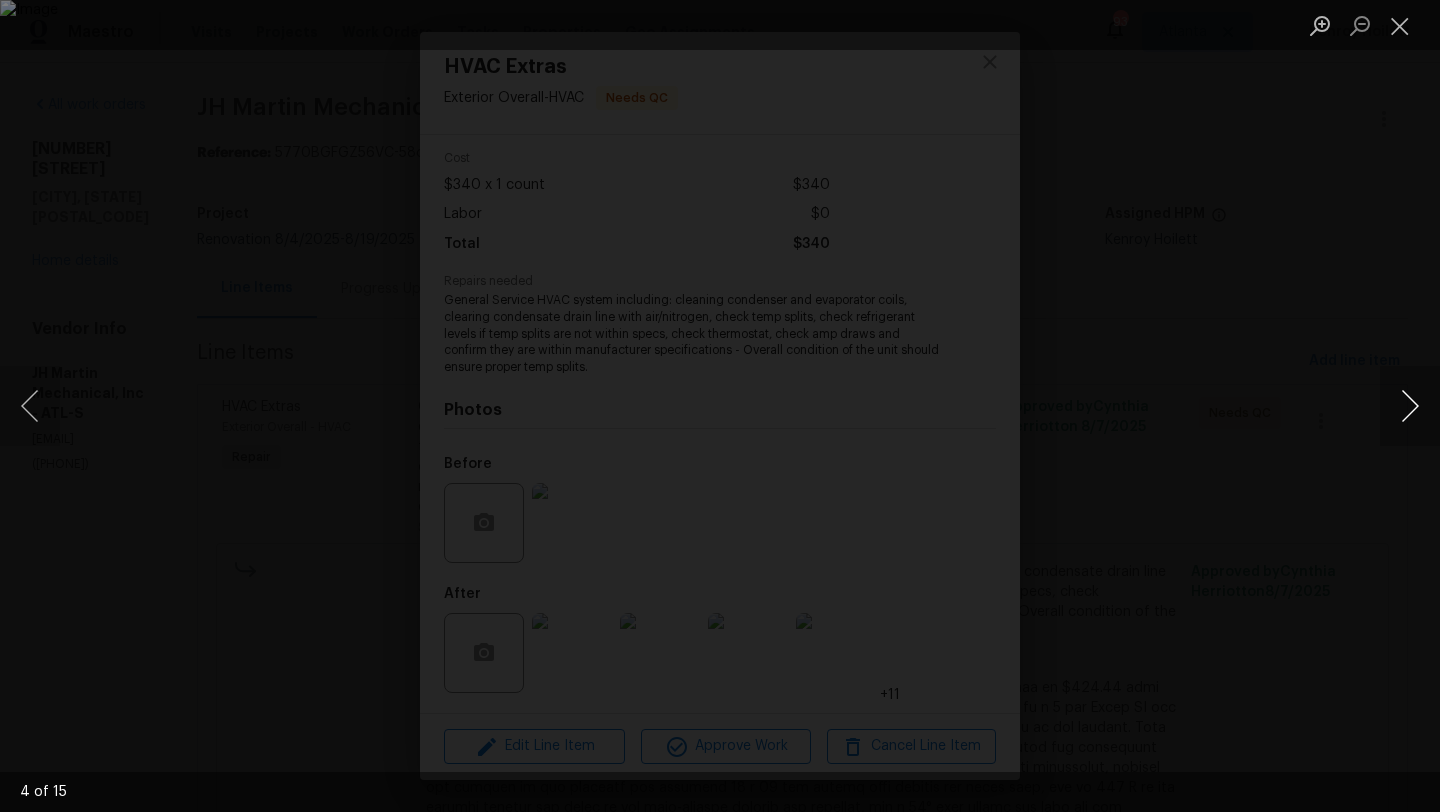 click at bounding box center [1410, 406] 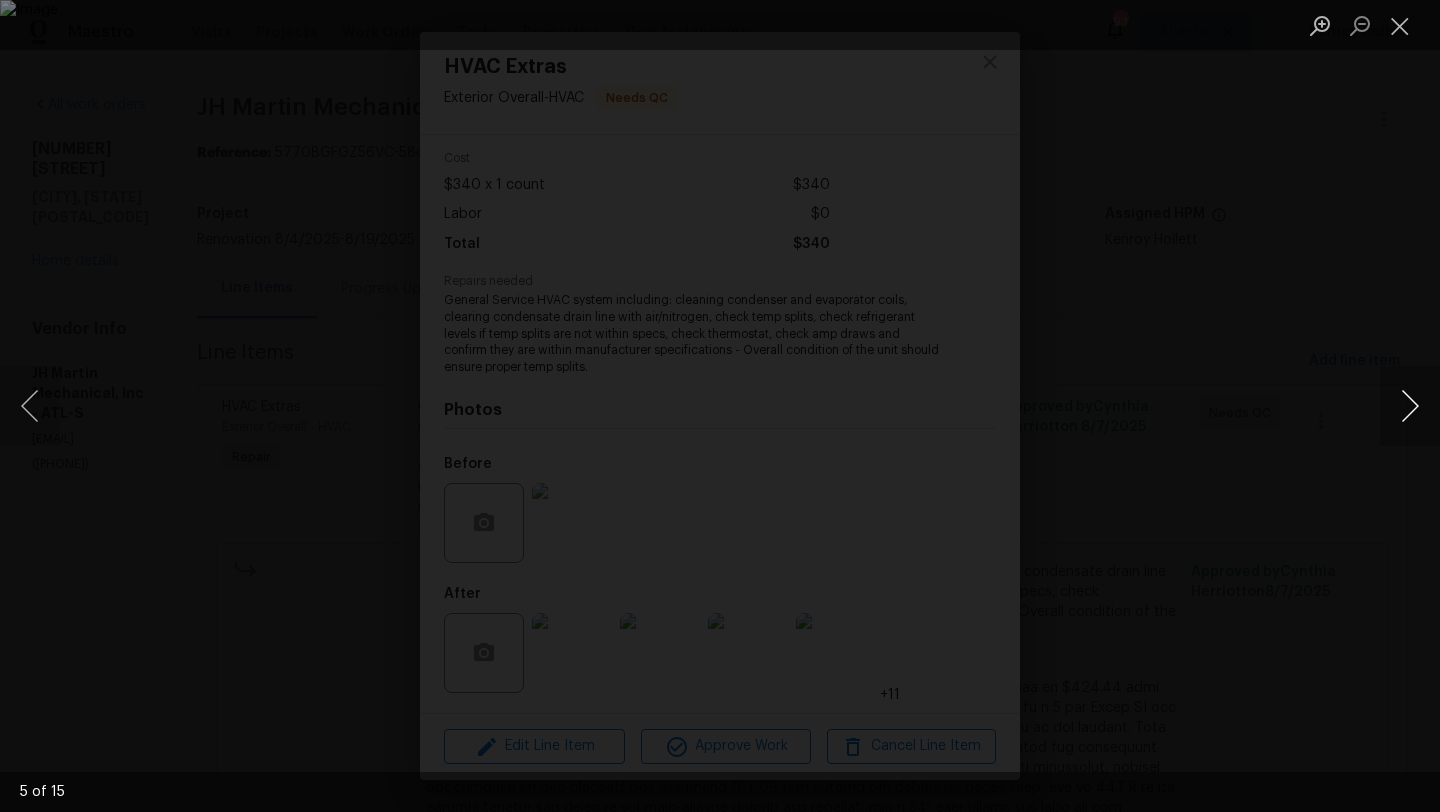 click at bounding box center [1410, 406] 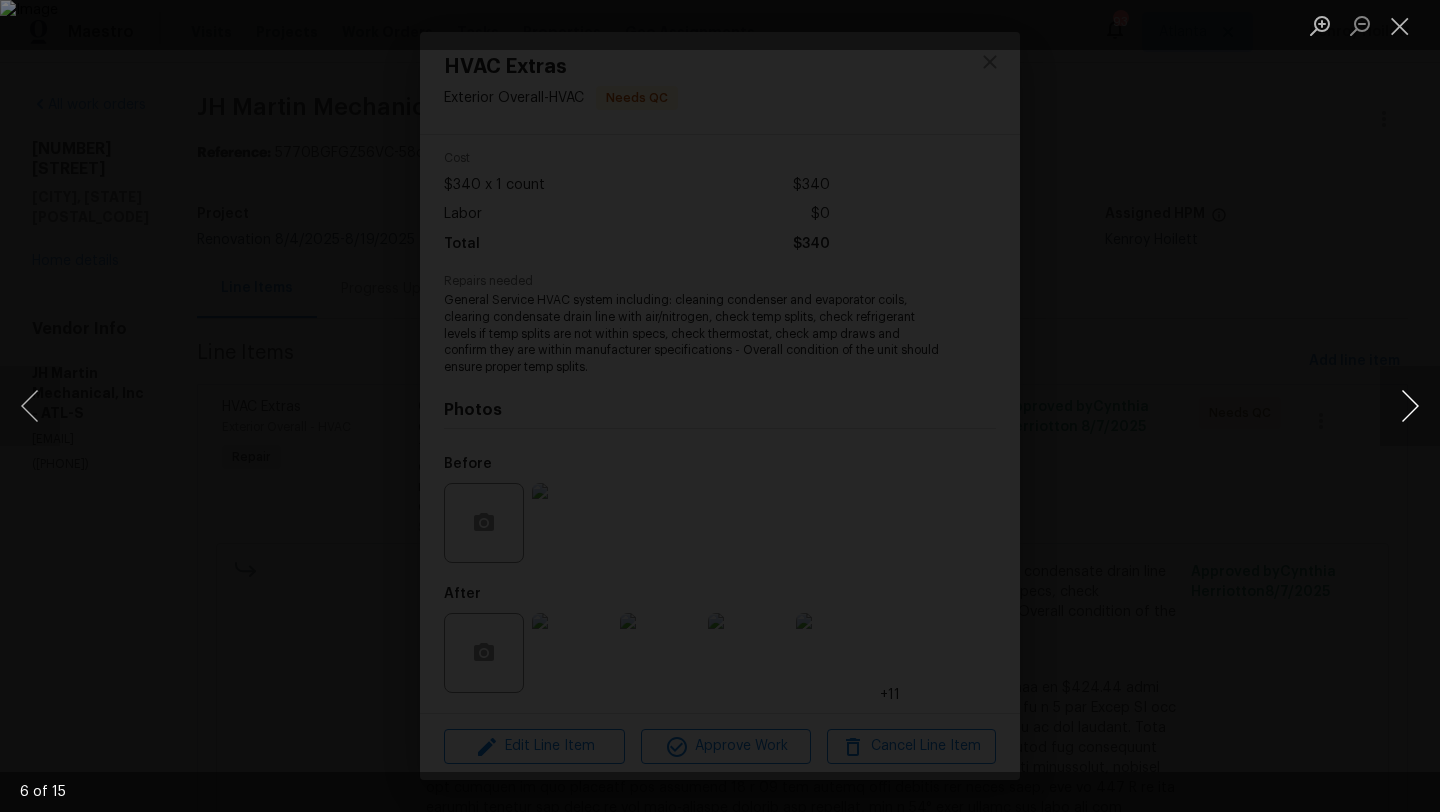 click at bounding box center (1410, 406) 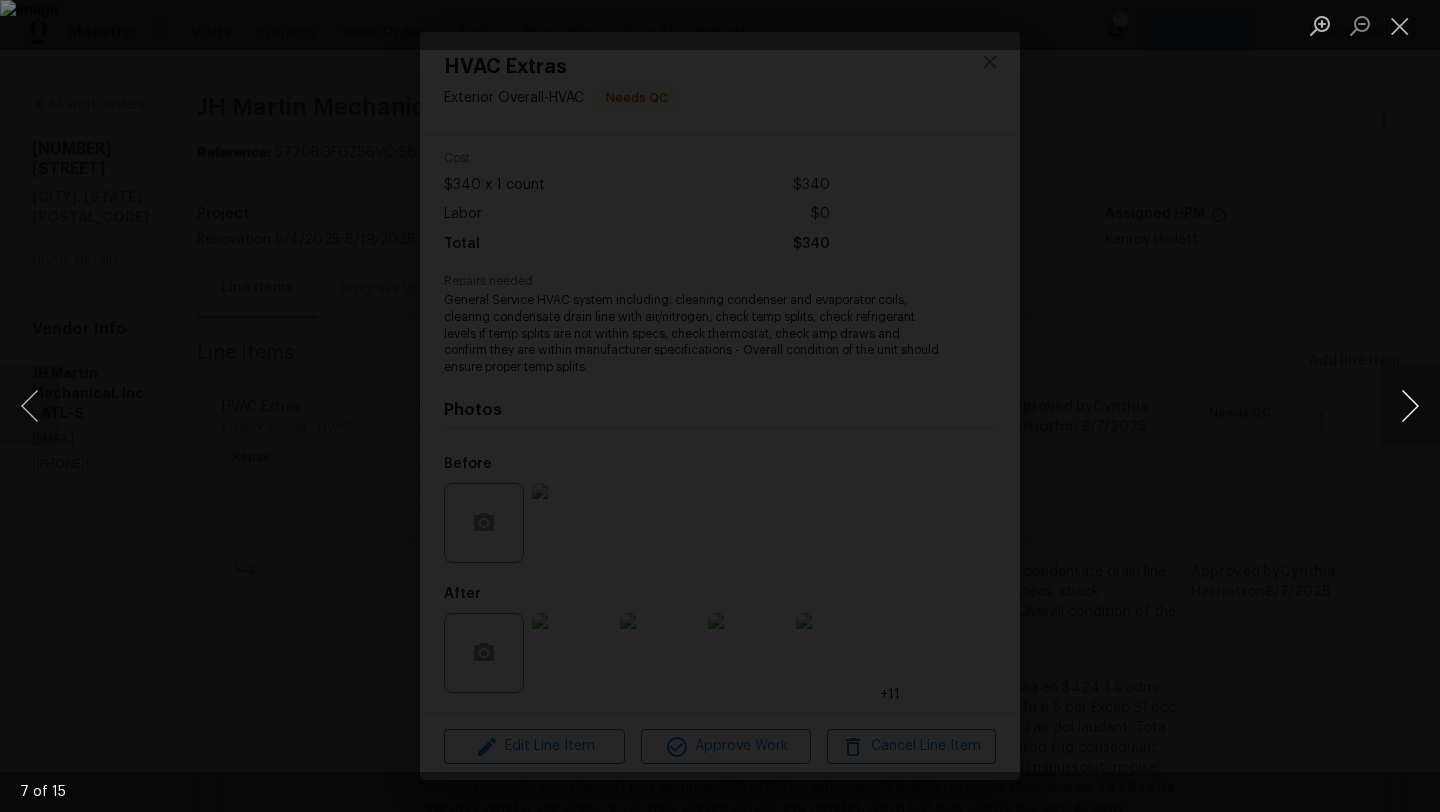 click at bounding box center [1410, 406] 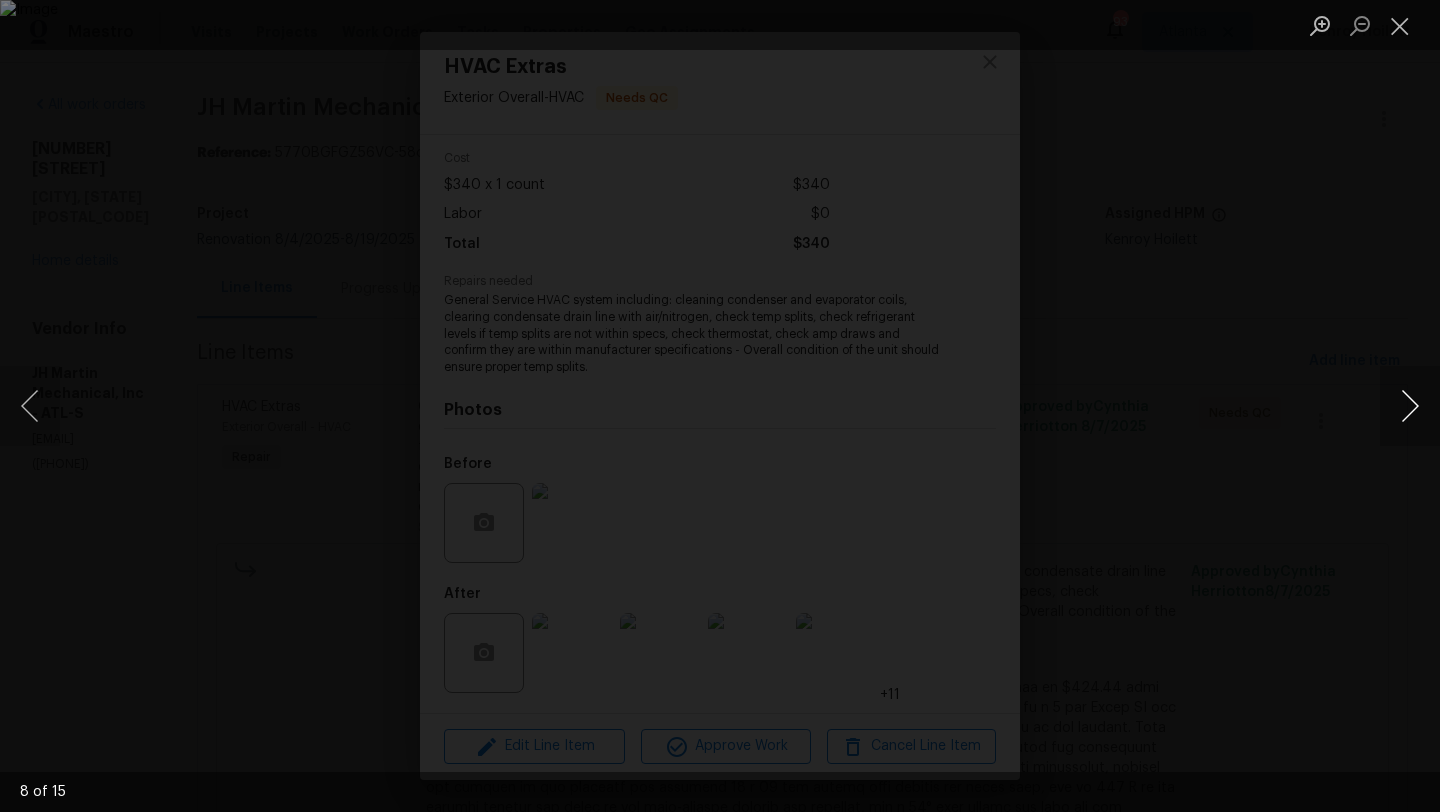click at bounding box center [1410, 406] 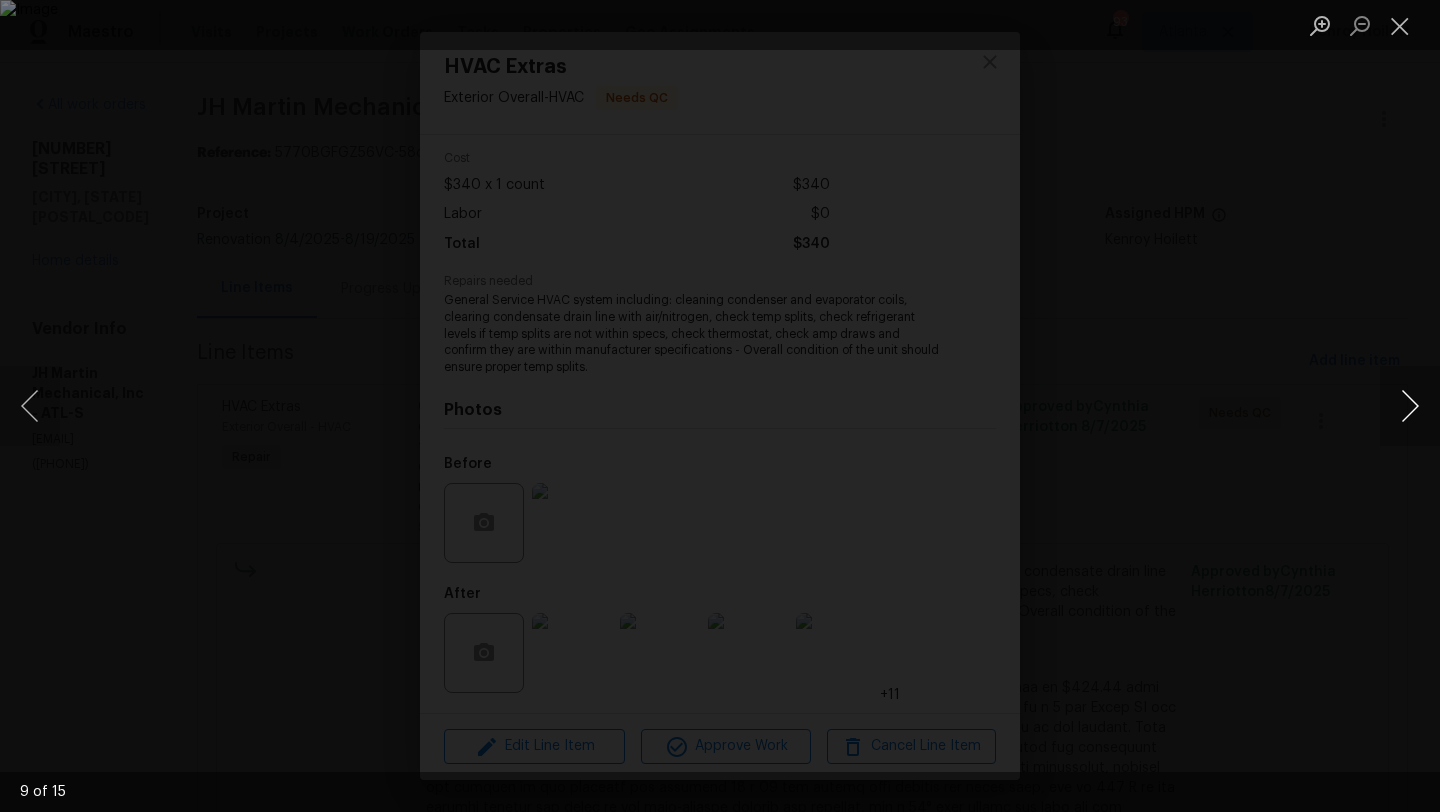 click at bounding box center (1410, 406) 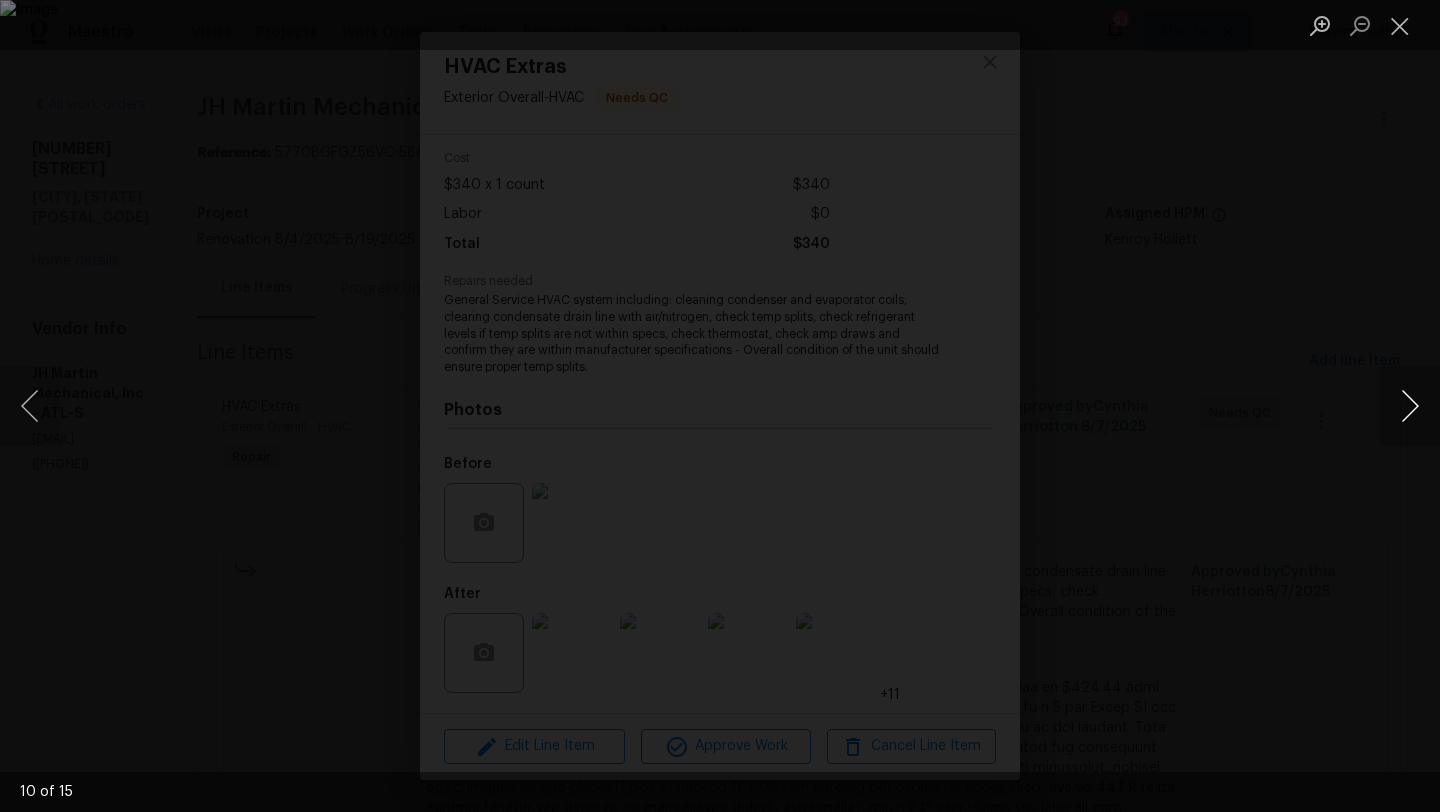 click at bounding box center [1410, 406] 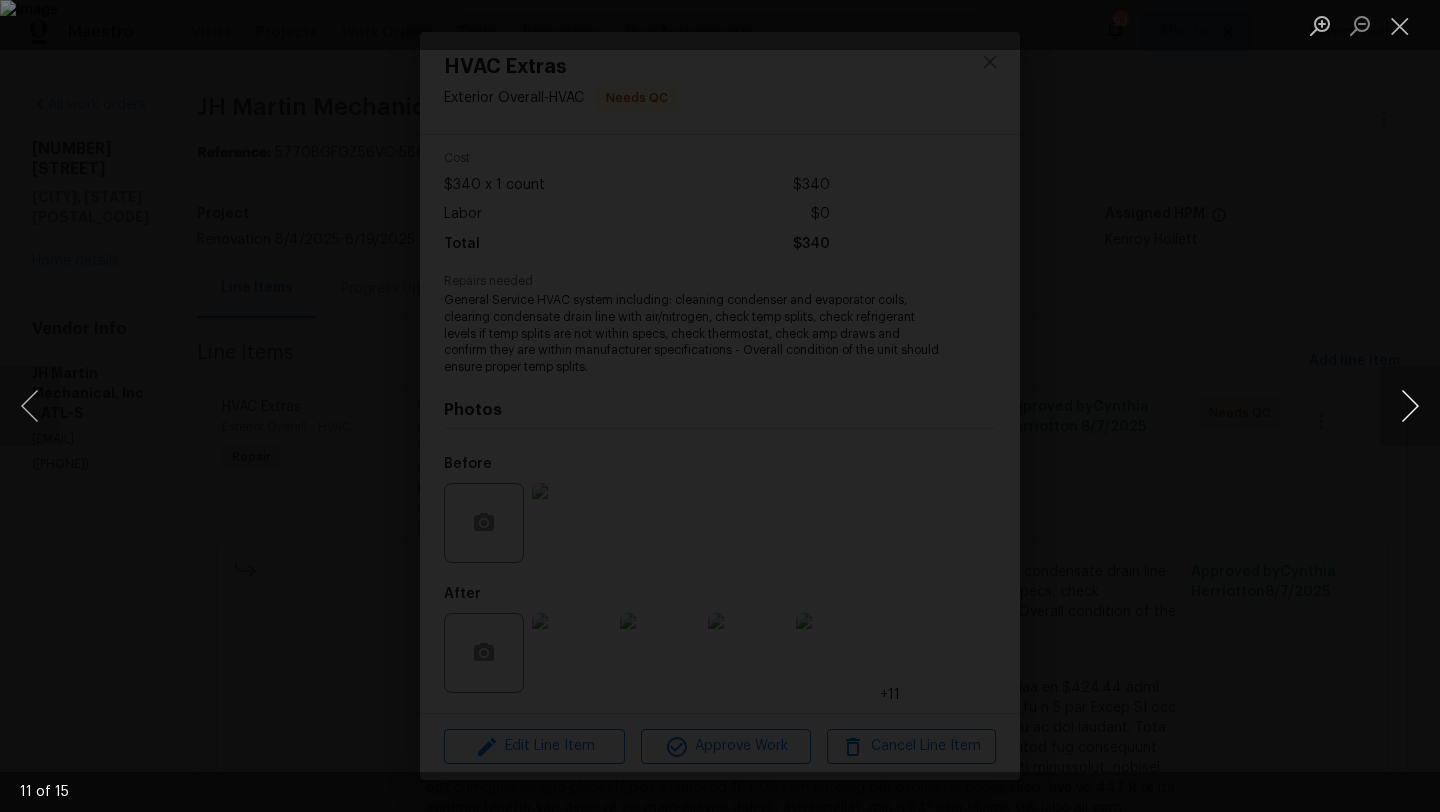 click at bounding box center (1410, 406) 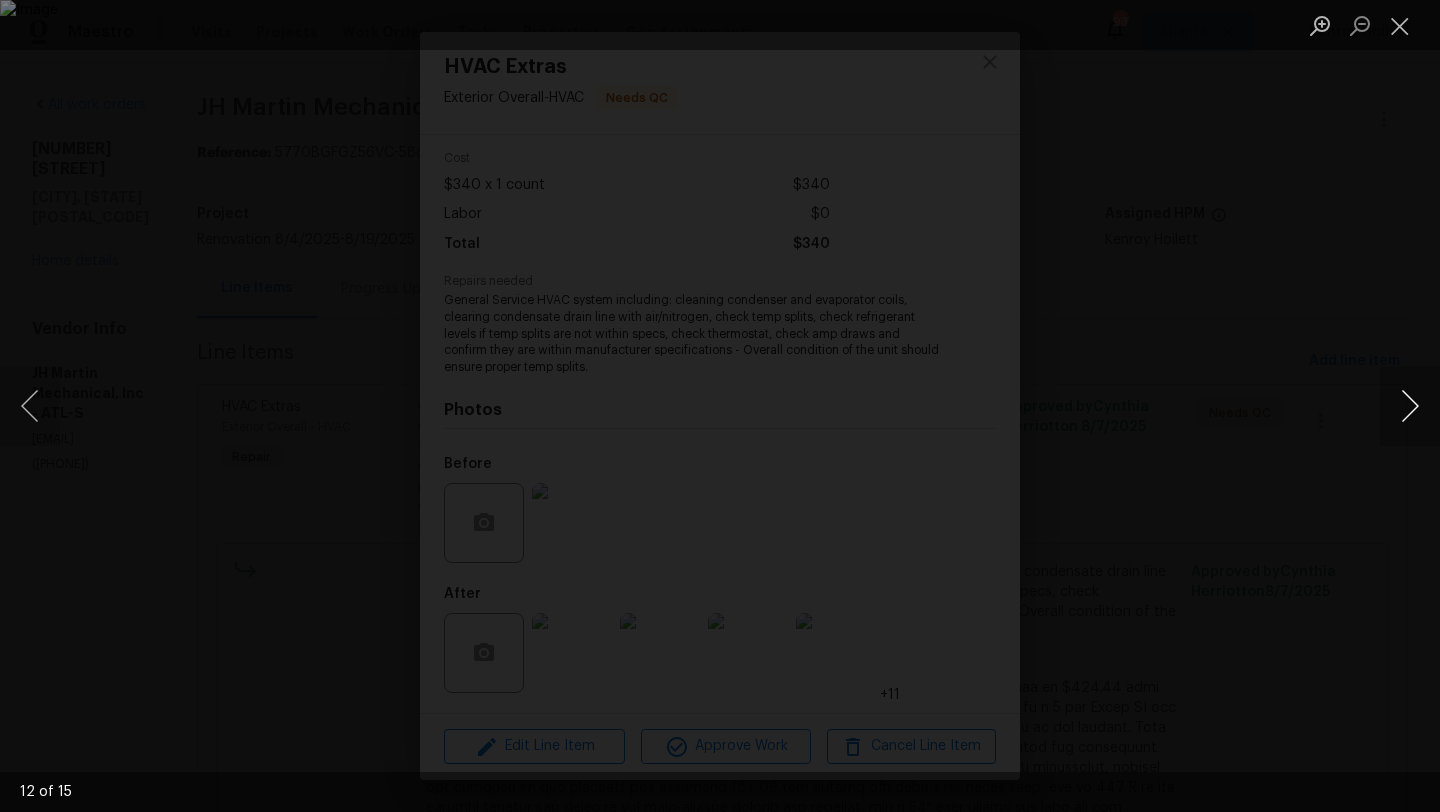 click at bounding box center [1410, 406] 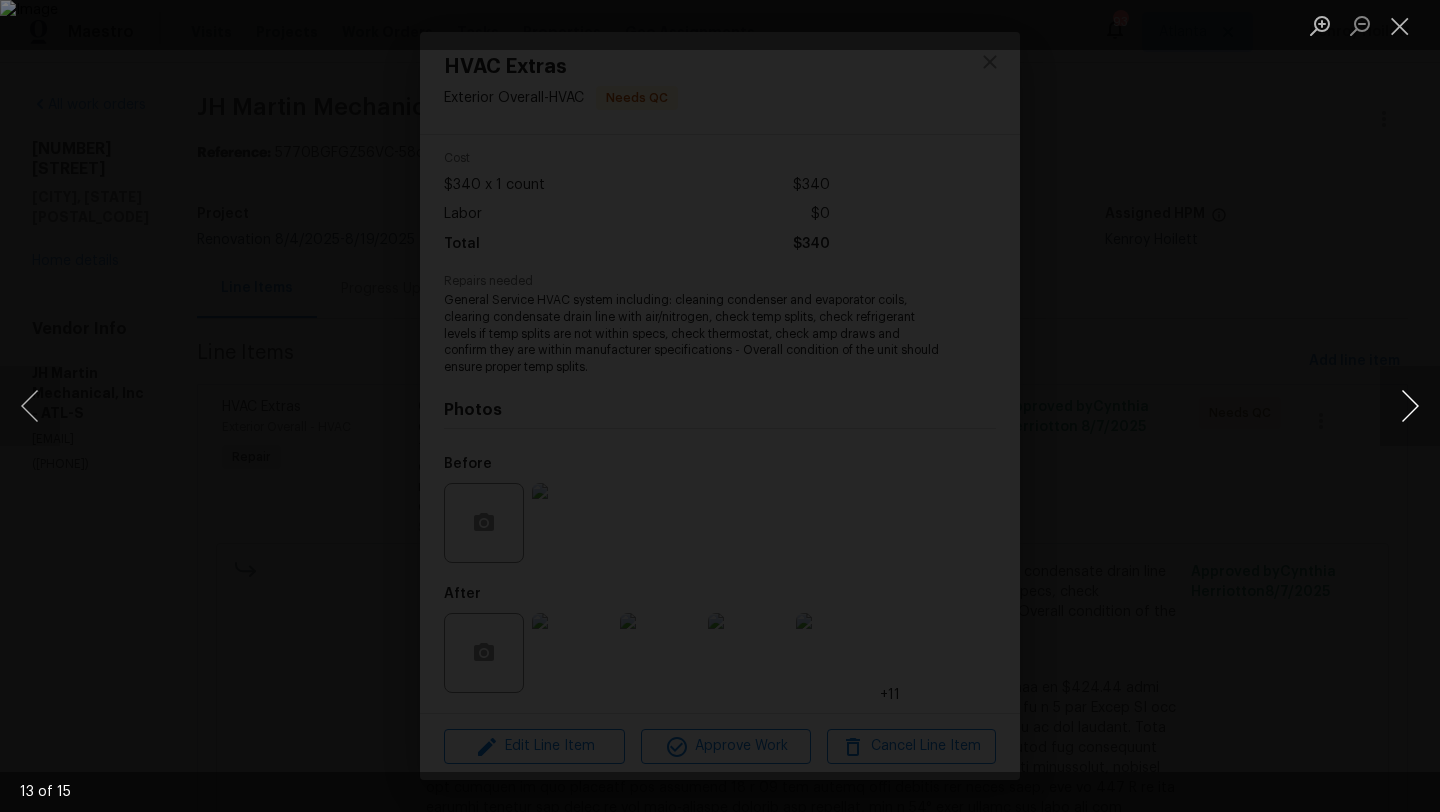click at bounding box center [1410, 406] 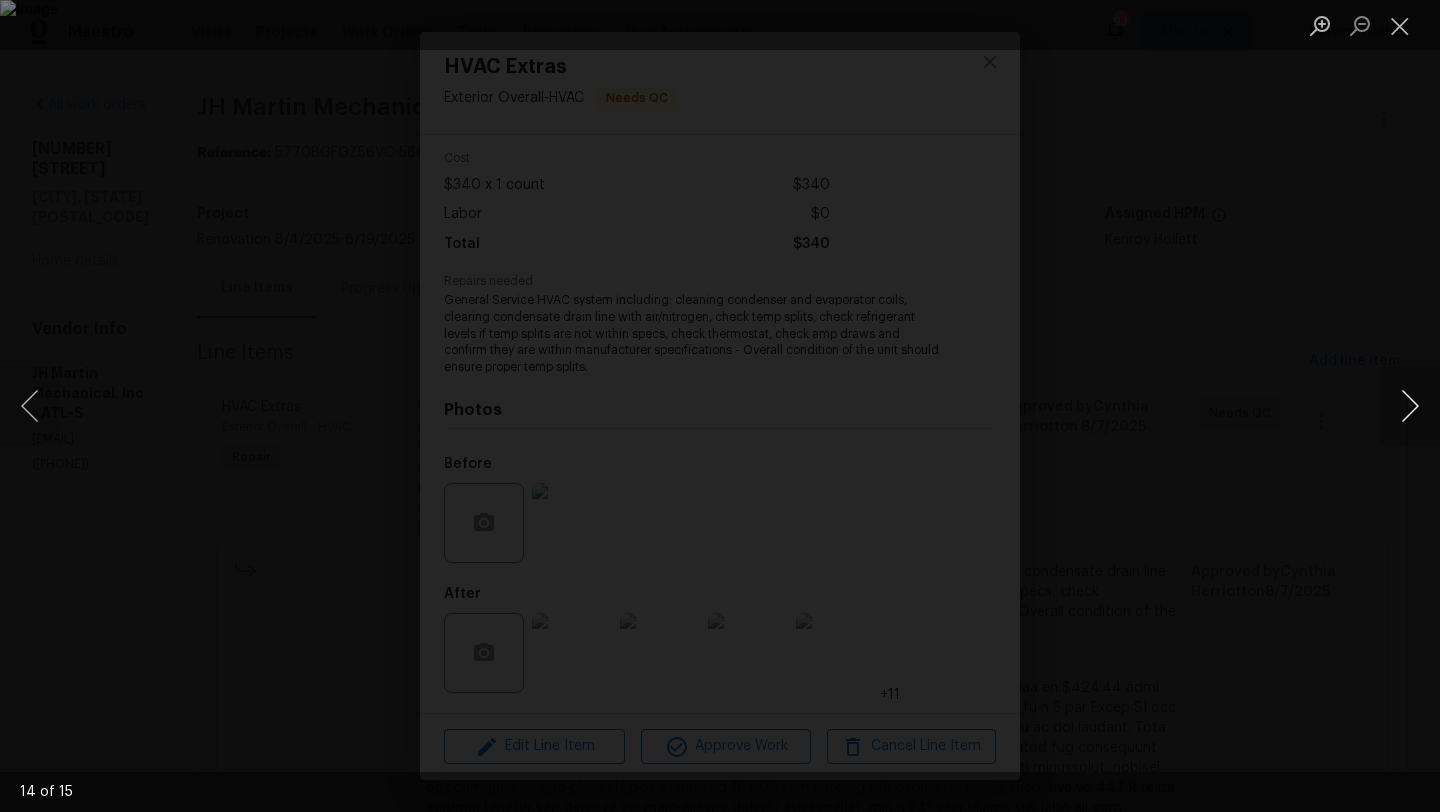 click at bounding box center [1410, 406] 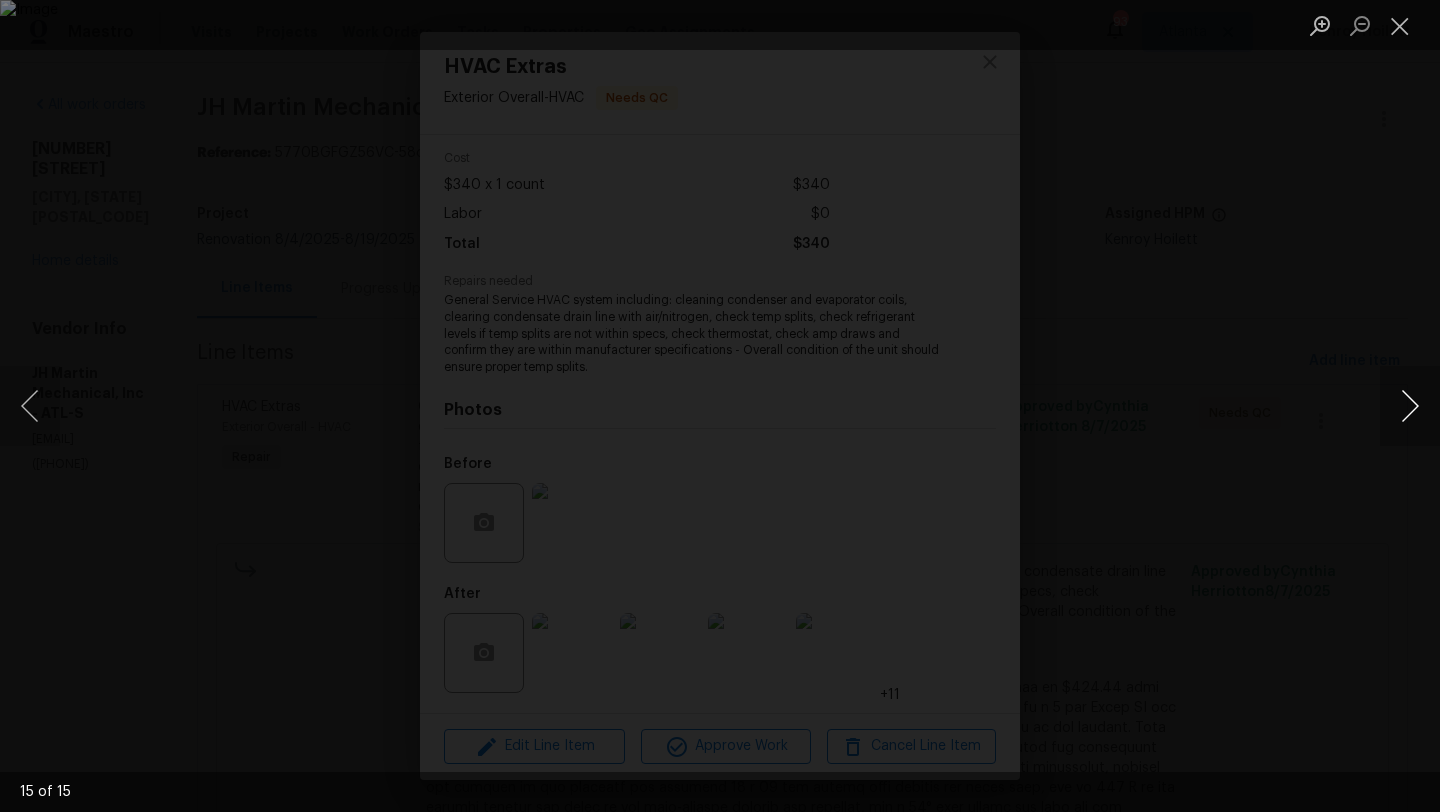 click at bounding box center [1410, 406] 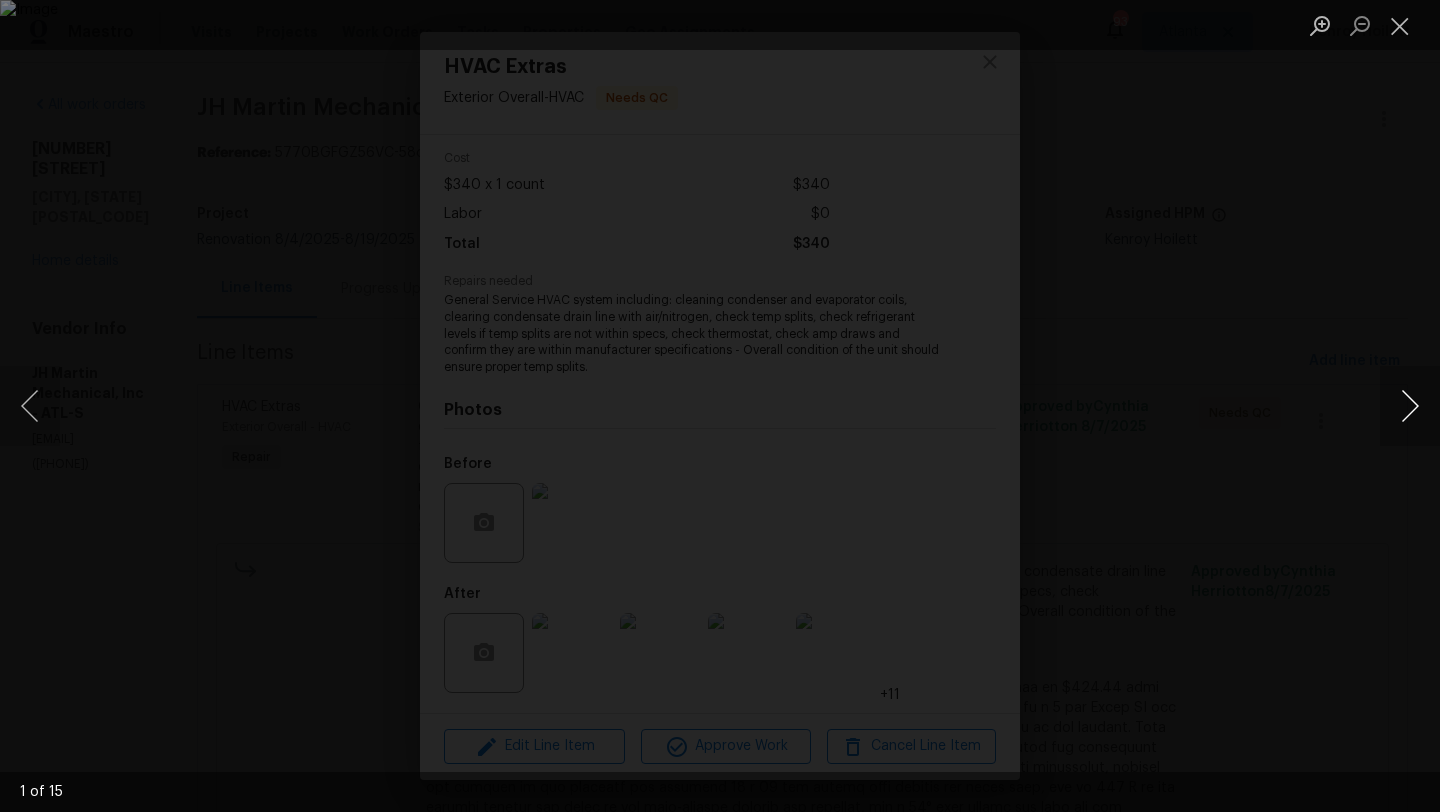 click at bounding box center (1410, 406) 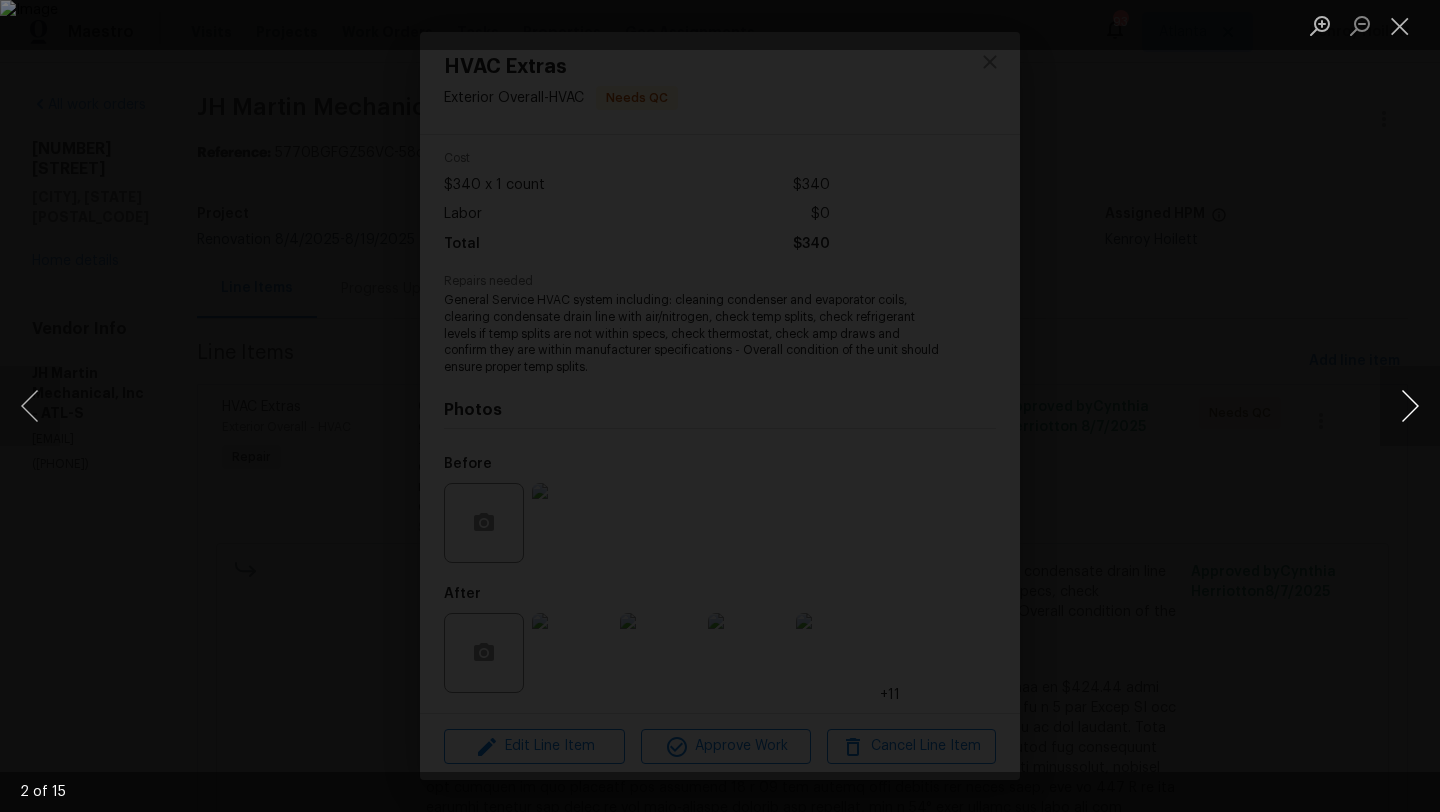 click at bounding box center (1410, 406) 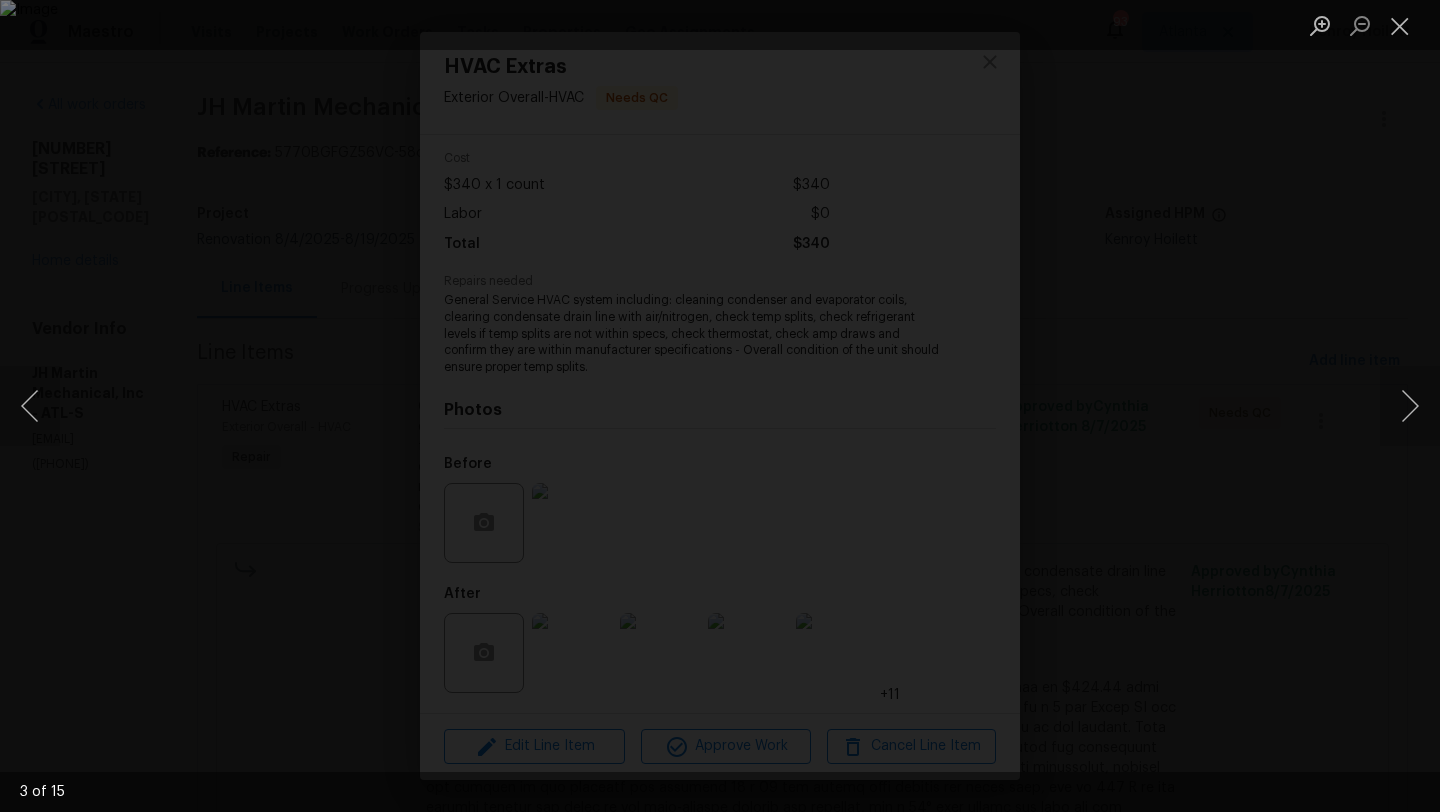 click at bounding box center [720, 406] 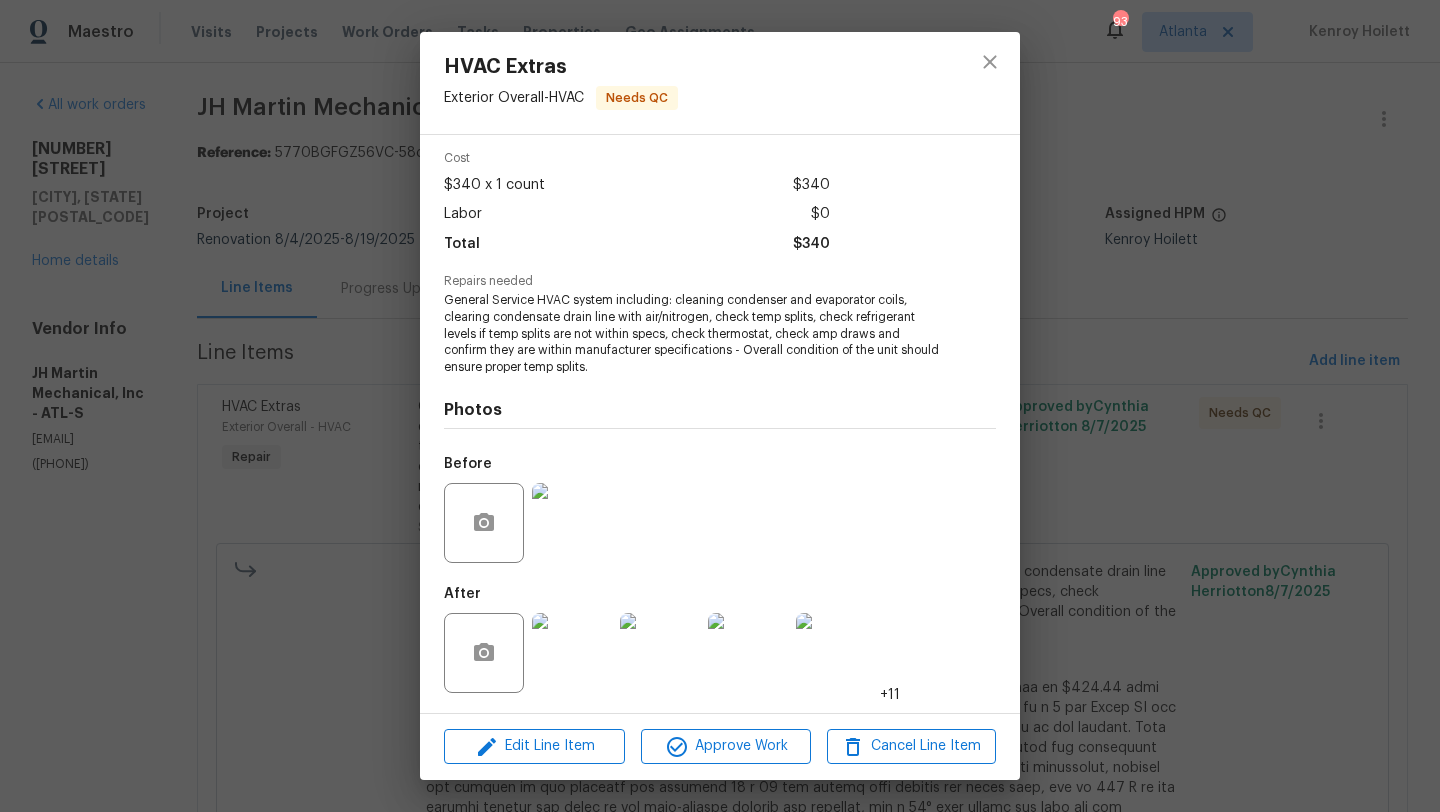 click on "HVAC Extras Exterior Overall  -  HVAC Needs QC Vendor JH Martin Mechanical, Inc Account Category Repairs Cost $340 x 1 count $340 Labor $0 Total $340 Repairs needed General Service HVAC system including: cleaning condenser and evaporator coils, clearing condensate drain line with air/nitrogen, check temp splits, check refrigerant levels if temp splits are not within specs, check thermostat, check amp draws and confirm they are within manufacturer specifications - Overall condition of the unit should ensure proper temp splits. Photos Before After  +11  Edit Line Item  Approve Work  Cancel Line Item" at bounding box center [720, 406] 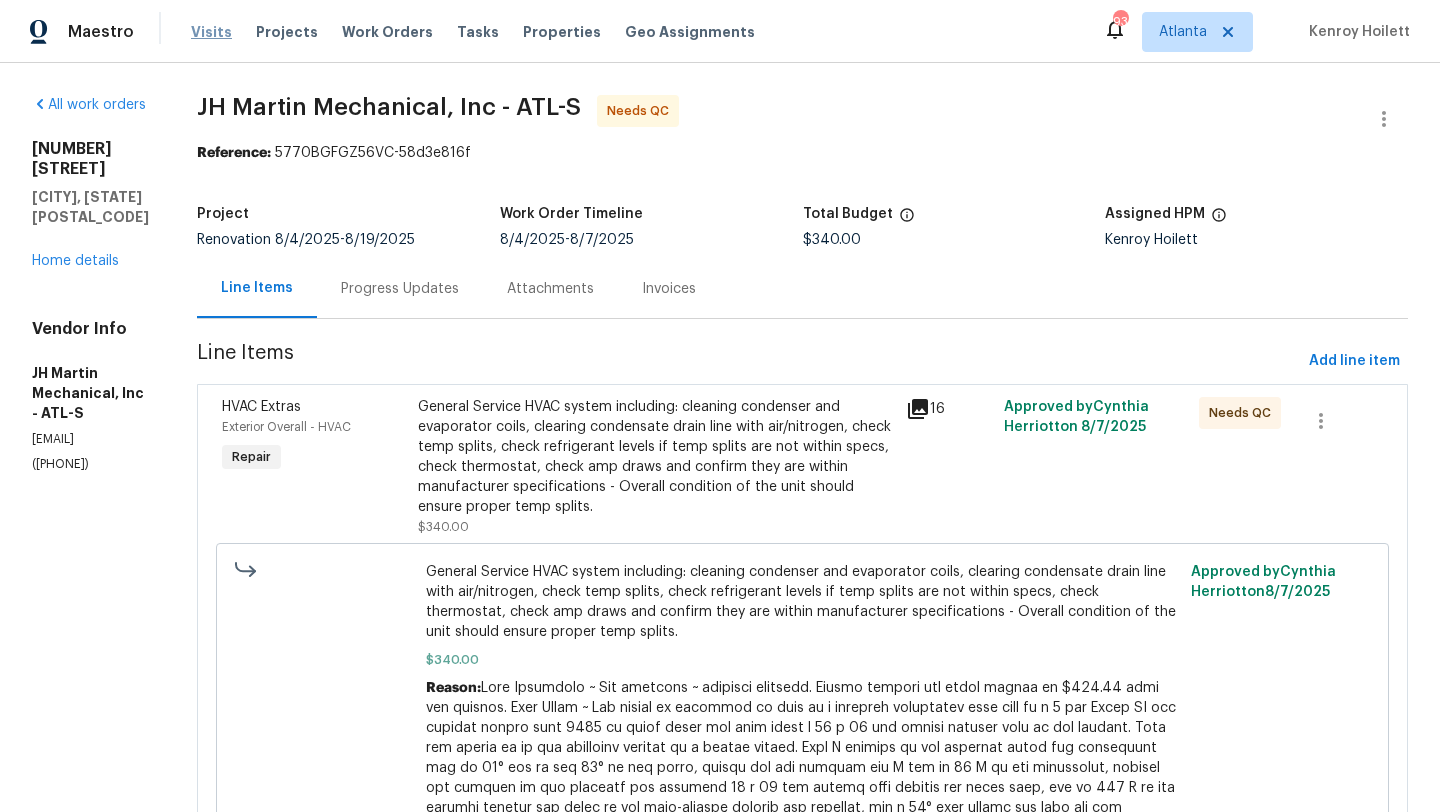 click on "Visits" at bounding box center (211, 32) 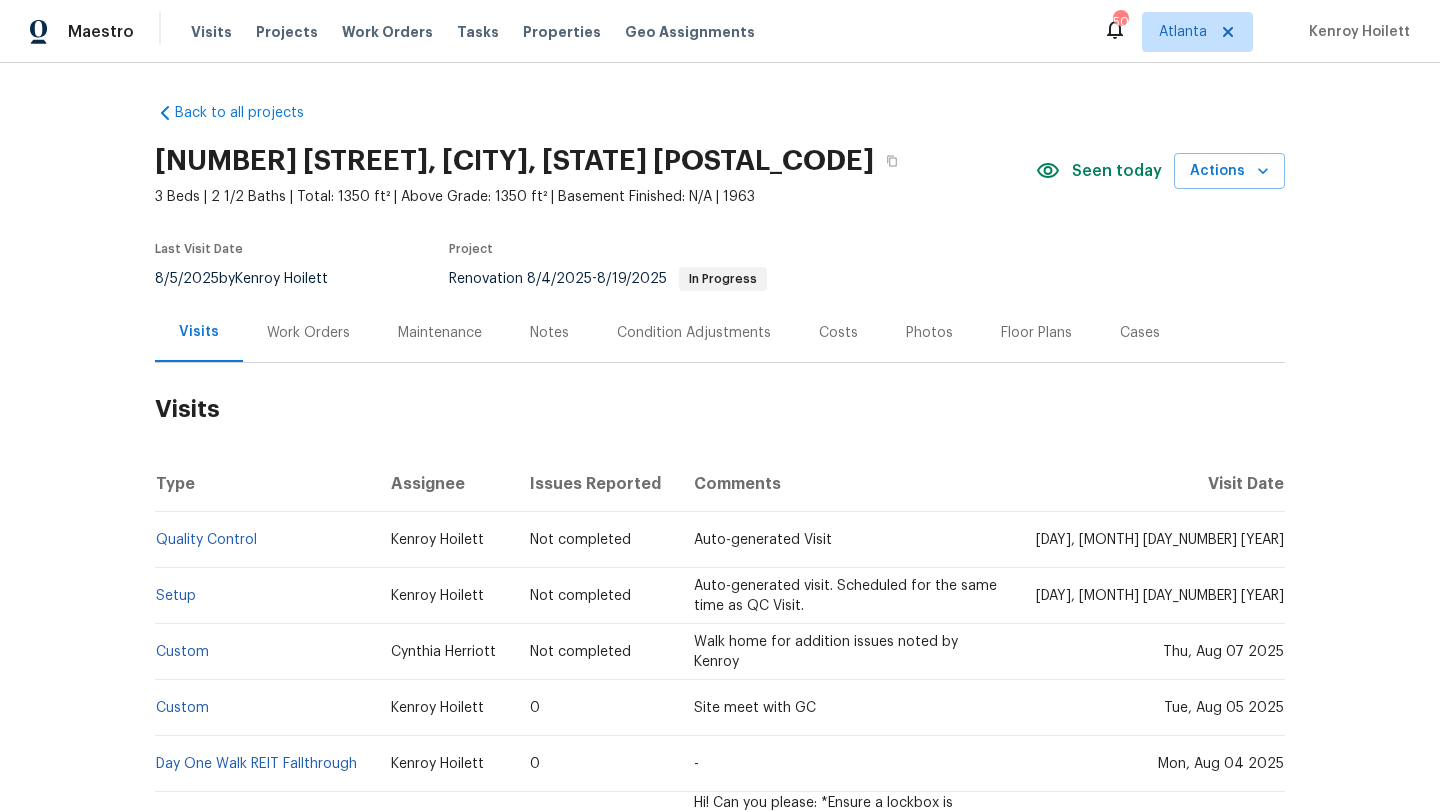 scroll, scrollTop: 0, scrollLeft: 0, axis: both 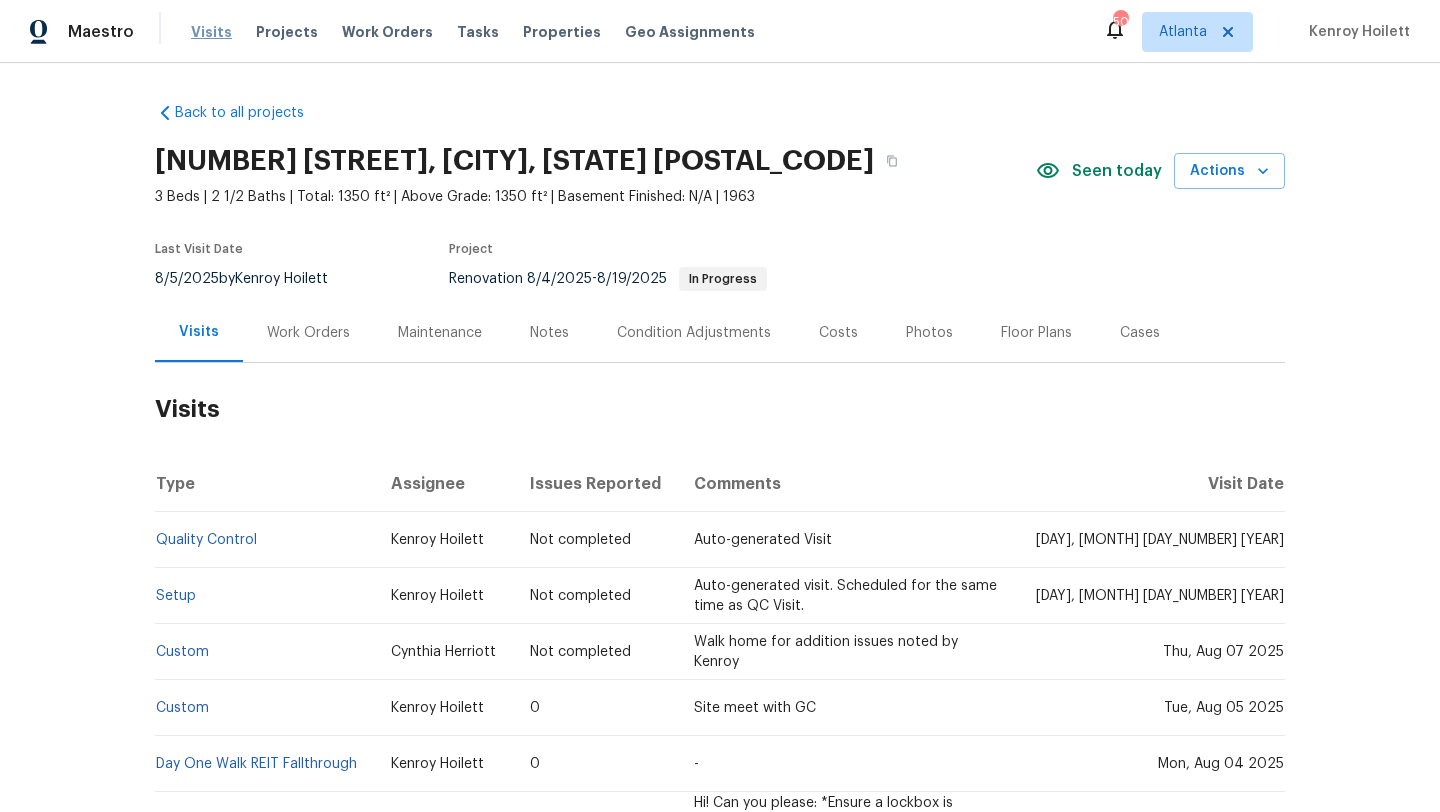 click on "Visits" at bounding box center [211, 32] 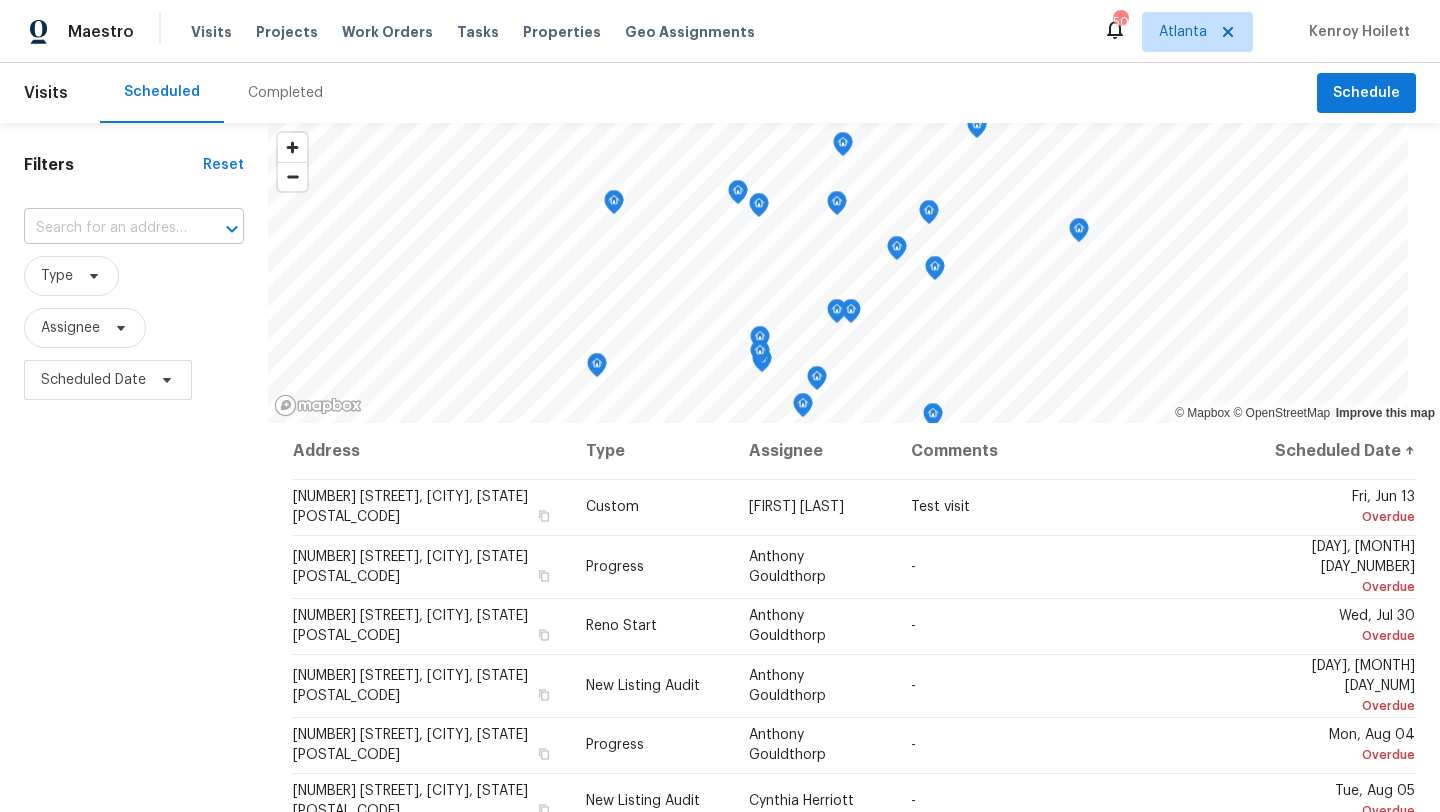 click at bounding box center [106, 228] 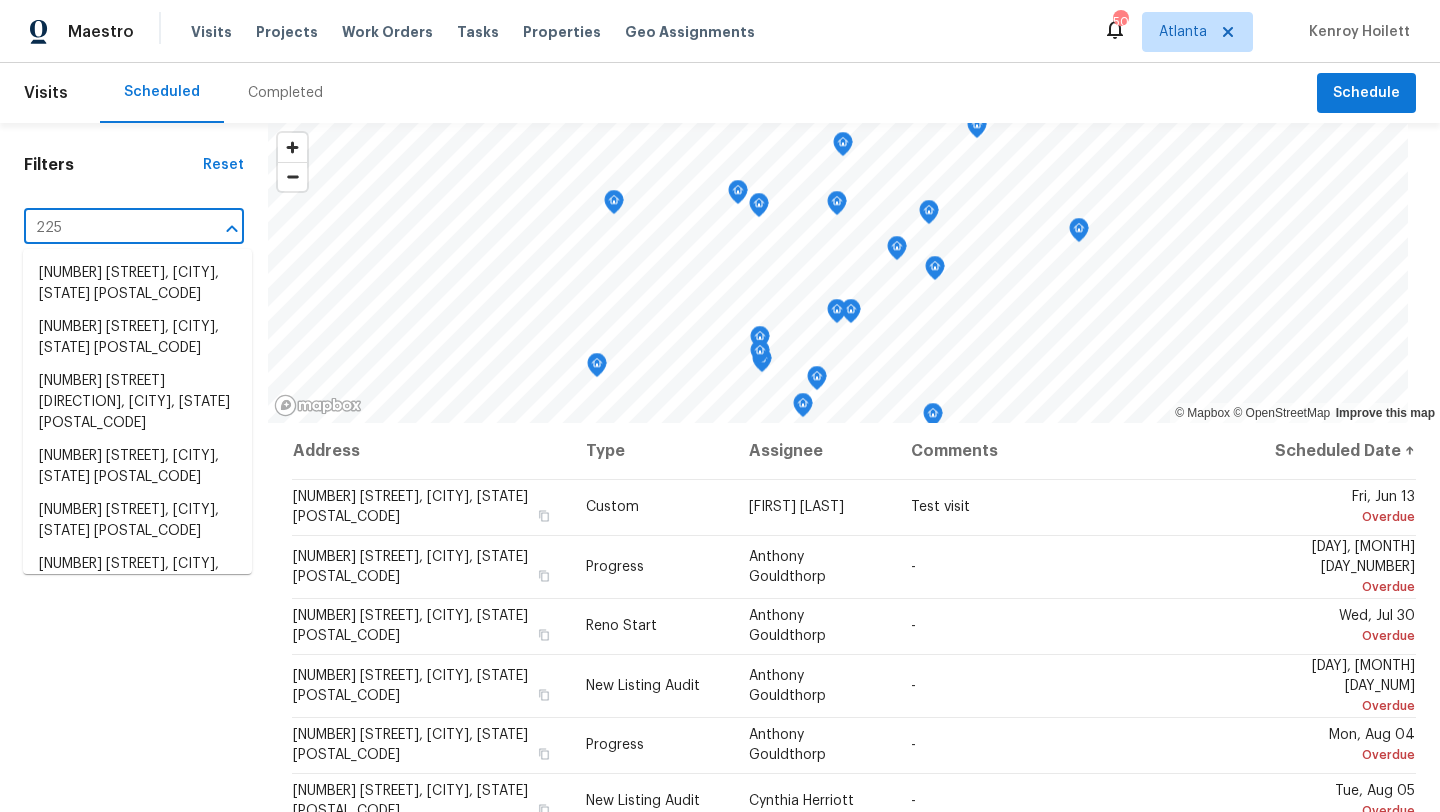 type on "2252" 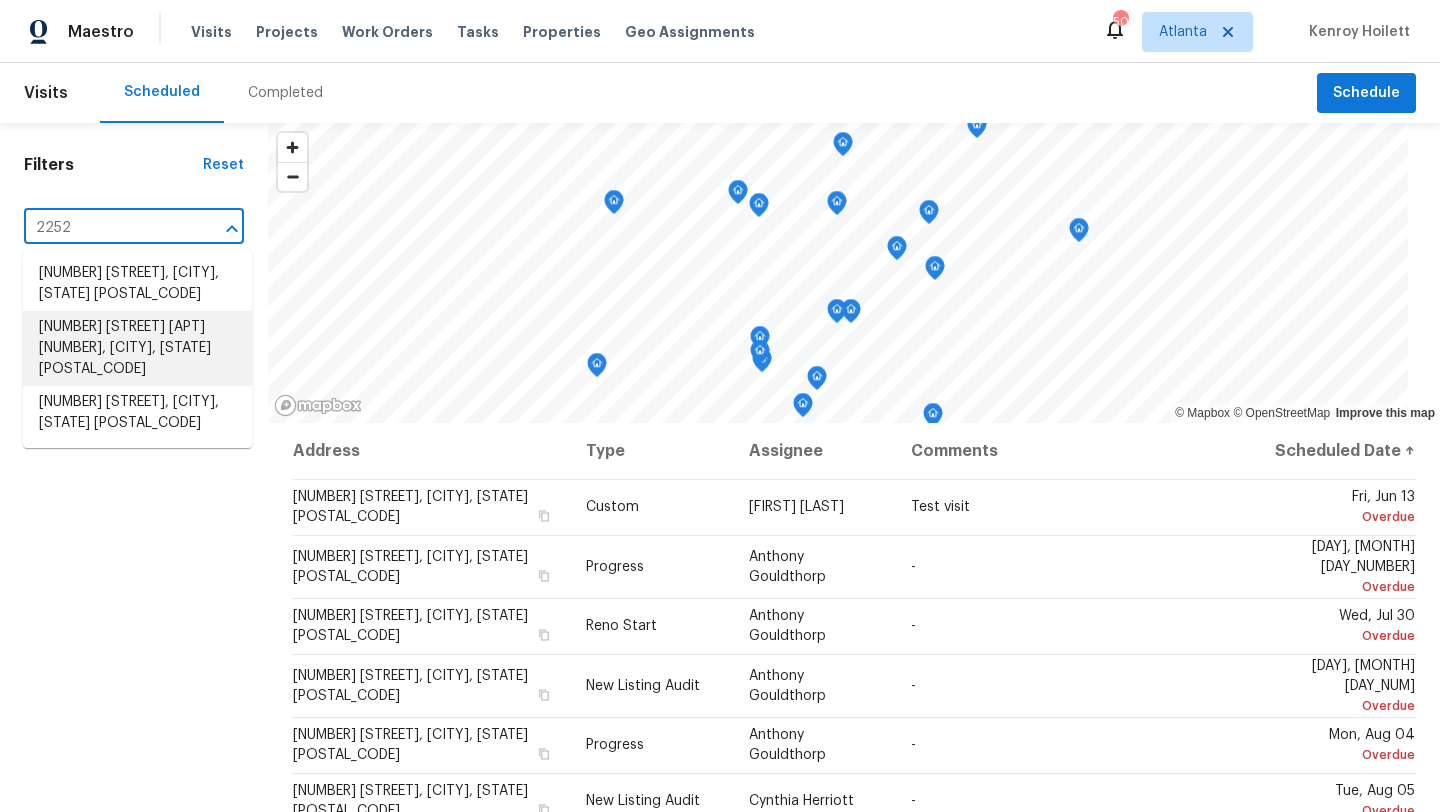 click on "2252 Carefree Cir # 3, Marietta, GA 30062" at bounding box center [137, 348] 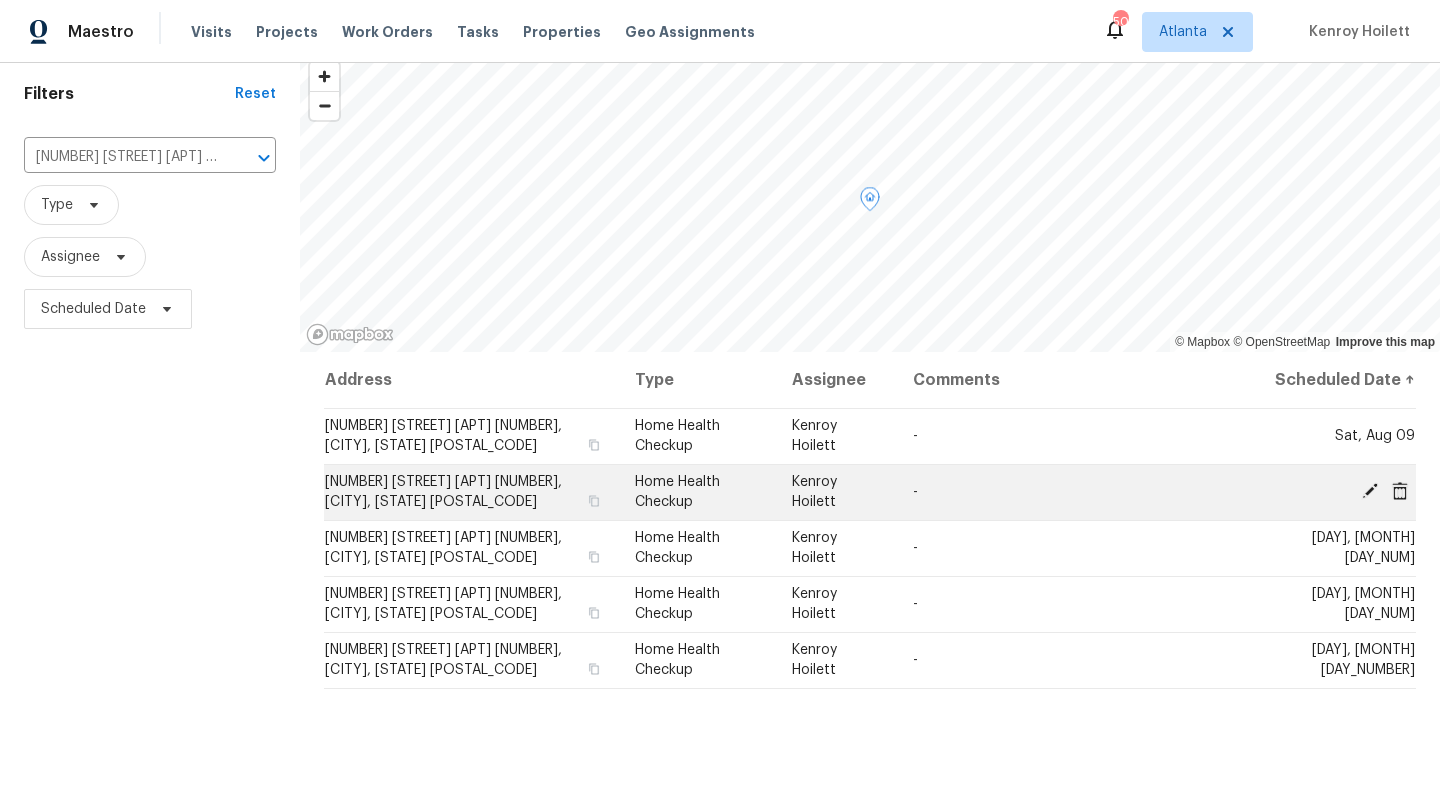 scroll, scrollTop: 75, scrollLeft: 0, axis: vertical 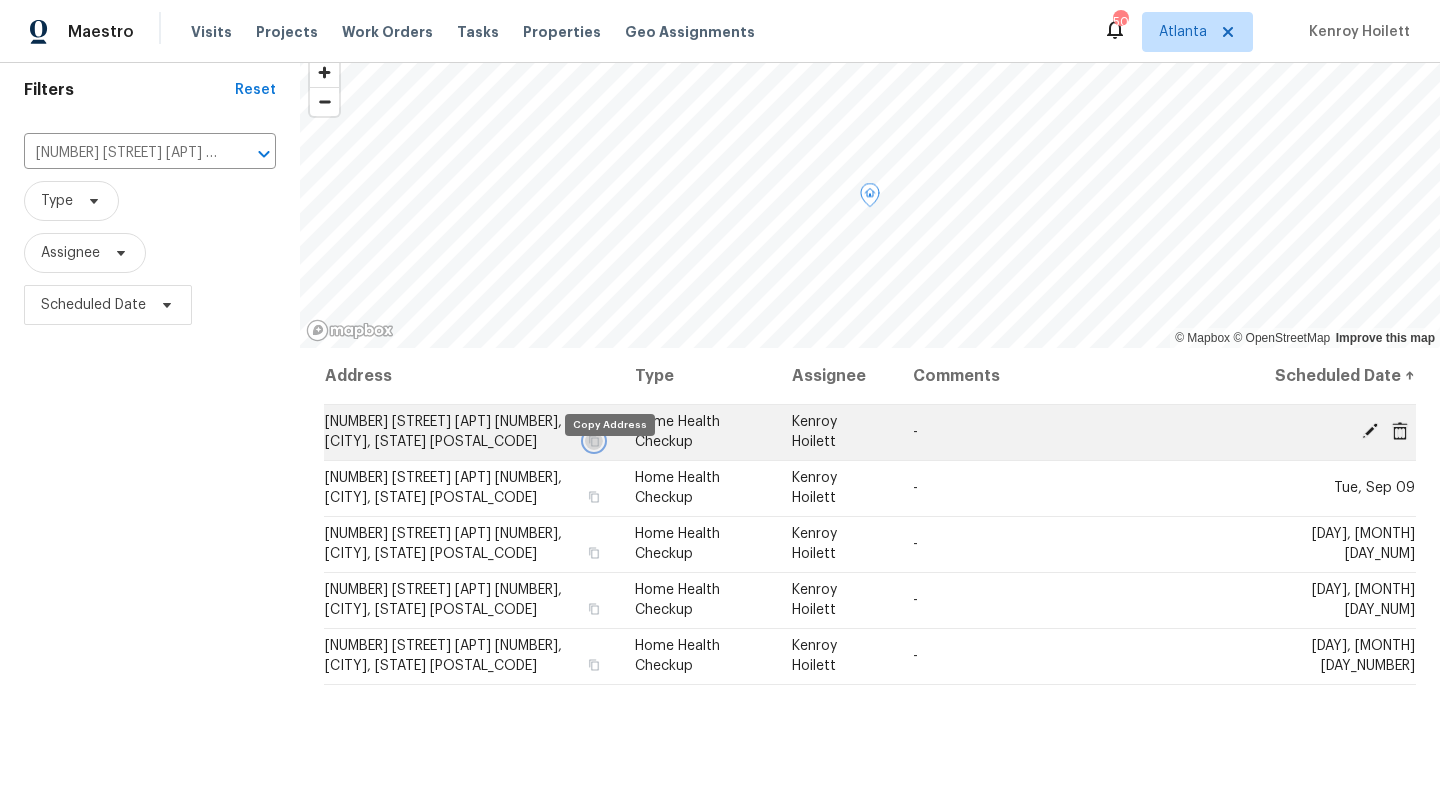 click 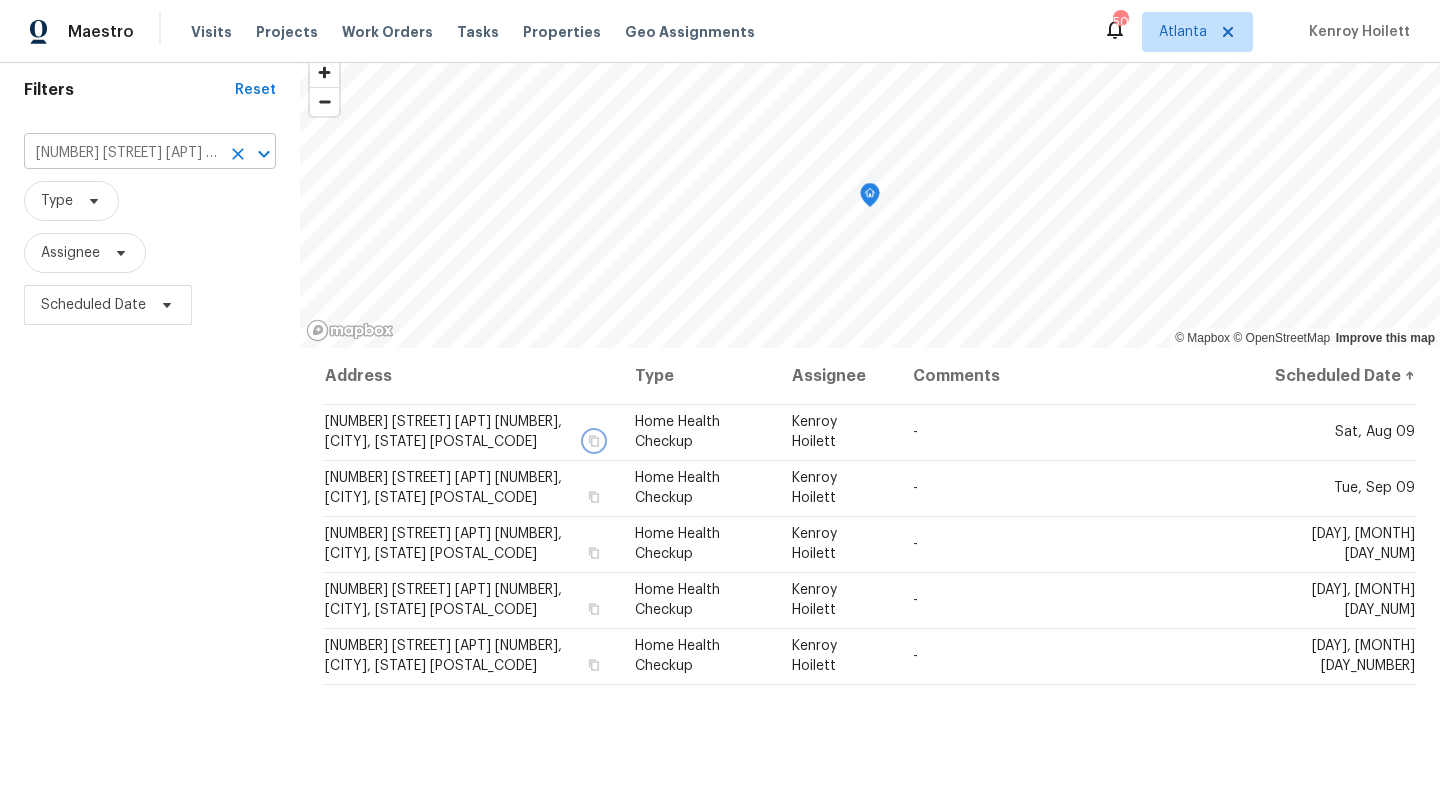 click 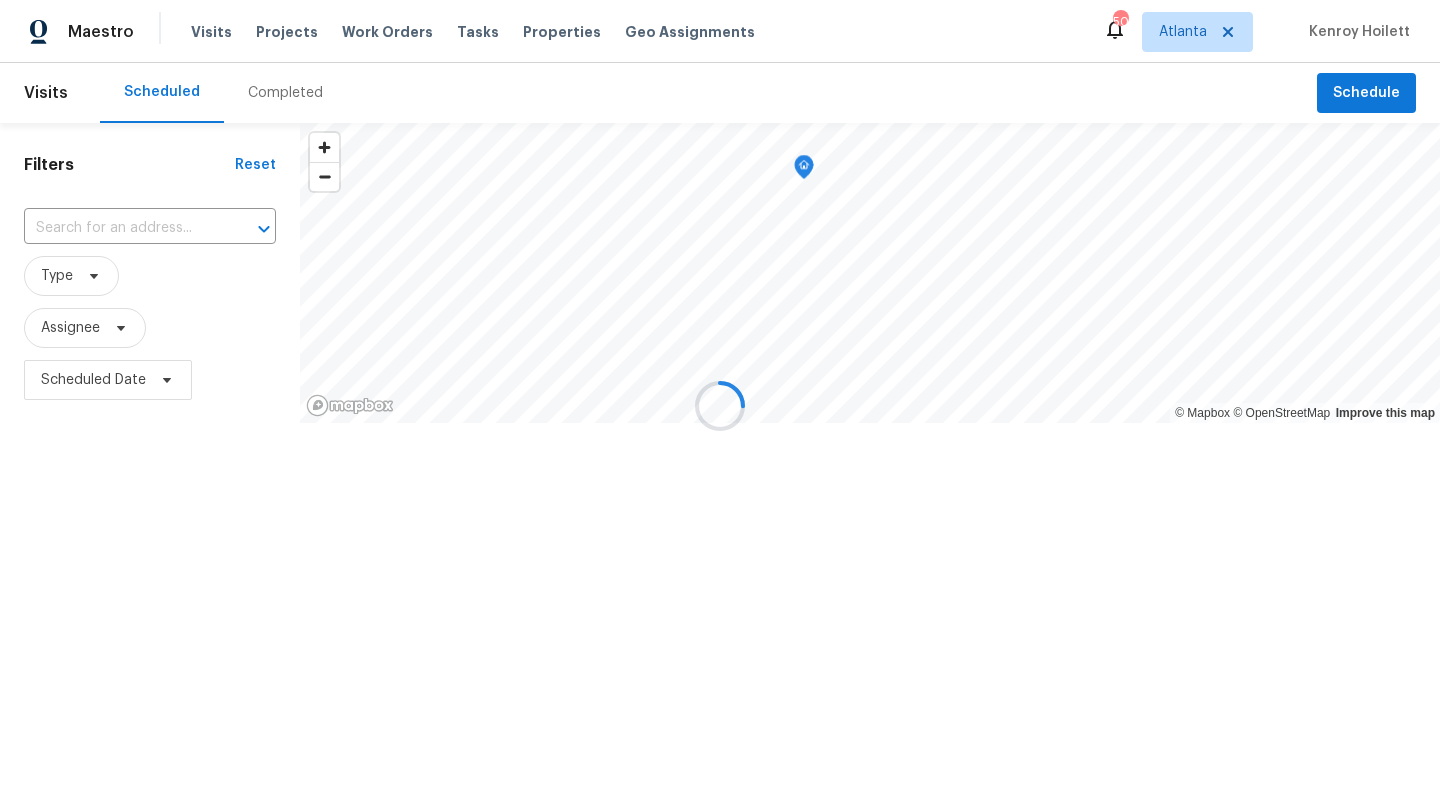 scroll, scrollTop: 0, scrollLeft: 0, axis: both 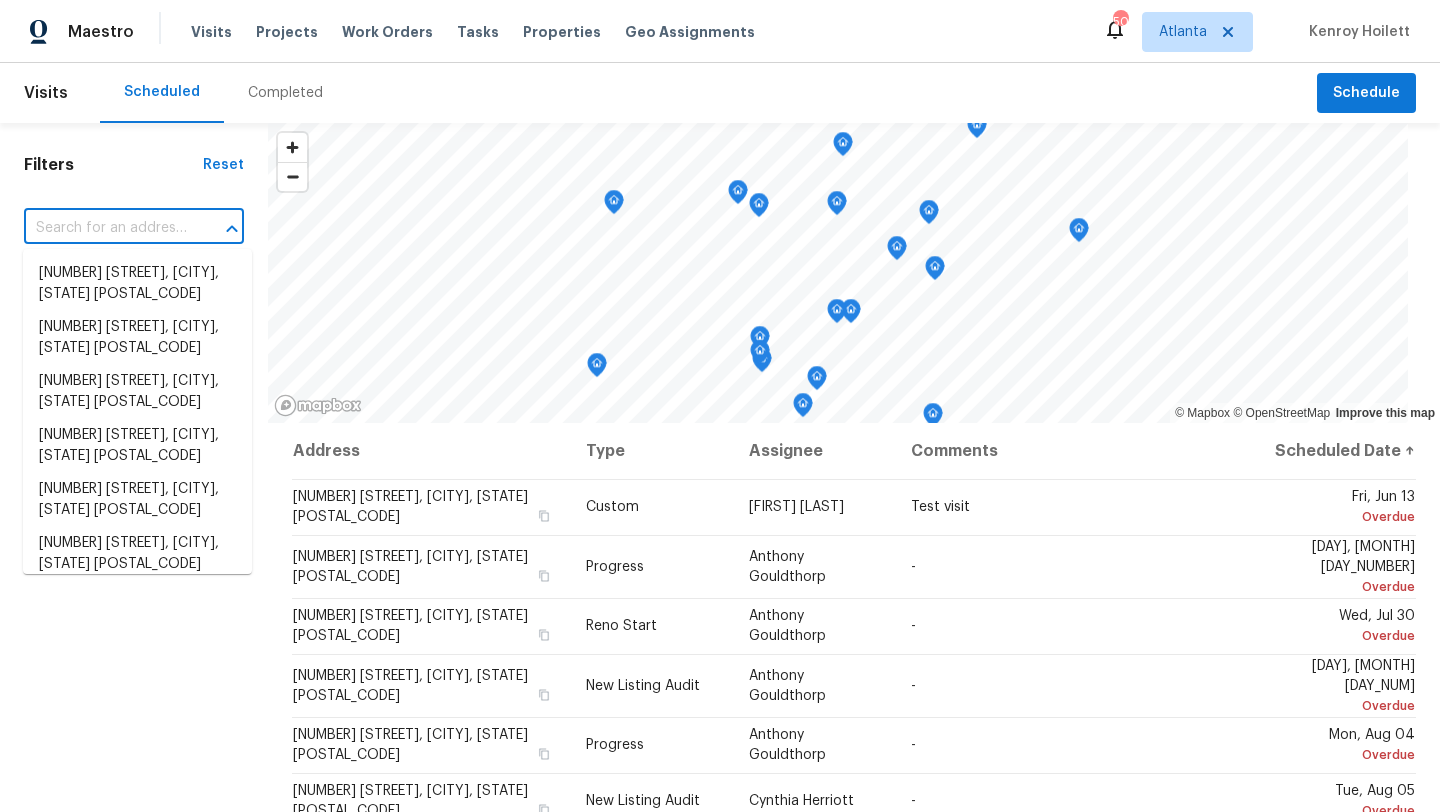 click at bounding box center [106, 228] 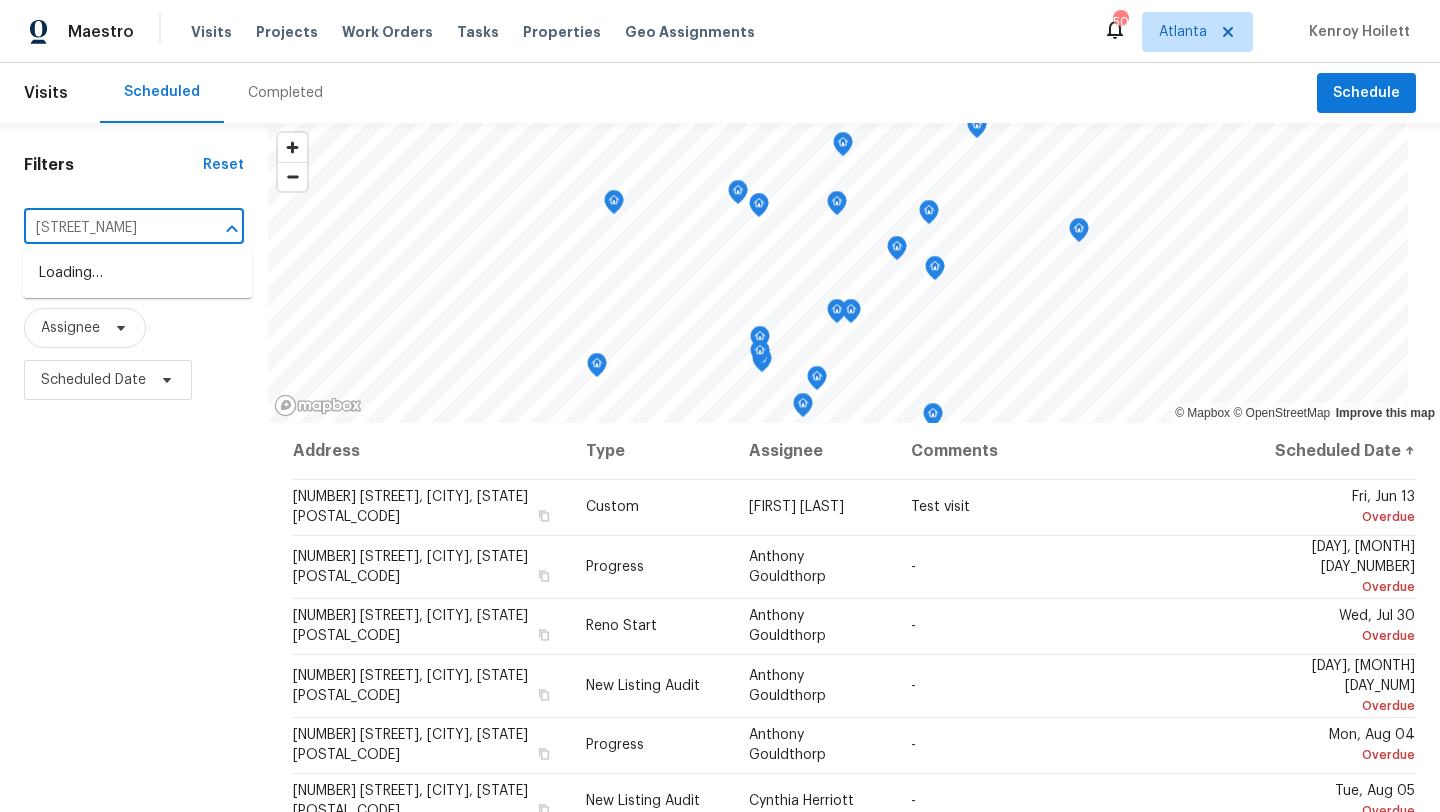 type on "arbor view" 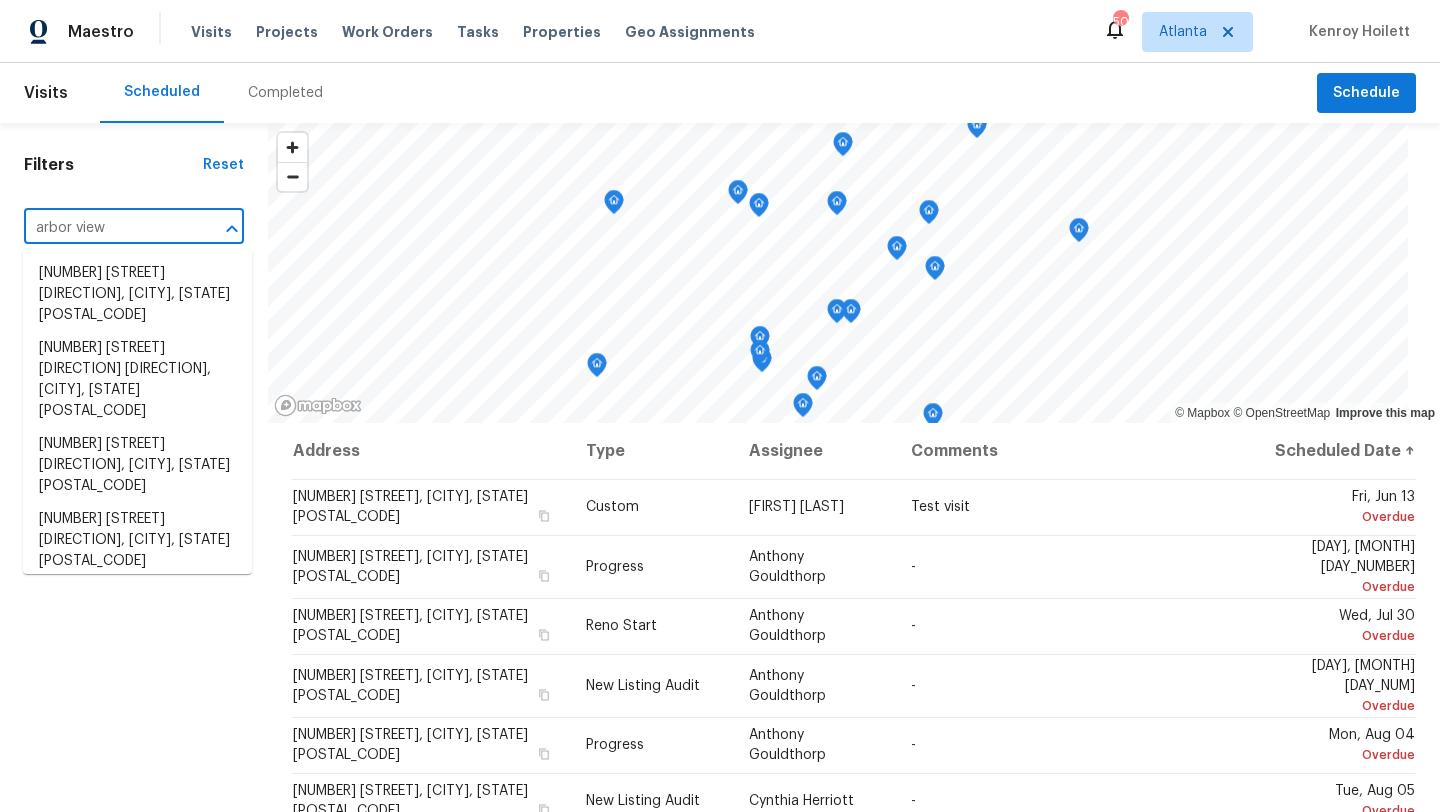 click on "4963 Arbor View Pkwy NW, Acworth, GA 30101" at bounding box center [137, 680] 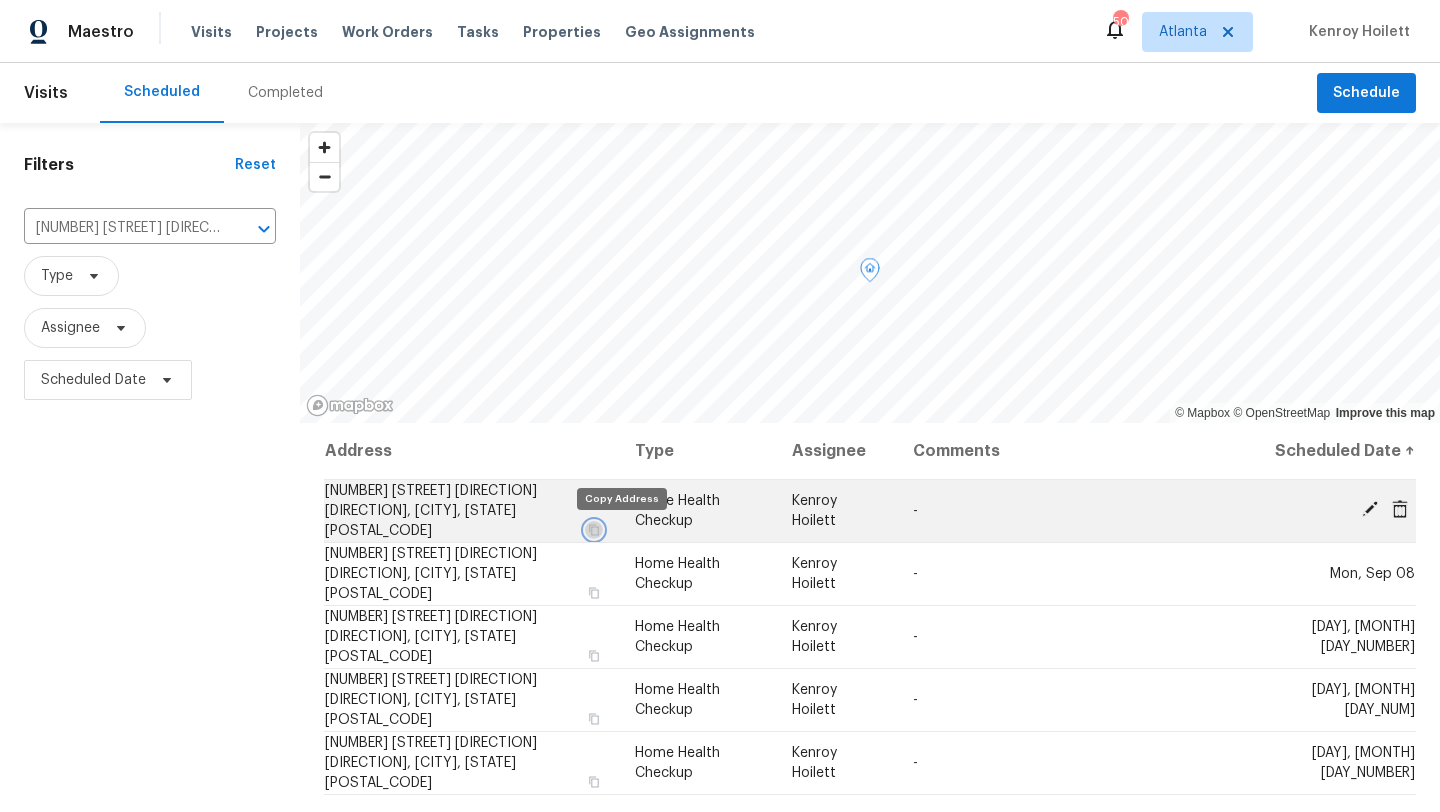click 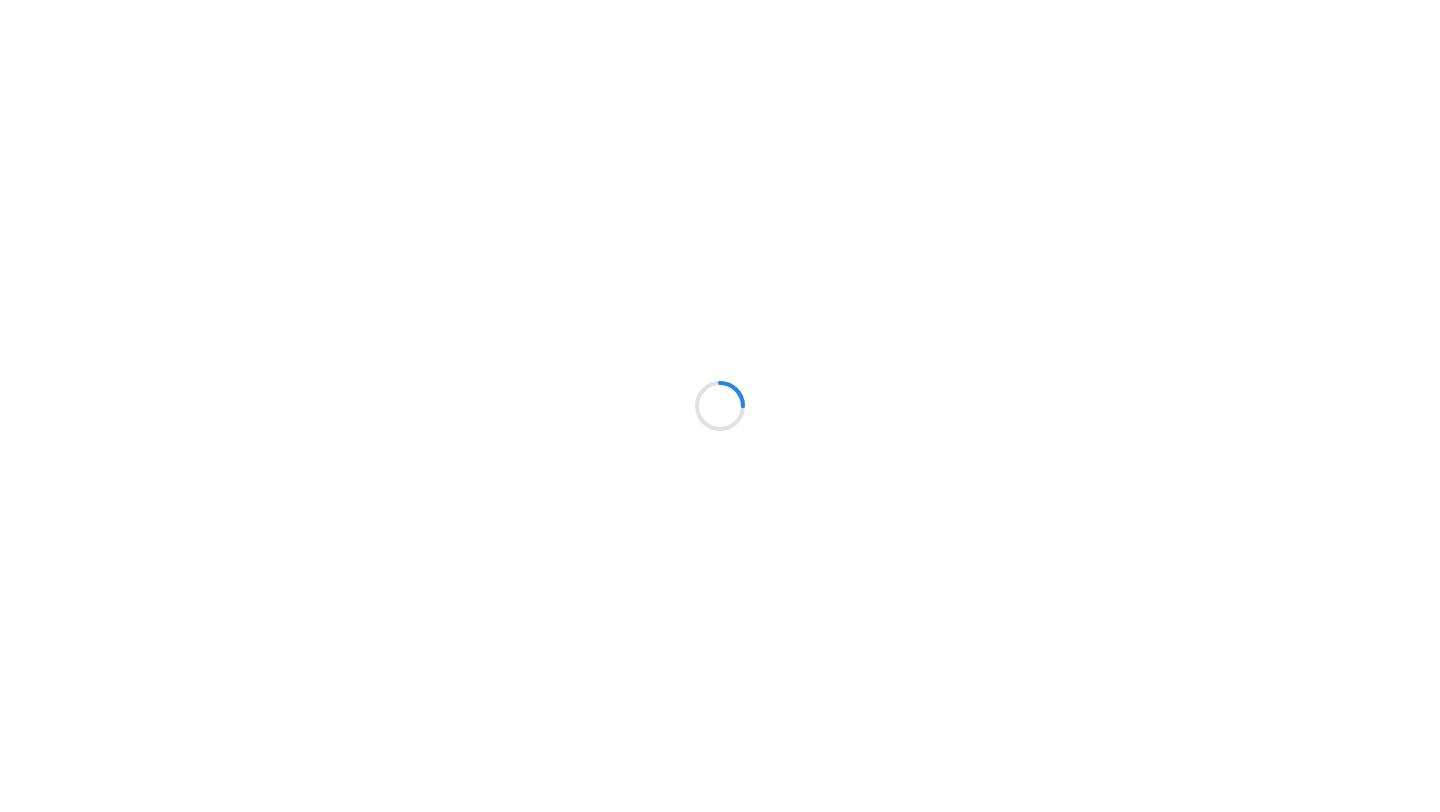 scroll, scrollTop: 0, scrollLeft: 0, axis: both 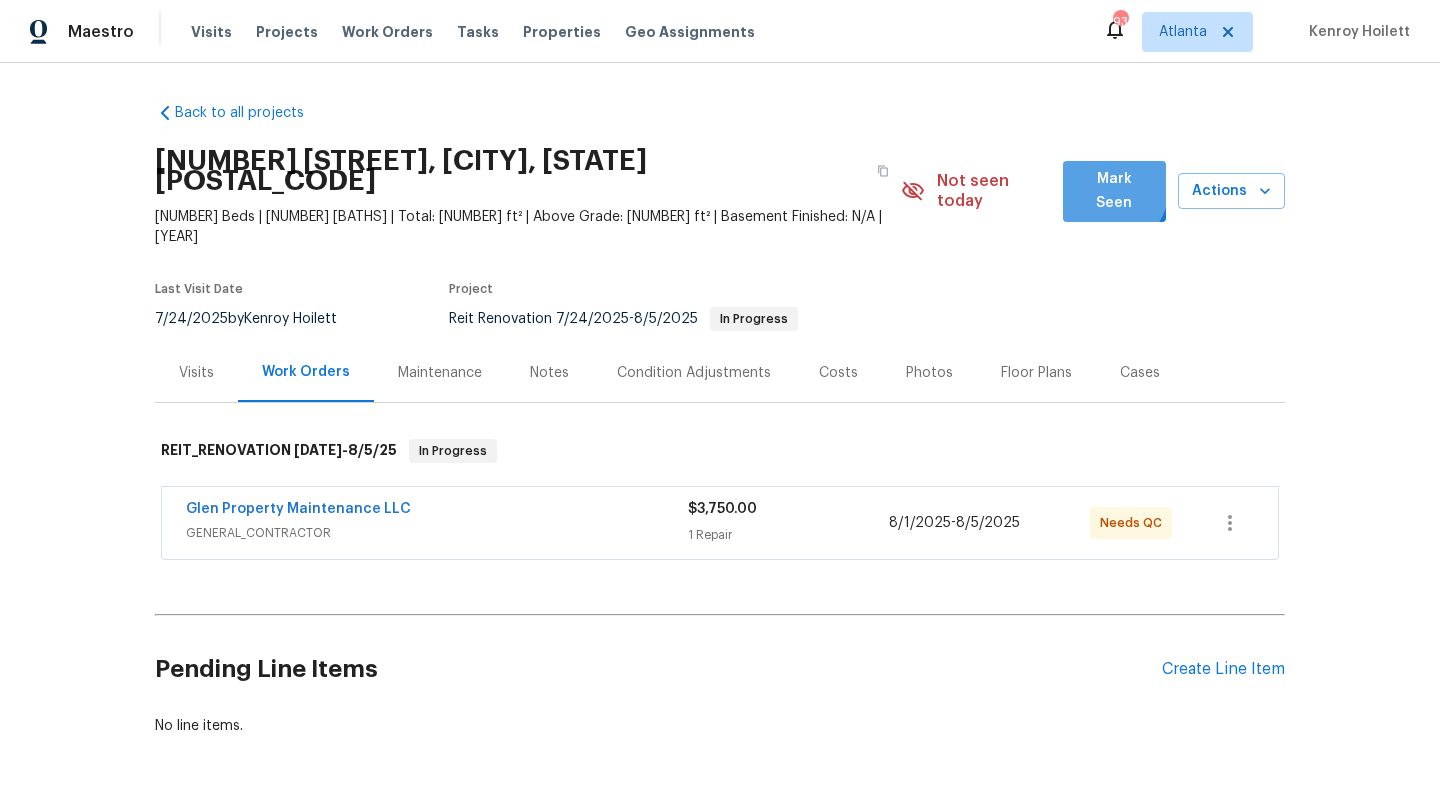 click on "Mark Seen" at bounding box center [1114, 191] 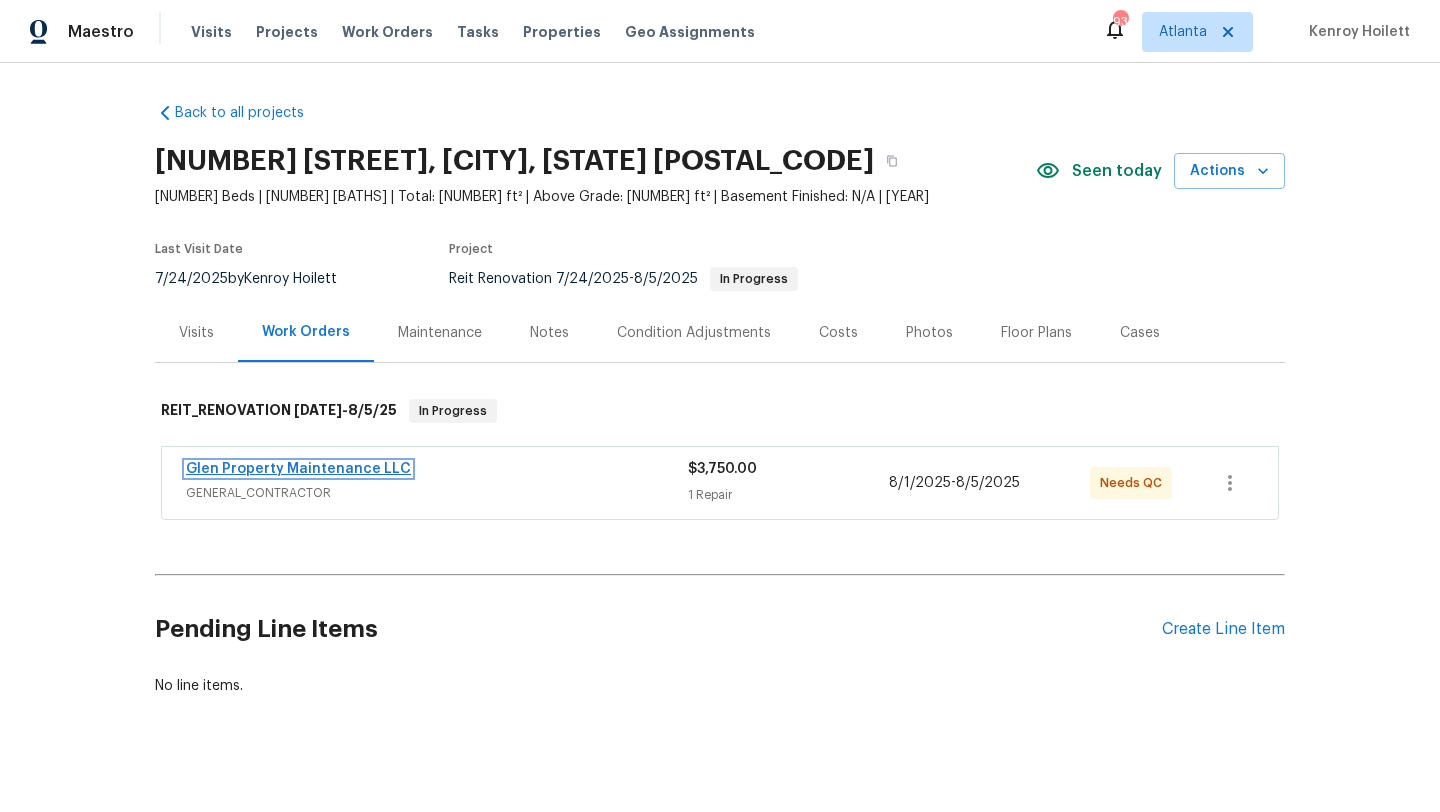 click on "Glen Property Maintenance LLC" at bounding box center [298, 469] 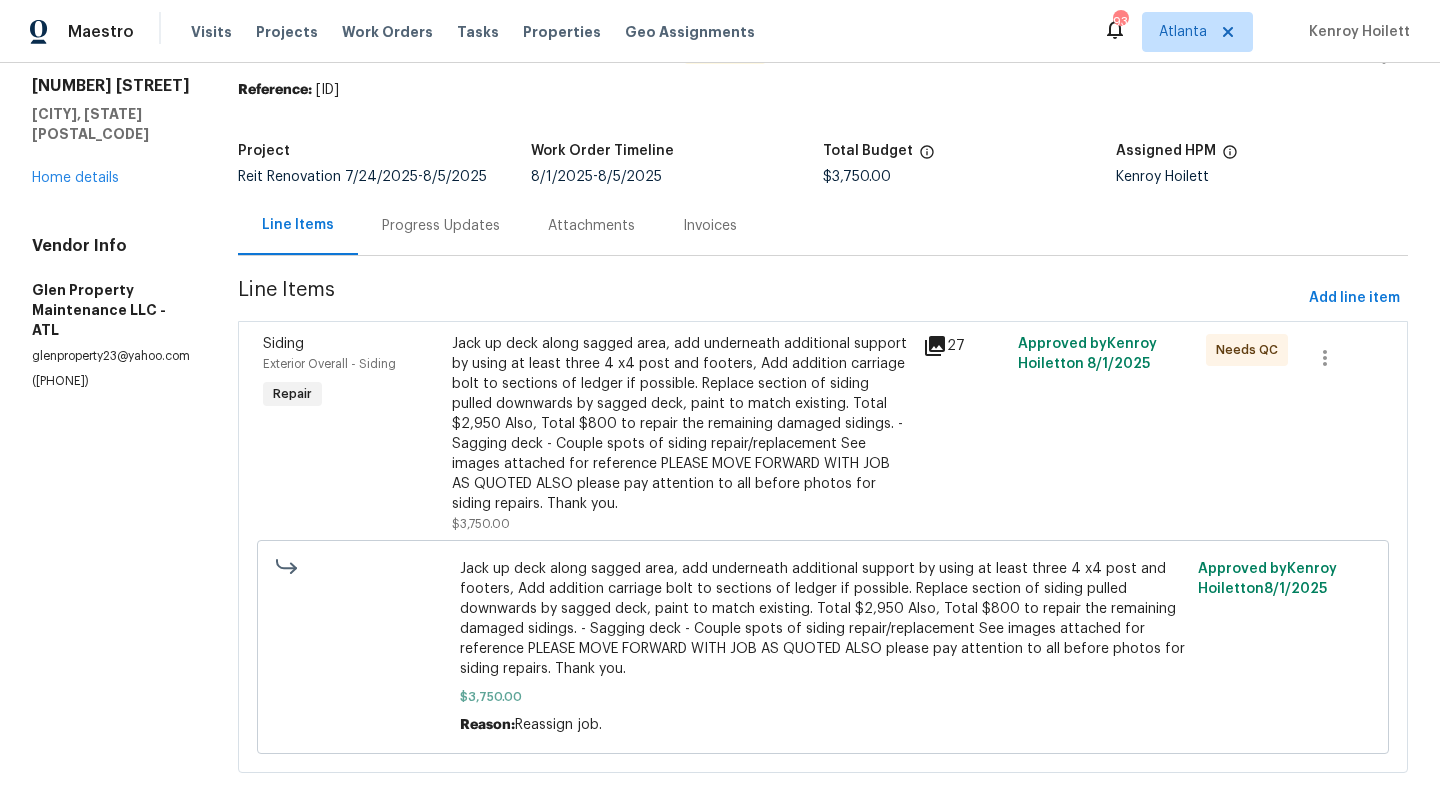 scroll, scrollTop: 81, scrollLeft: 0, axis: vertical 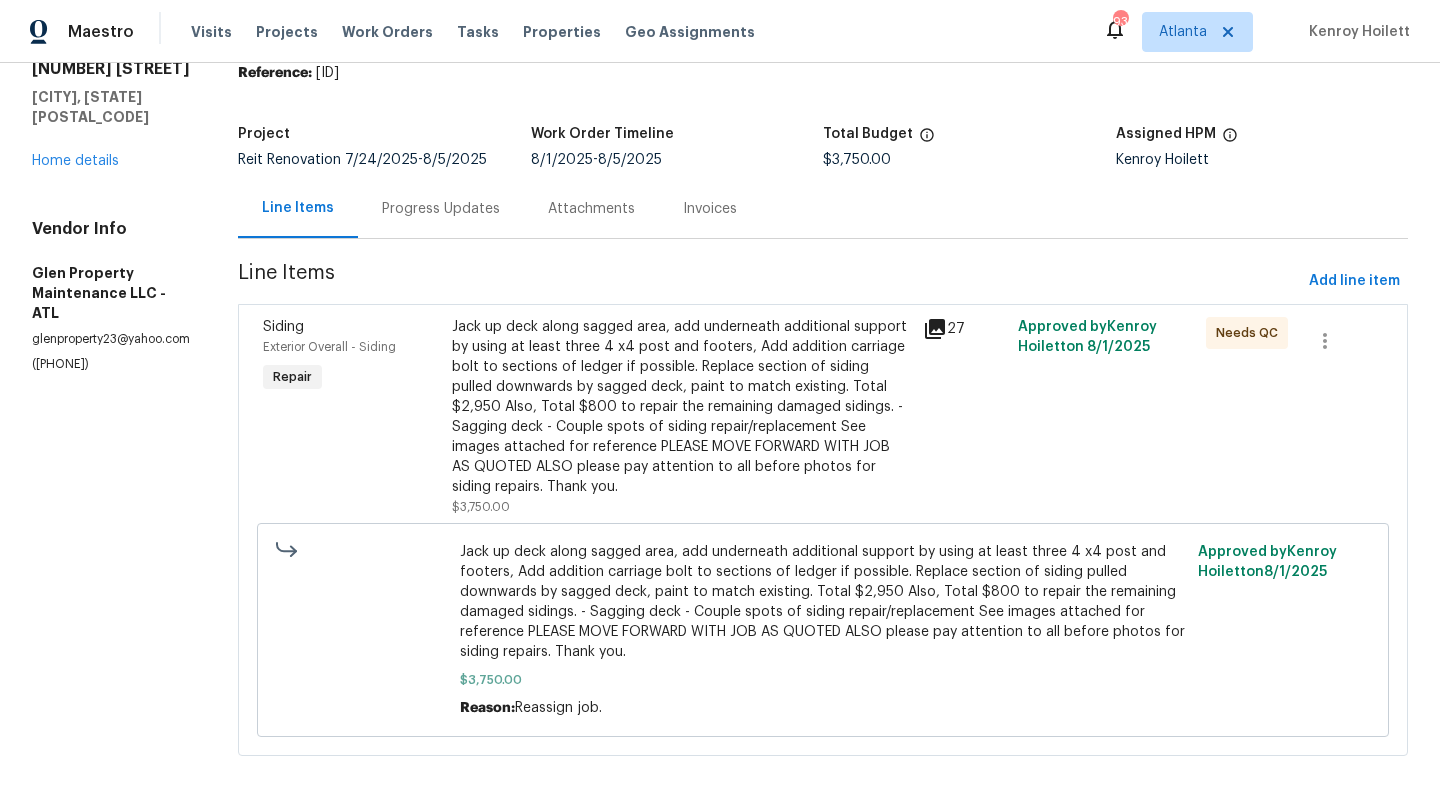 click on "Exterior Overall - Siding" at bounding box center (329, 347) 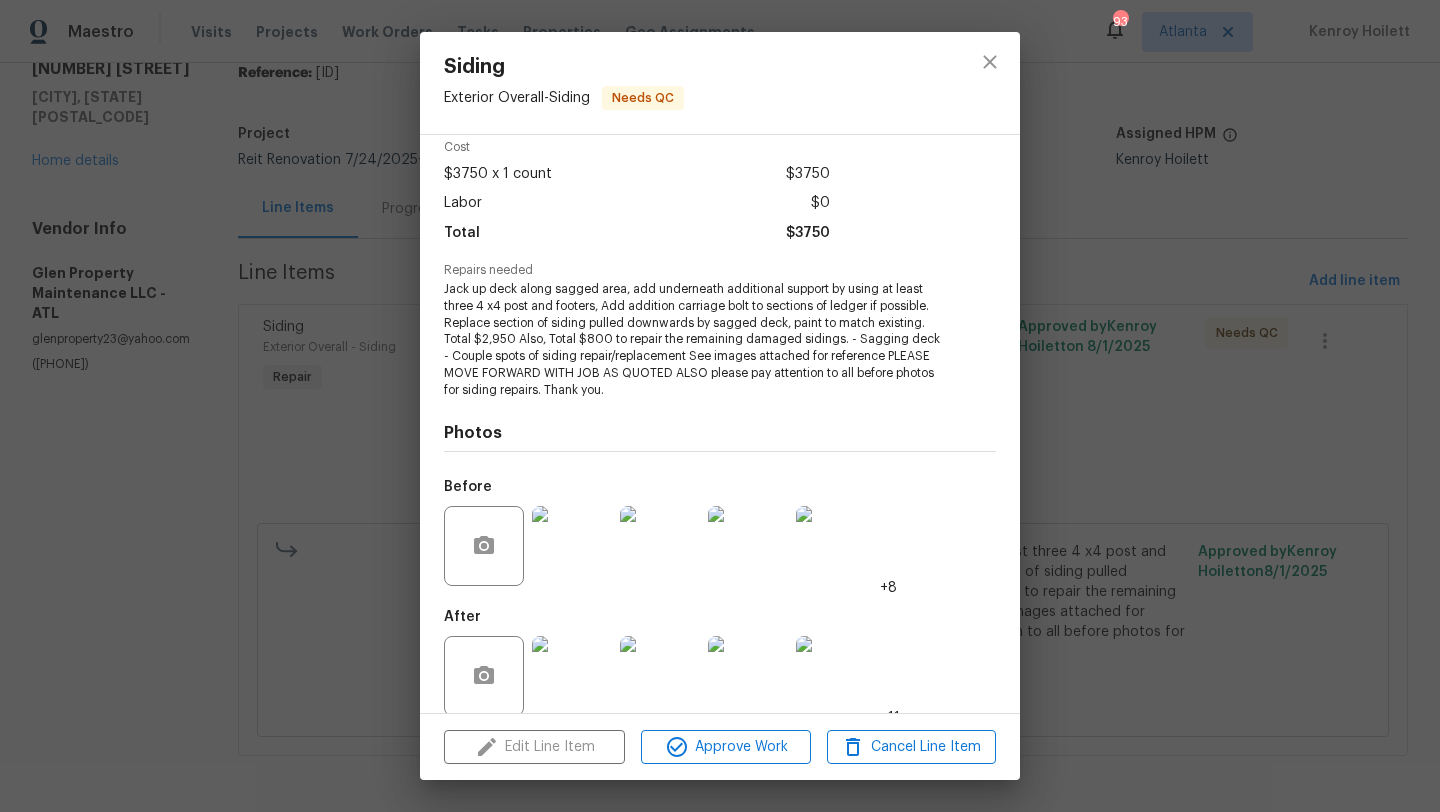 scroll, scrollTop: 110, scrollLeft: 0, axis: vertical 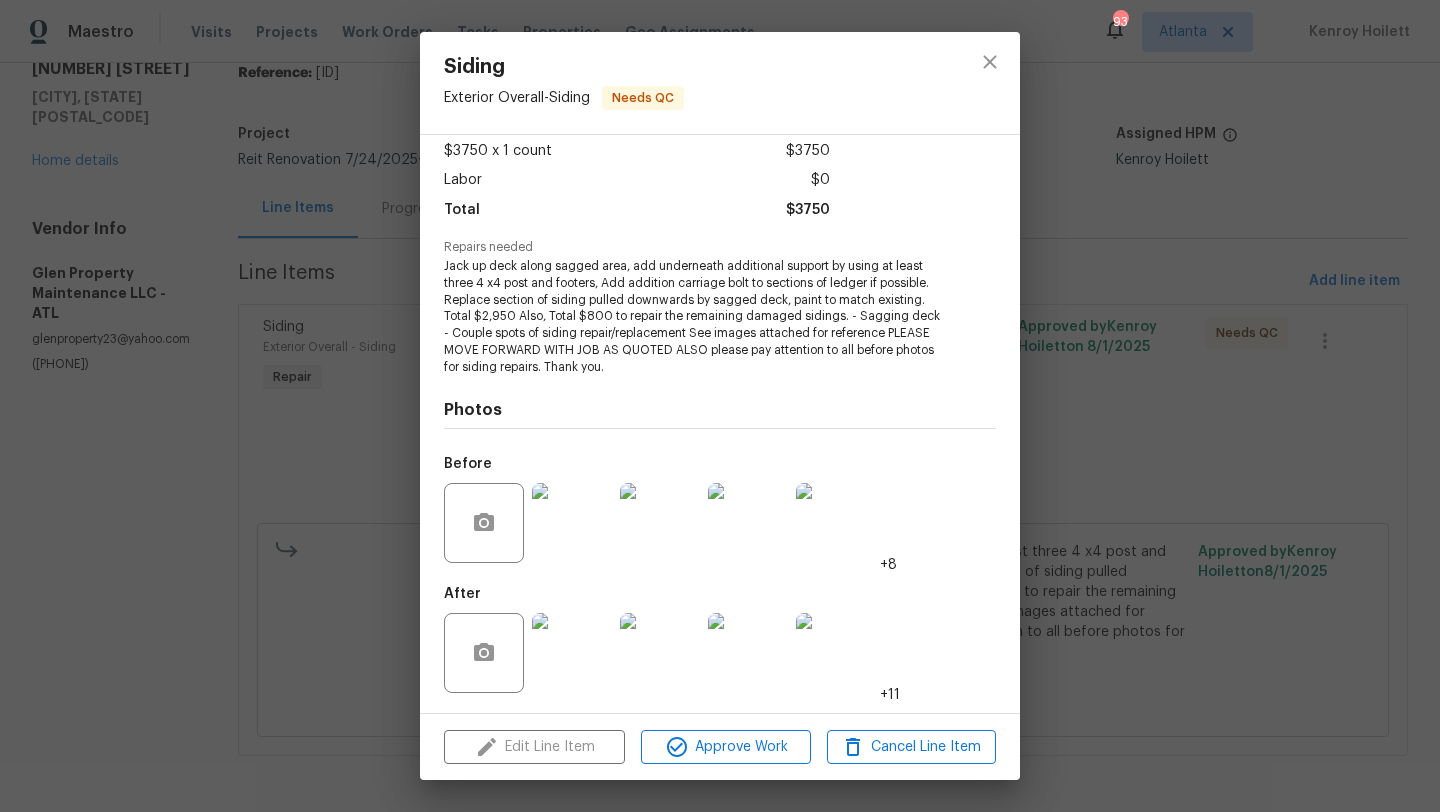 click at bounding box center (572, 653) 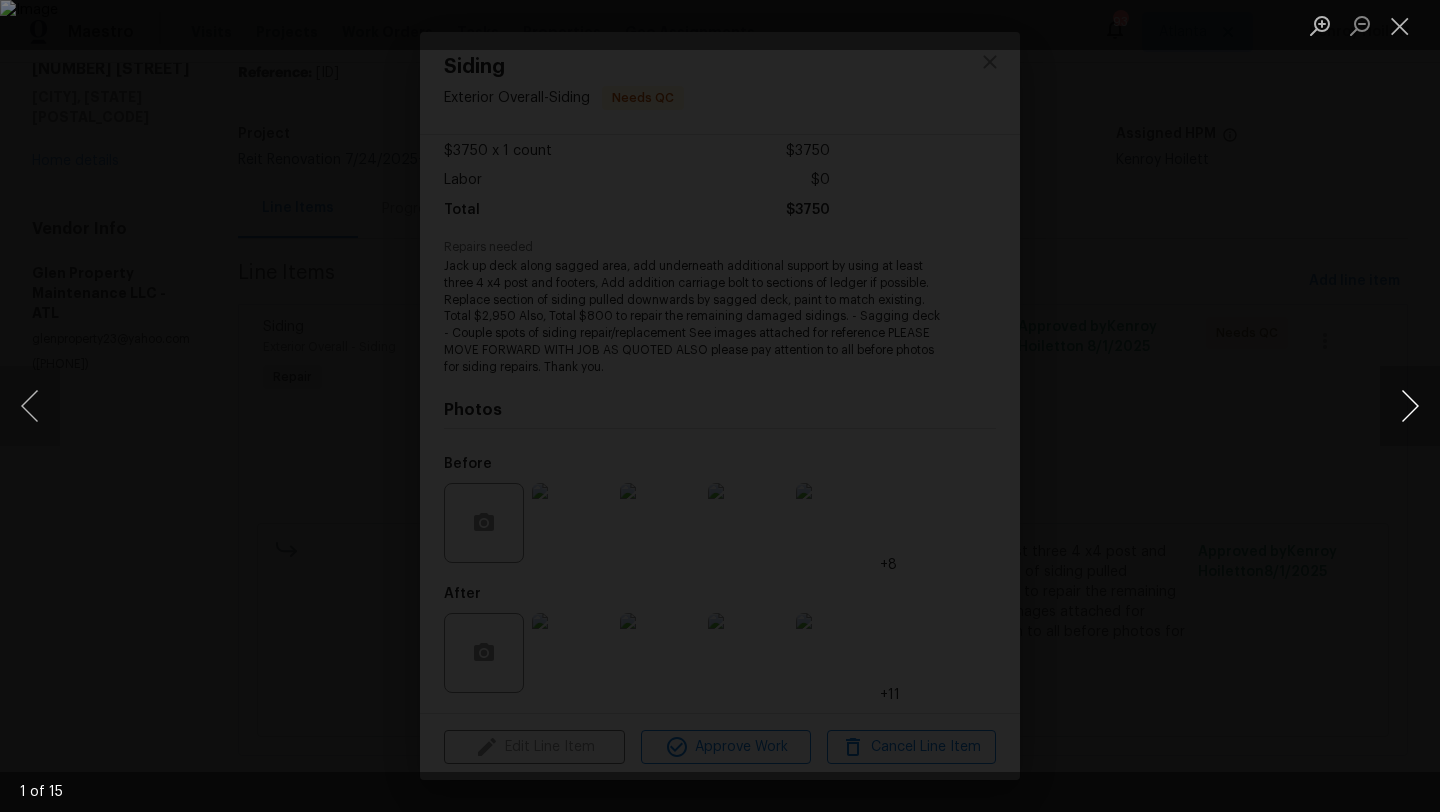 click at bounding box center (1410, 406) 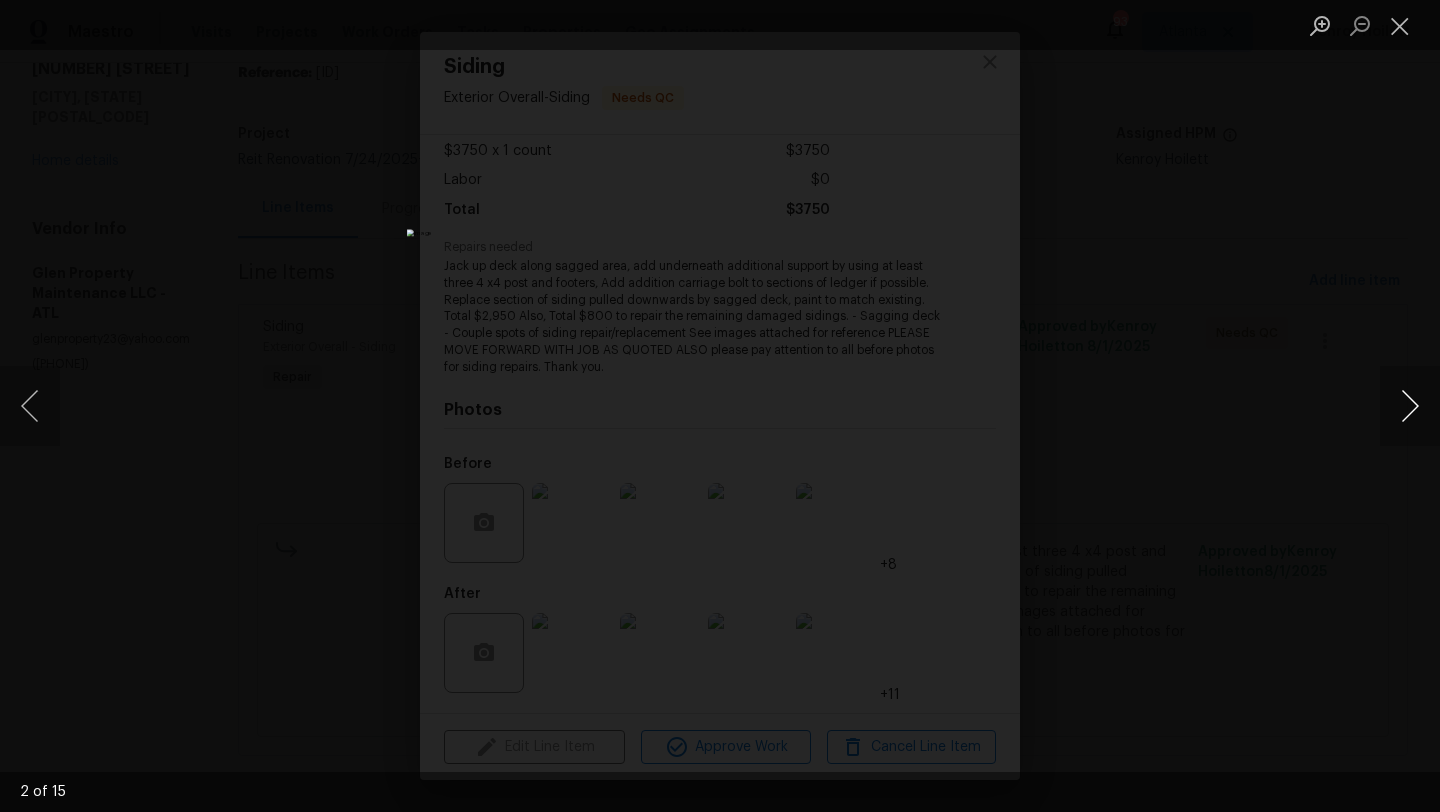 click at bounding box center (1410, 406) 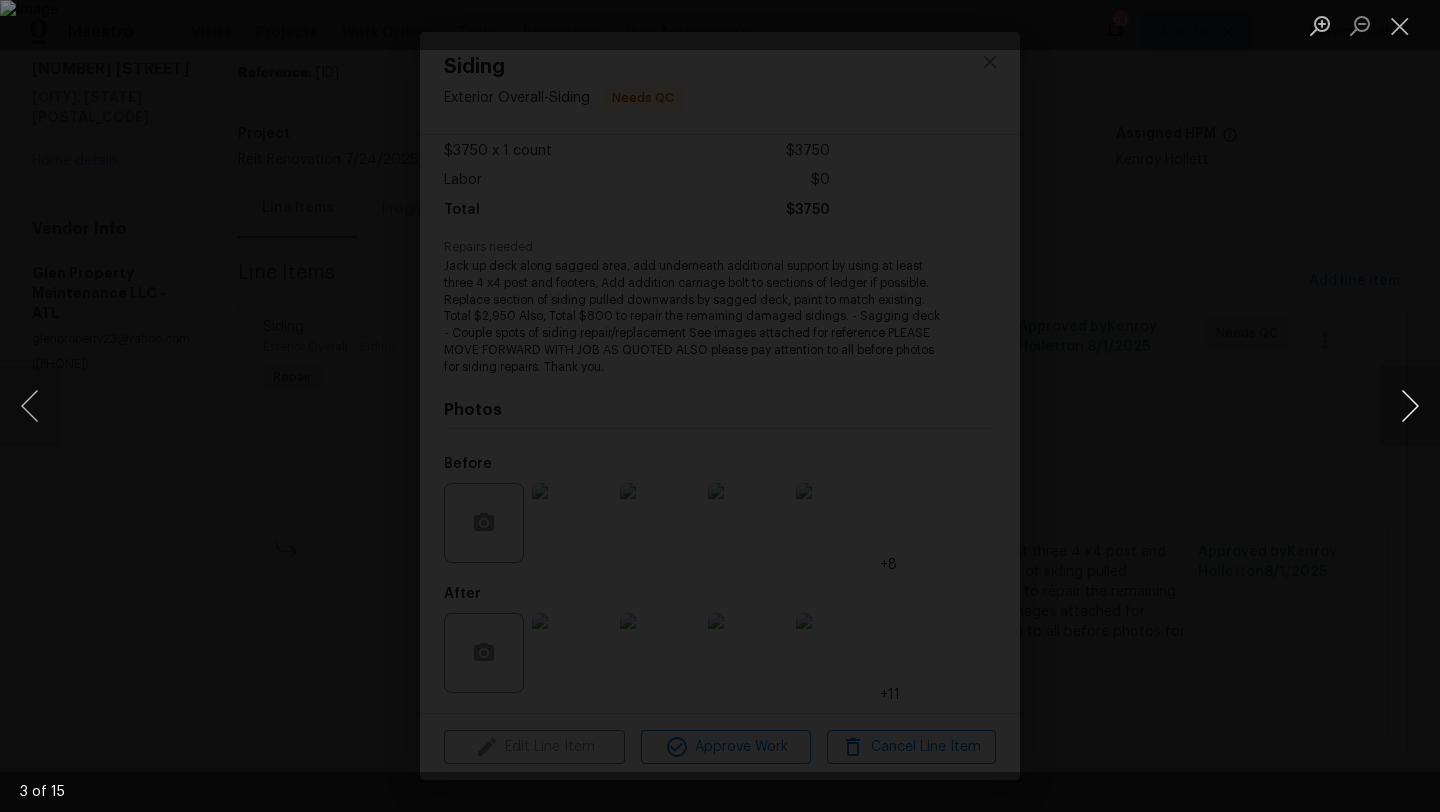 click at bounding box center (1410, 406) 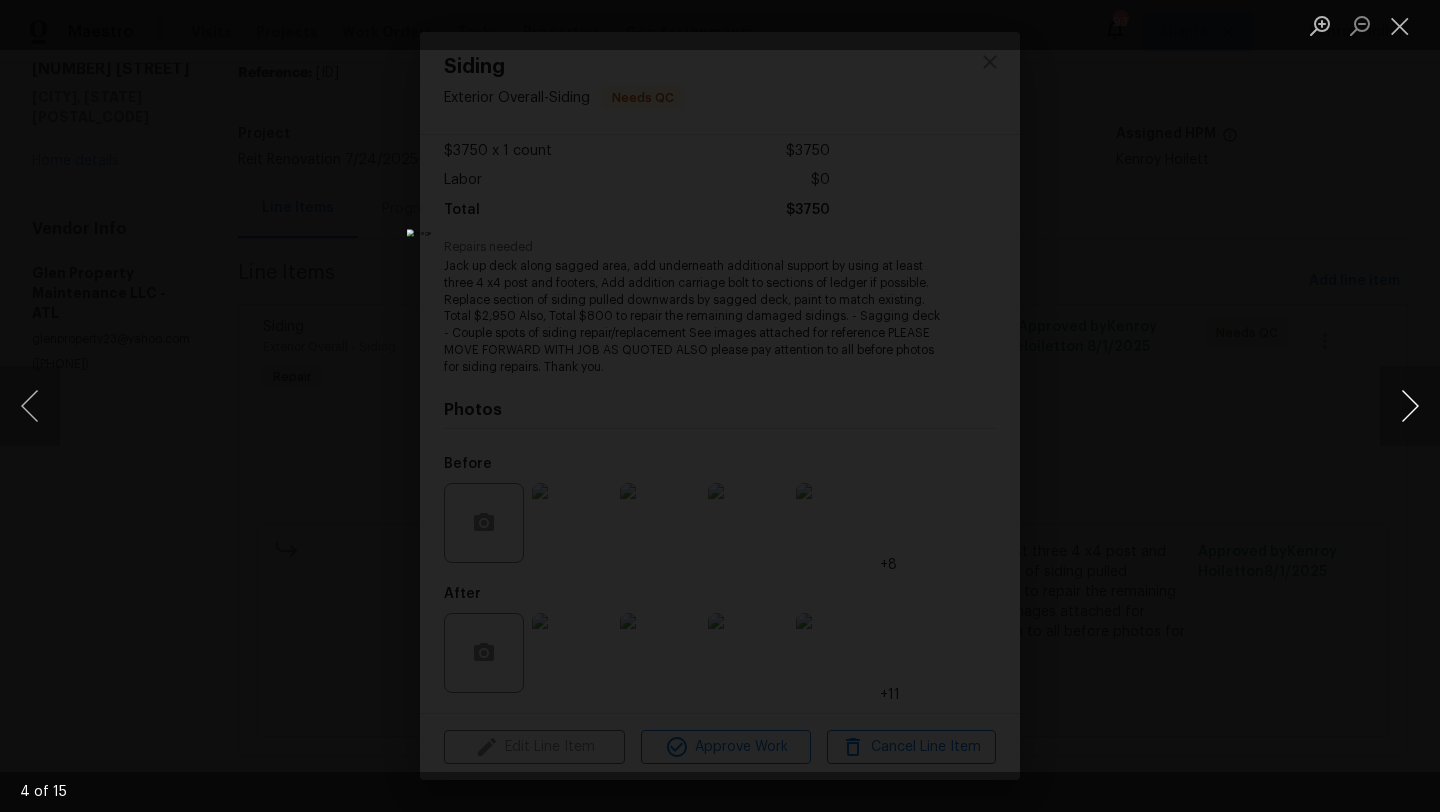 click at bounding box center [1410, 406] 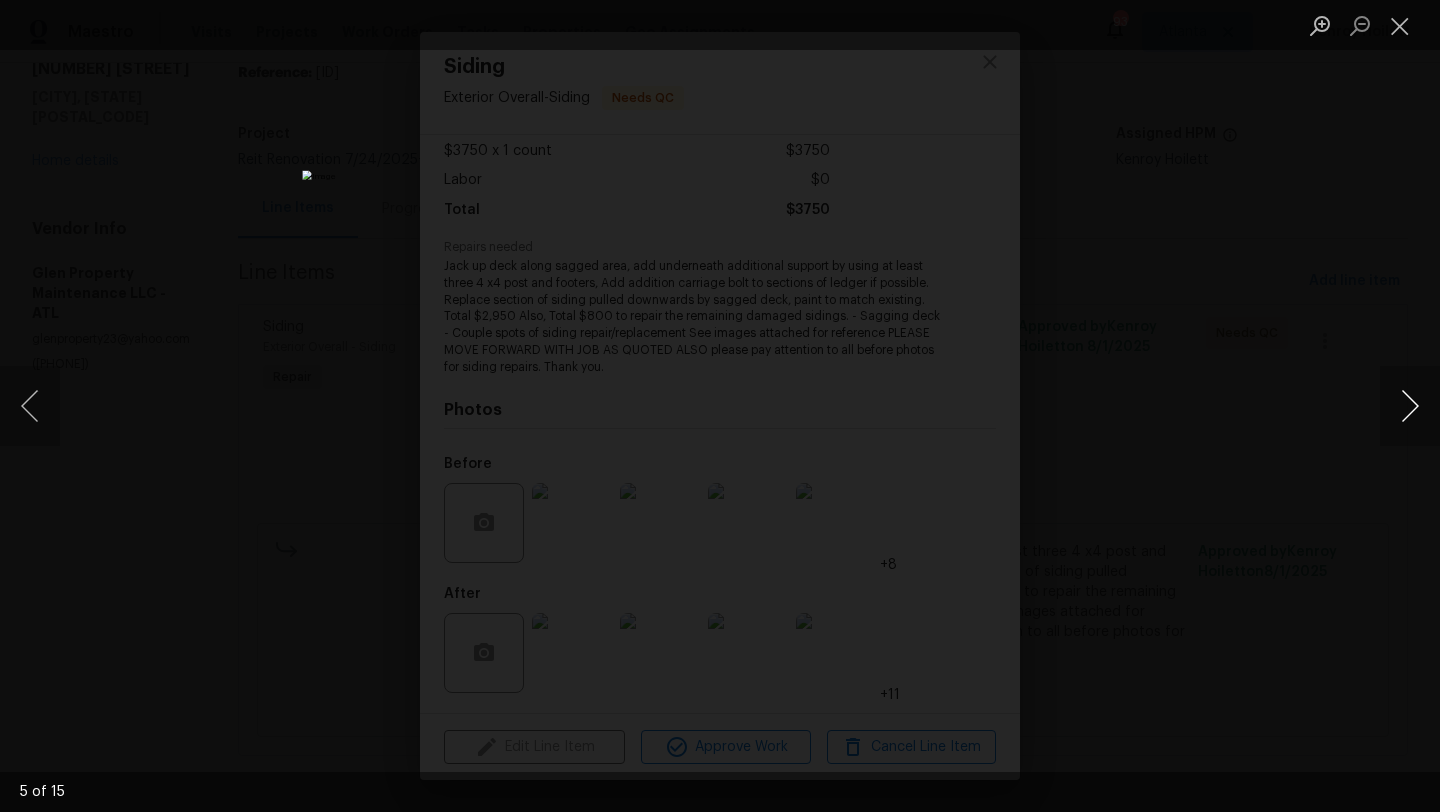 click at bounding box center (1410, 406) 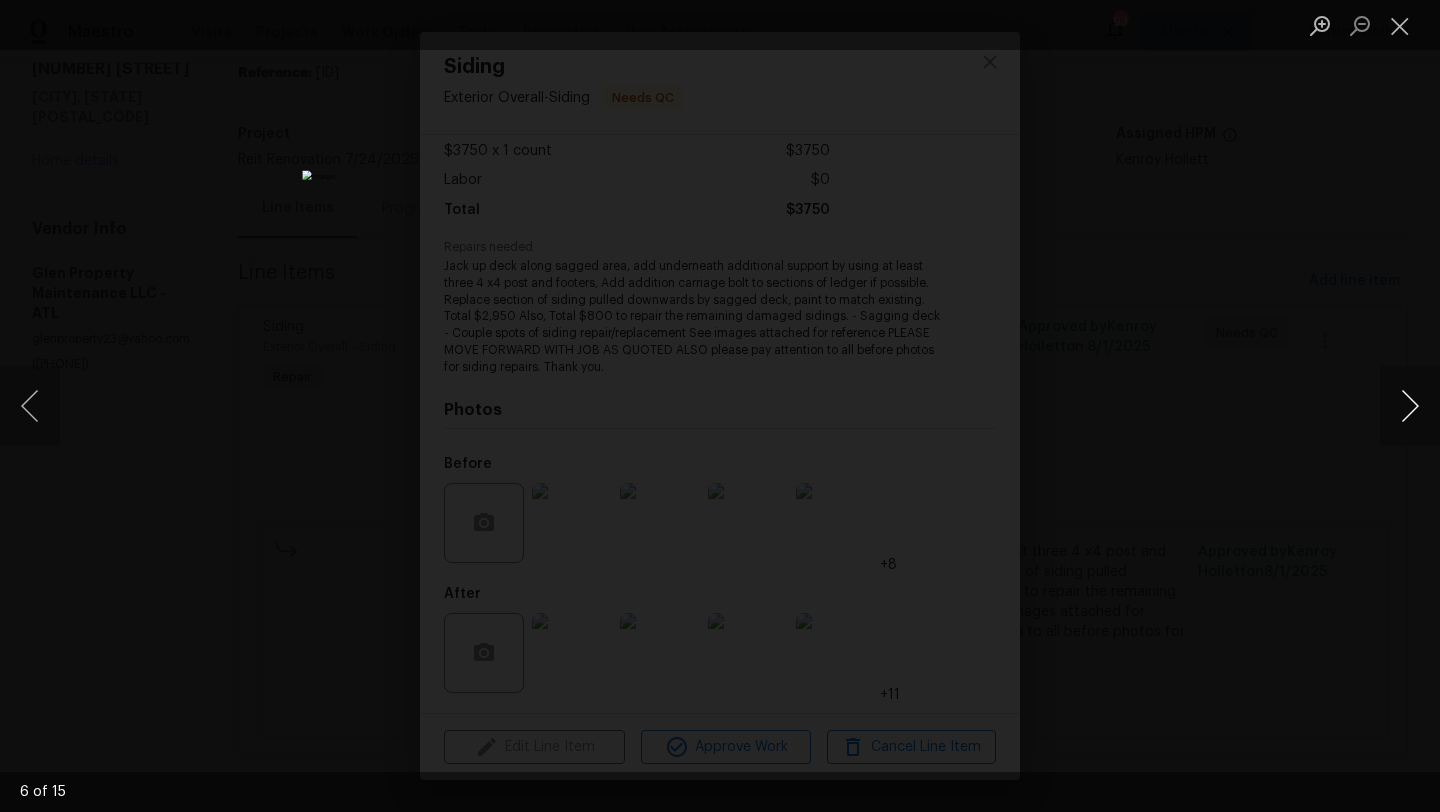 click at bounding box center [1410, 406] 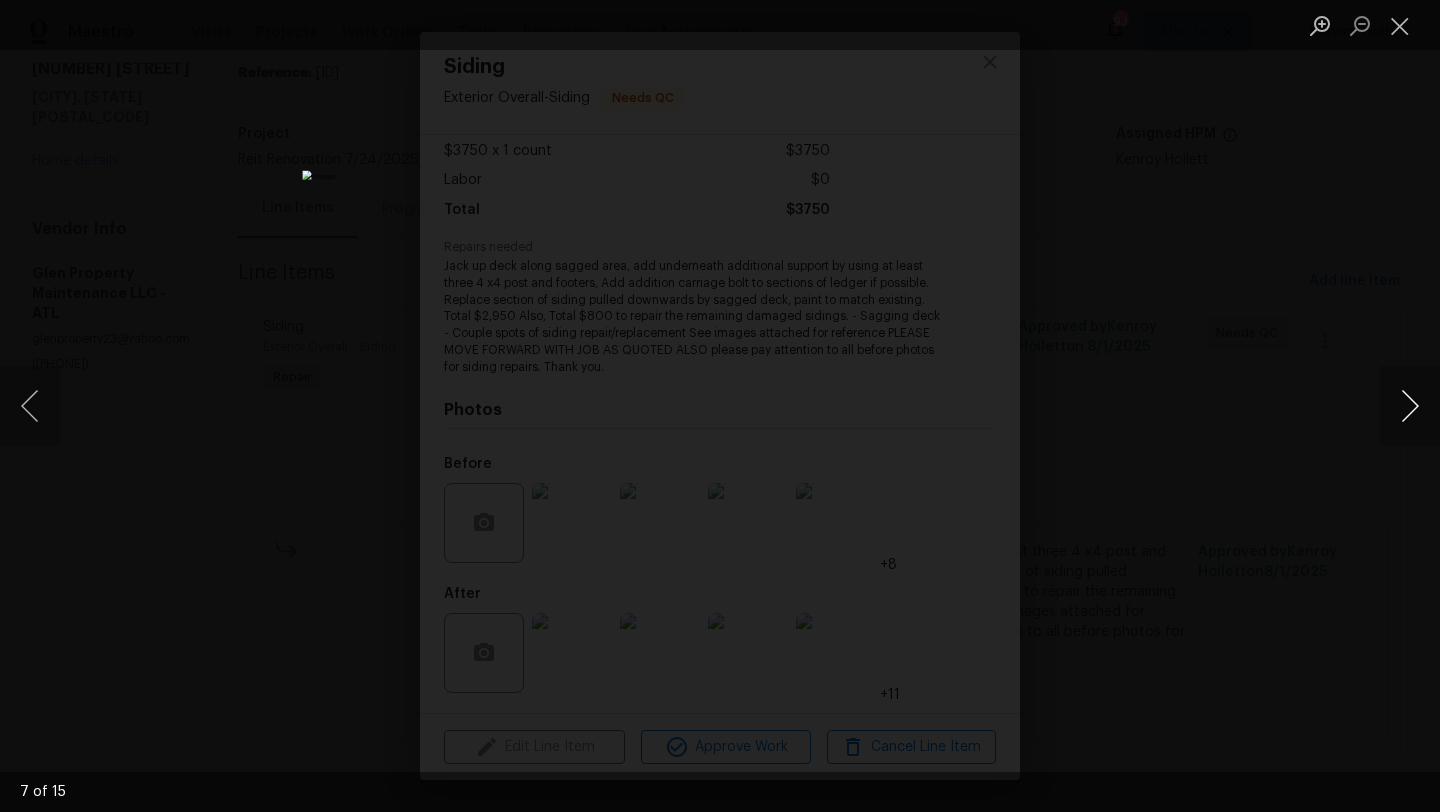 click at bounding box center (1410, 406) 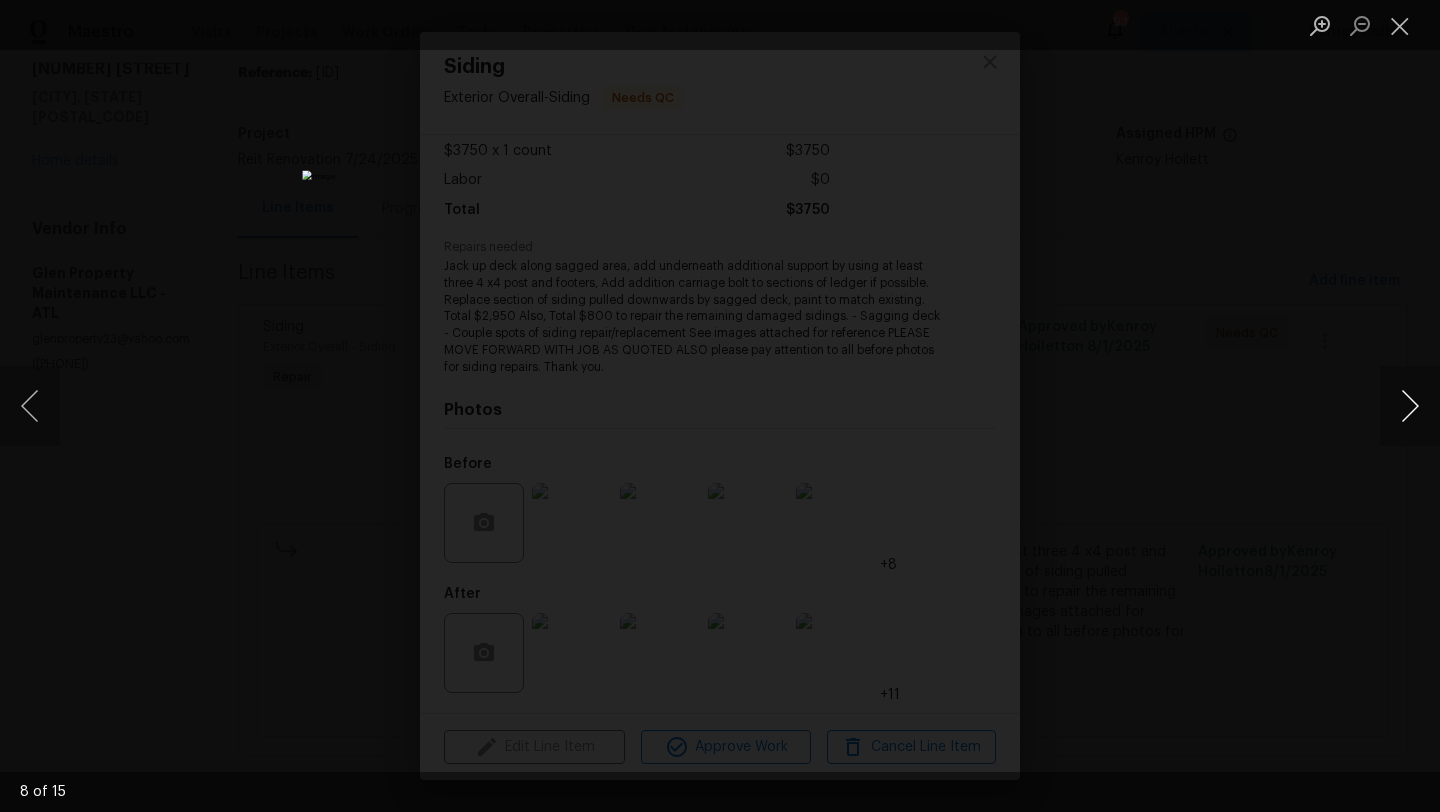 click at bounding box center [1410, 406] 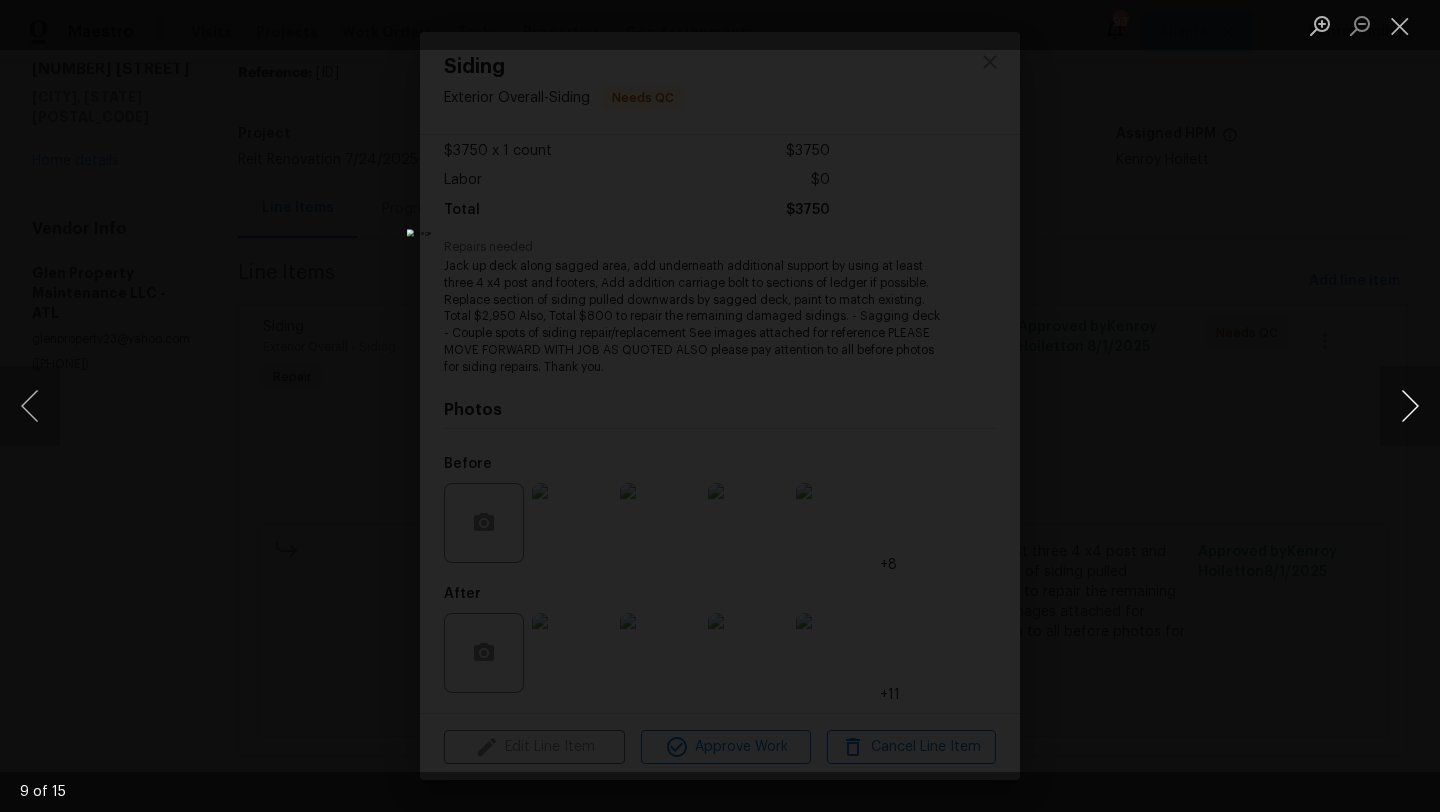 click at bounding box center (1410, 406) 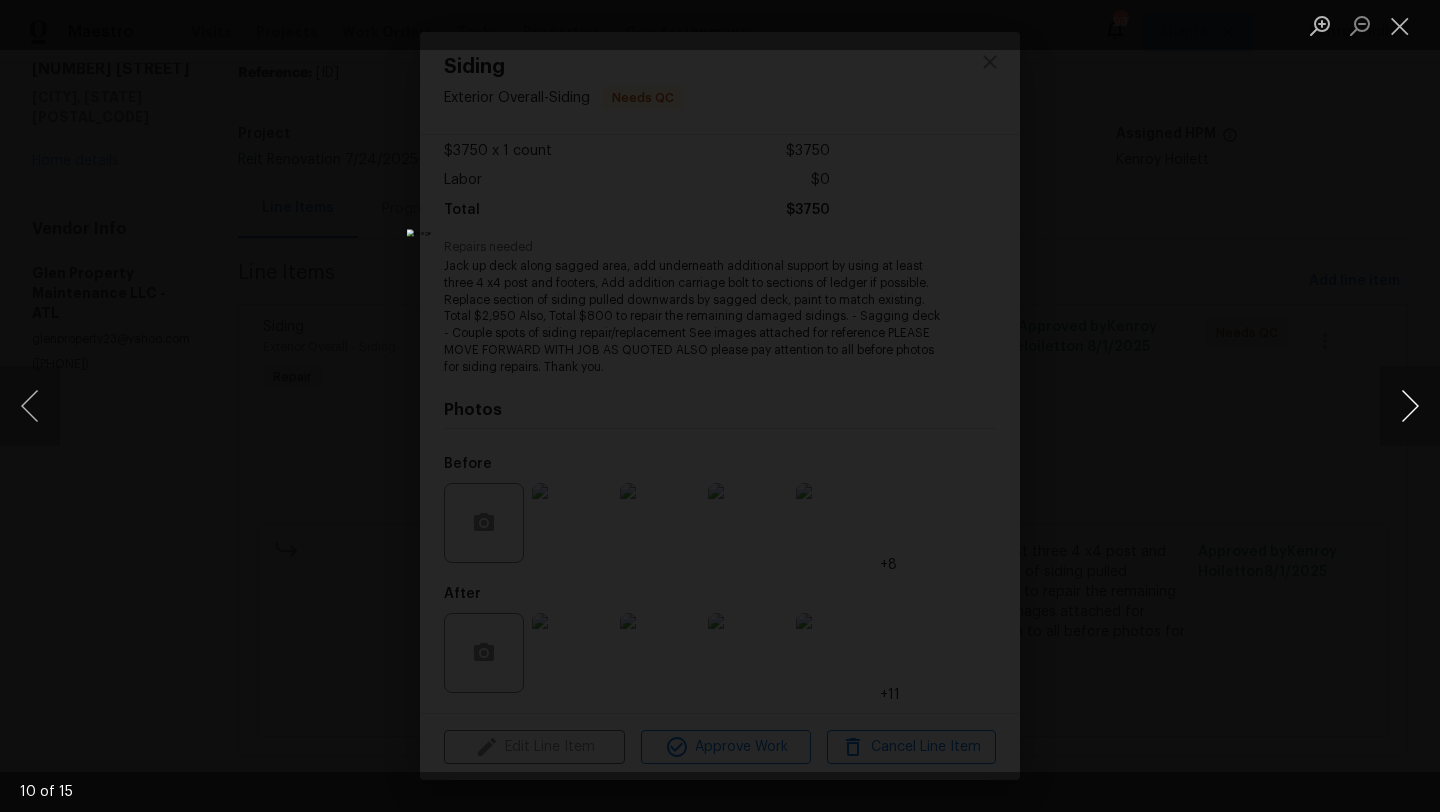 click at bounding box center (1410, 406) 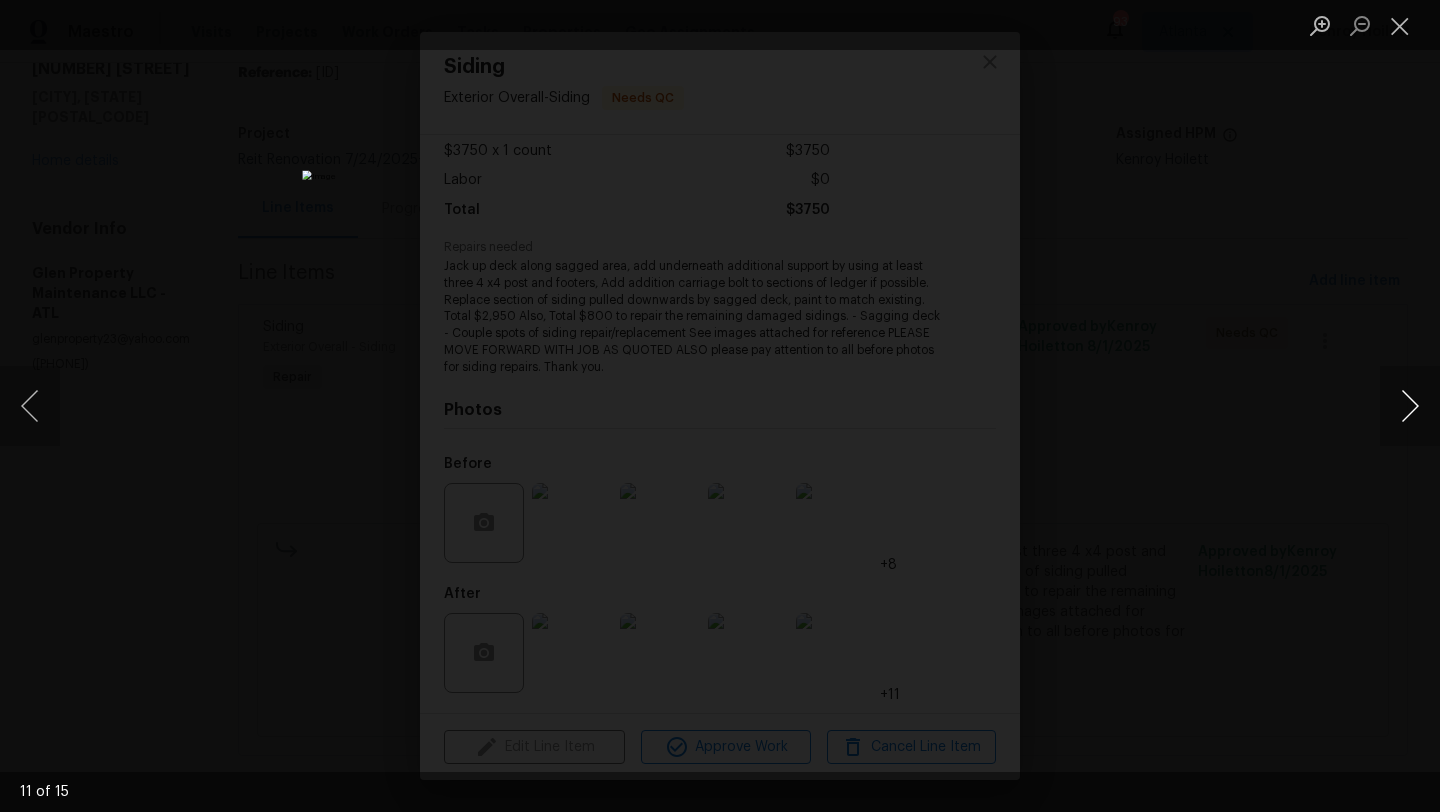 click at bounding box center (1410, 406) 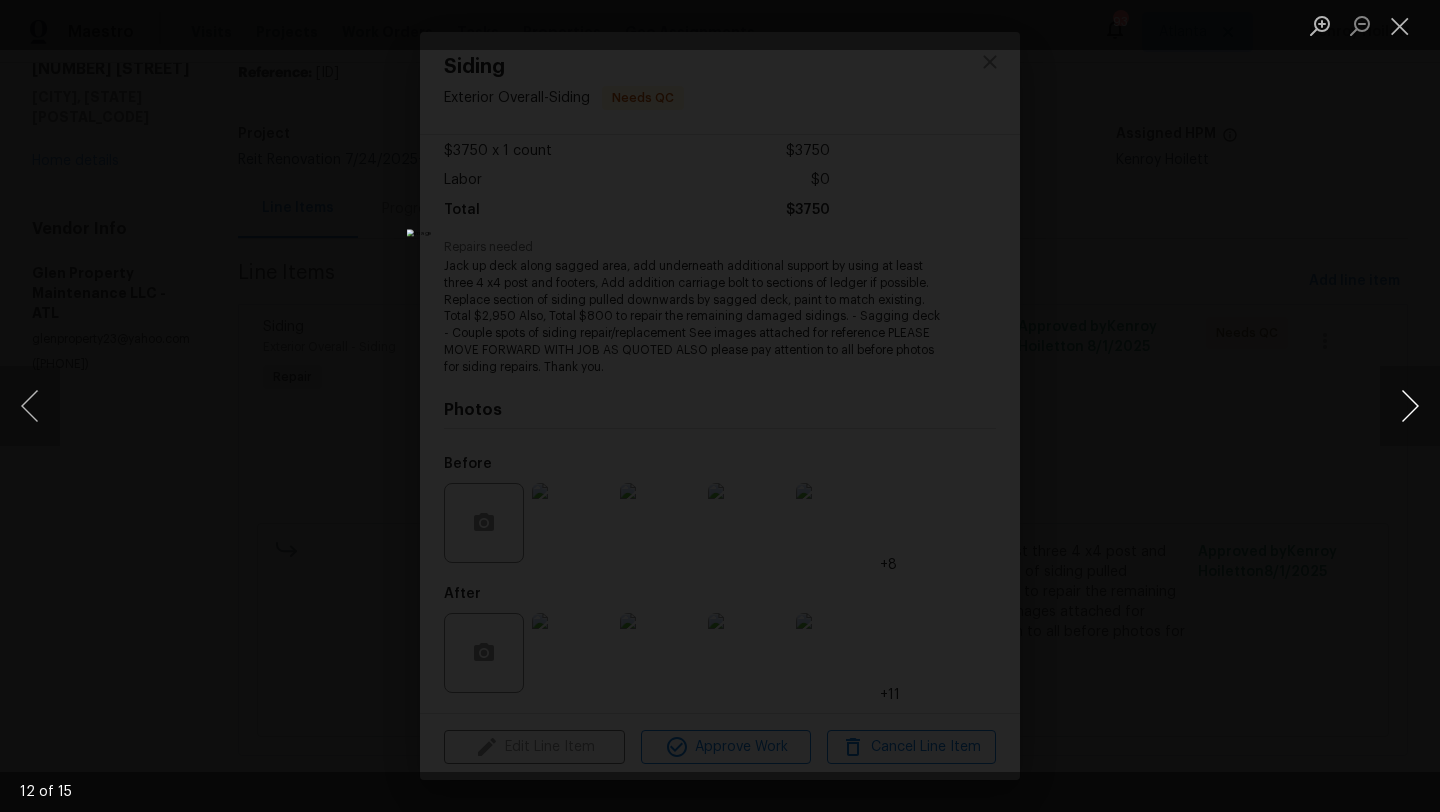 click at bounding box center (1410, 406) 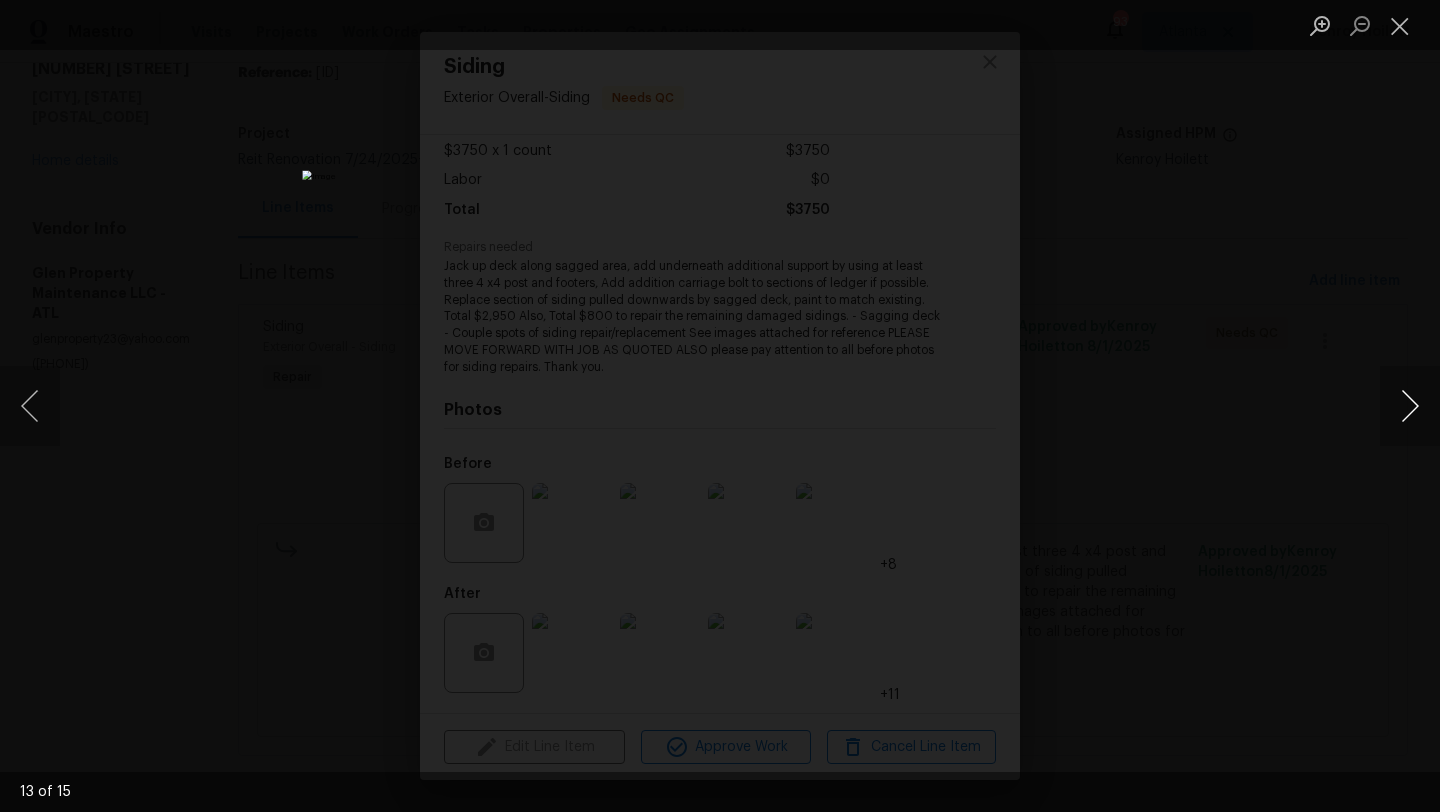 click at bounding box center (1410, 406) 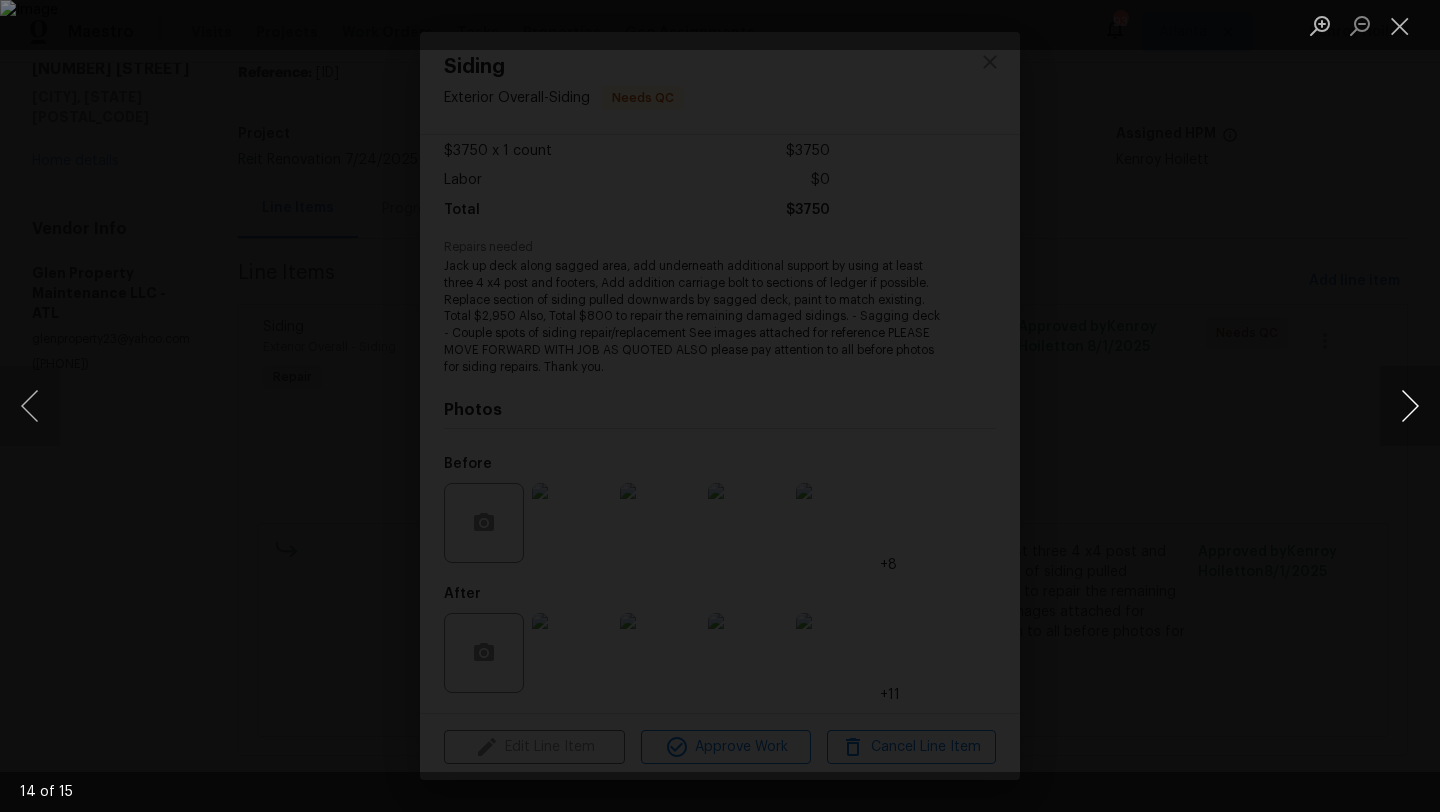 click at bounding box center (1410, 406) 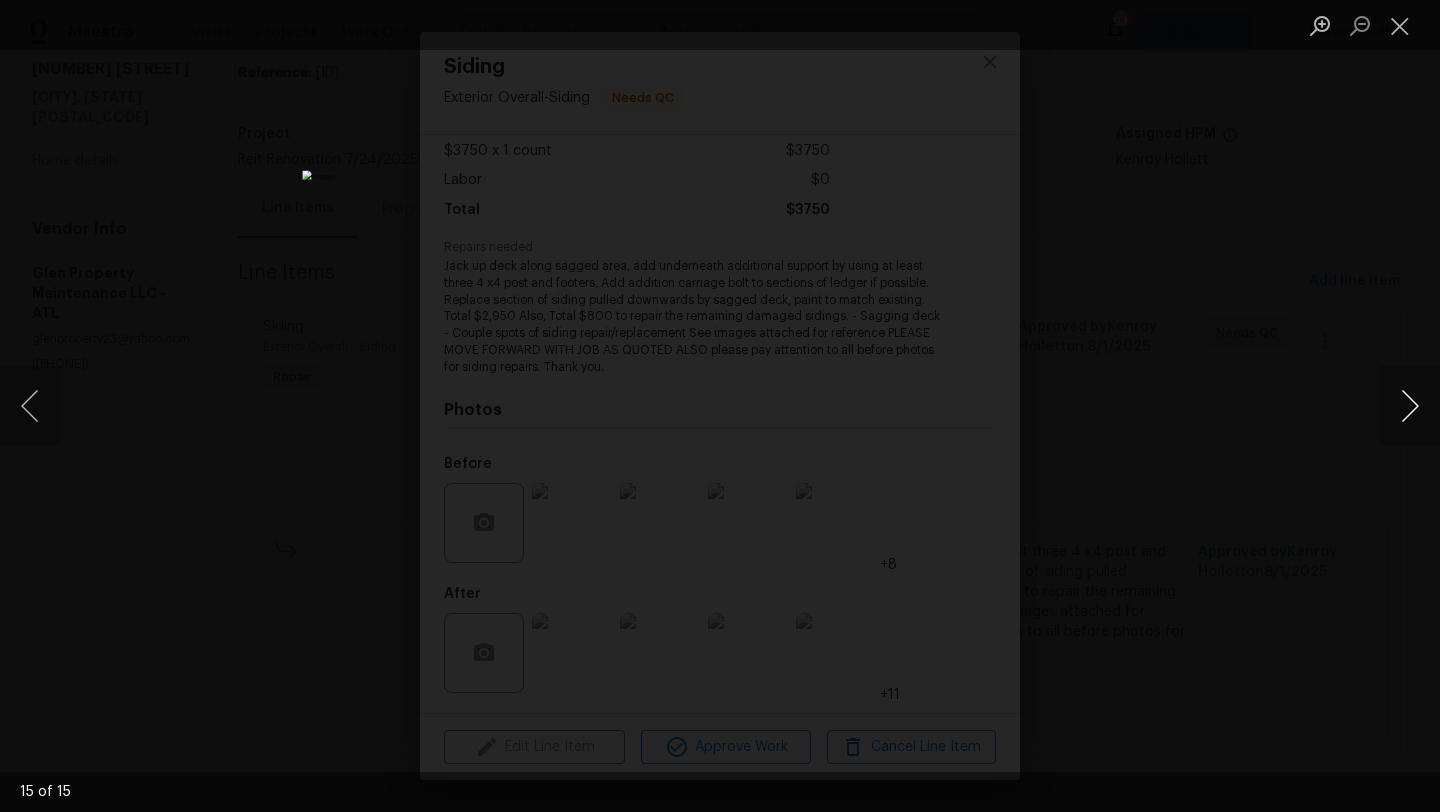 click at bounding box center (1410, 406) 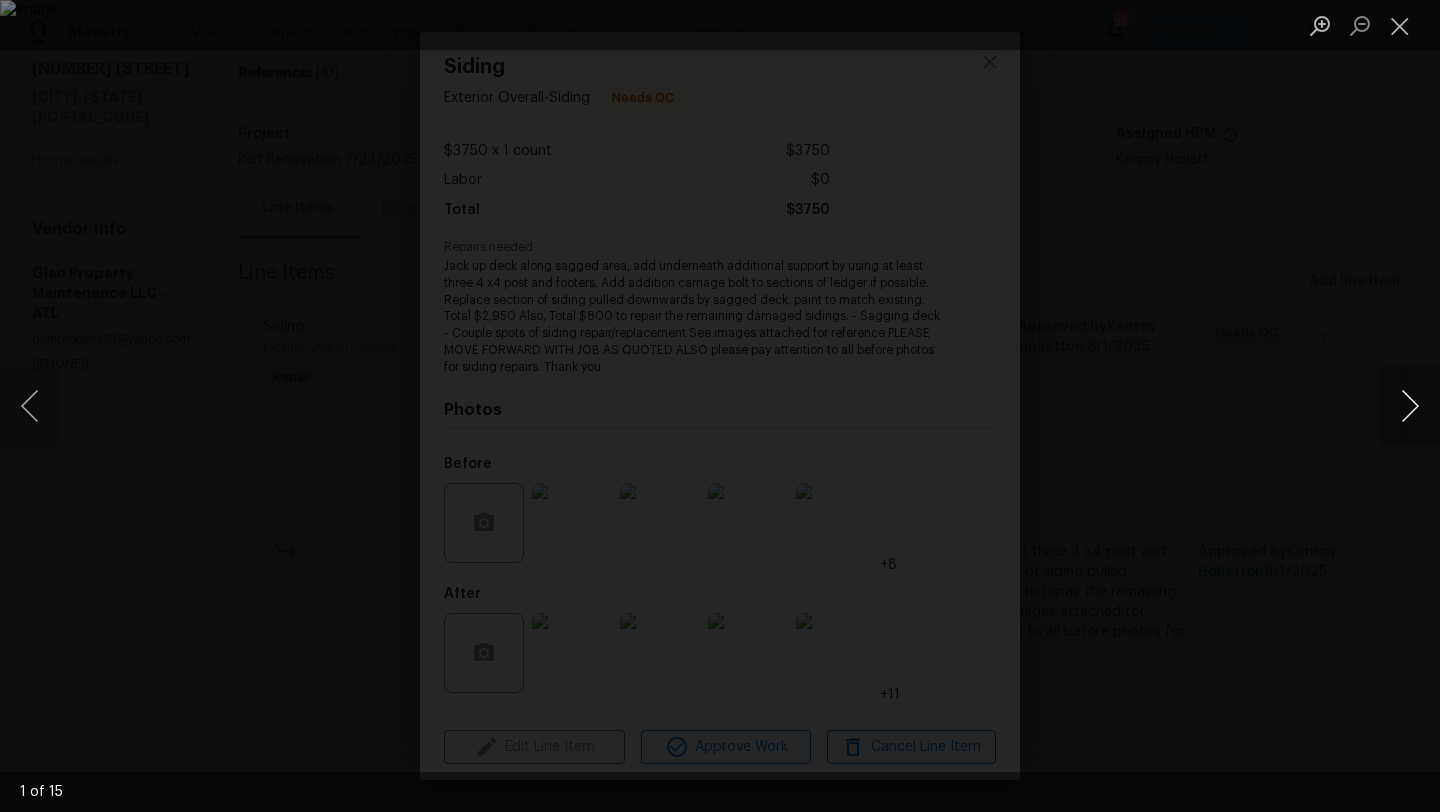 click at bounding box center [1410, 406] 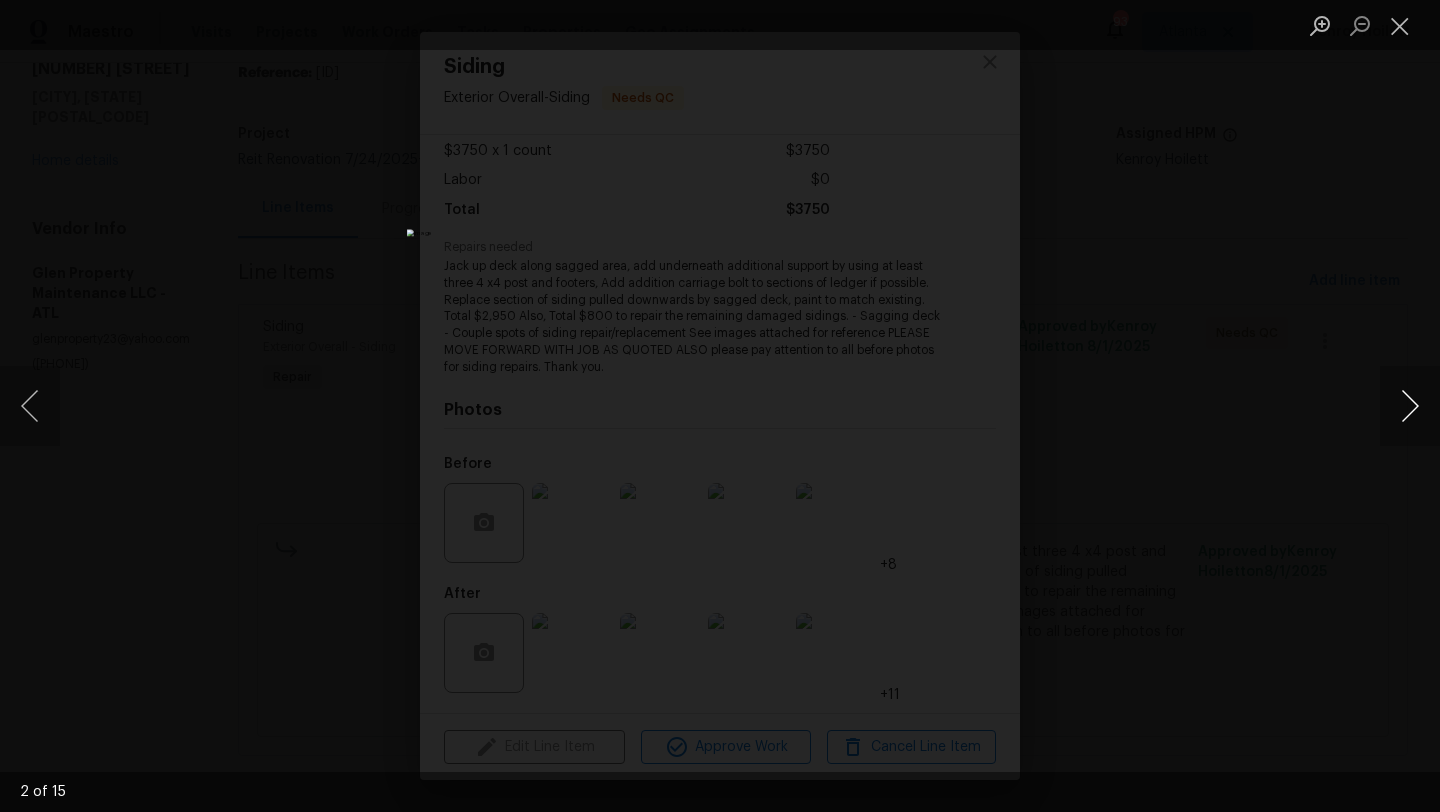 click at bounding box center [1410, 406] 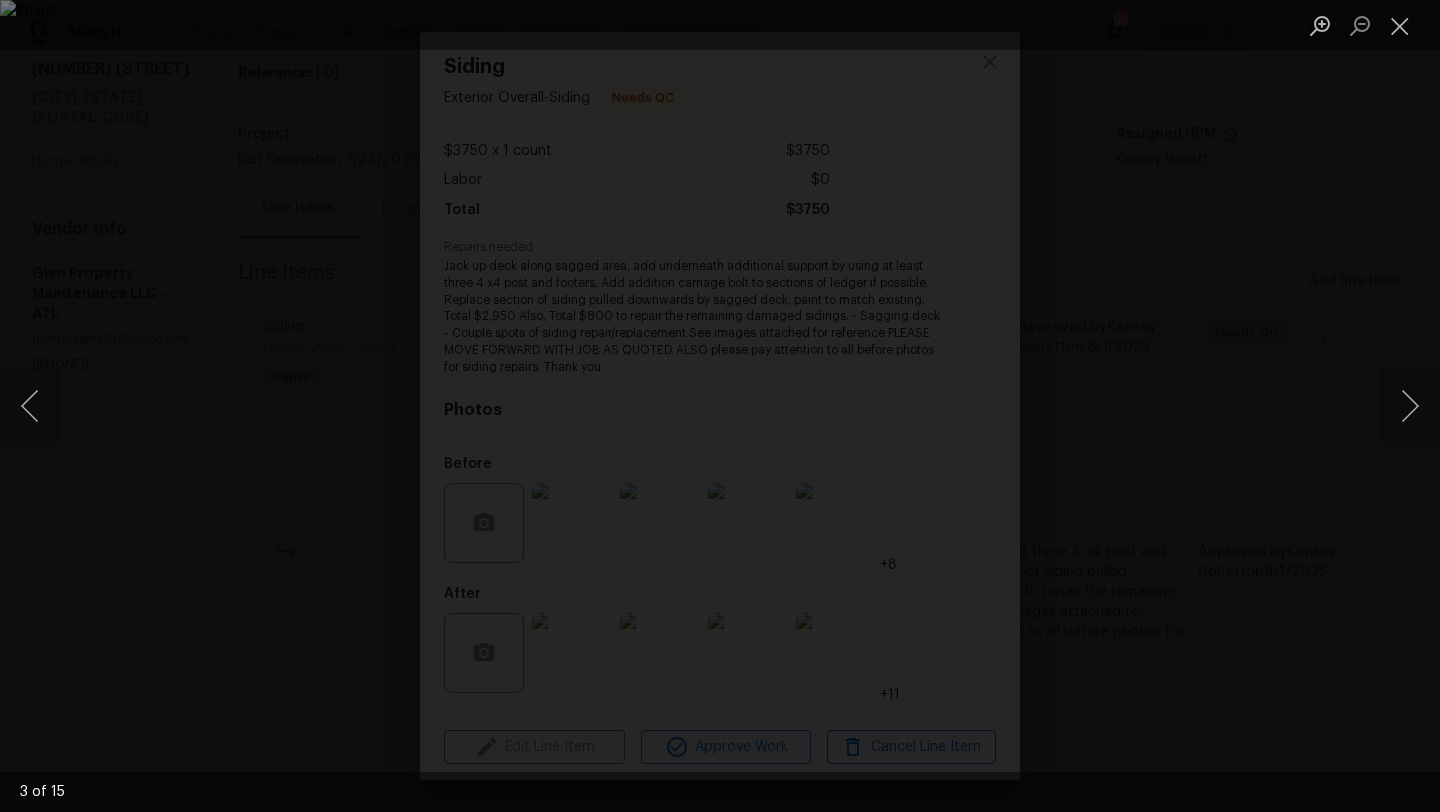 click at bounding box center [720, 406] 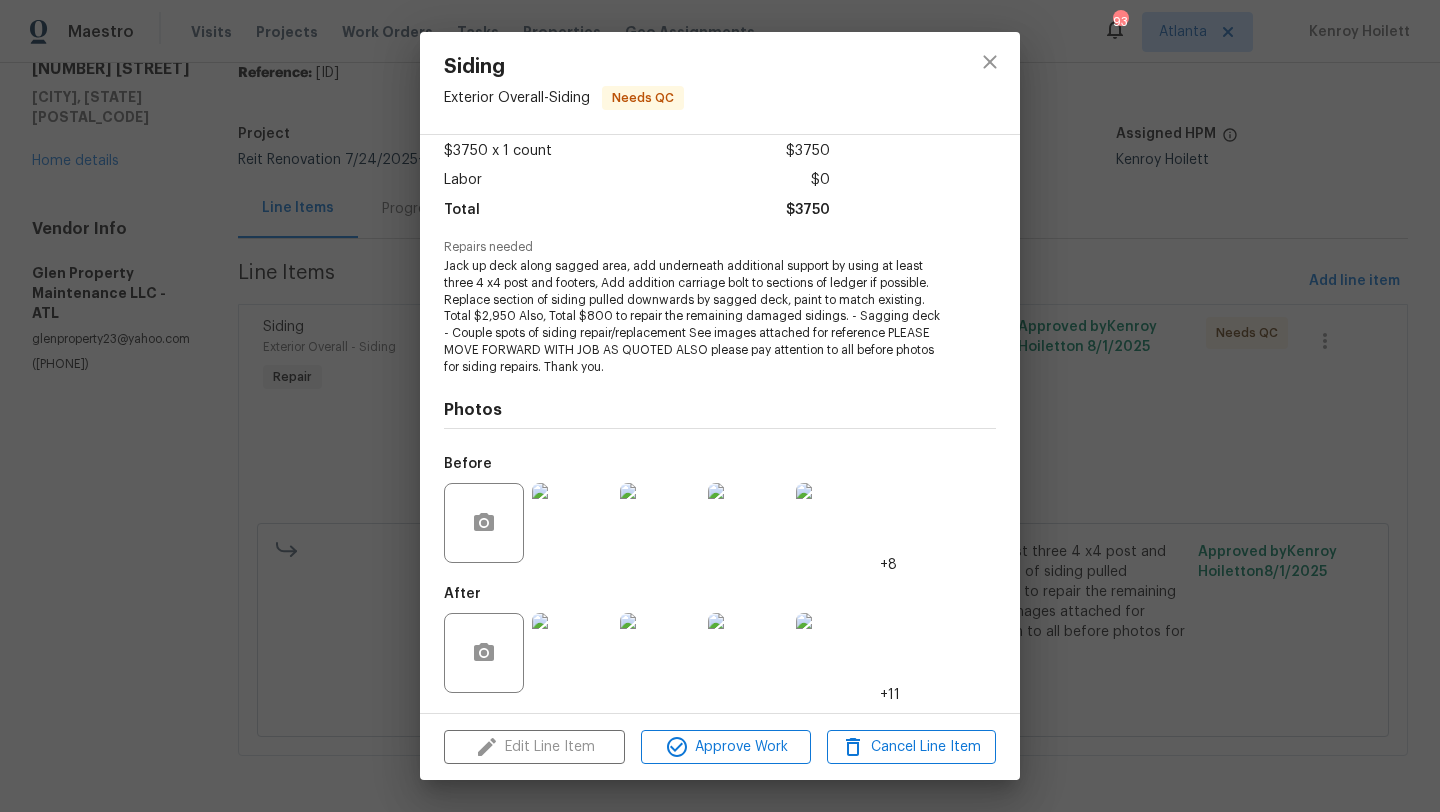 click on "Siding Exterior Overall  -  Siding Needs QC Vendor Glen Property Maintenance LLC Account Category Repairs Cost $3750 x 1 count $3750 Labor $0 Total $3750 Repairs needed Jack up deck along sagged area, add underneath additional support by using at least three 4 x4 post and footers, Add addition carriage bolt to sections of ledger if possible. Replace section of siding pulled downwards by sagged deck, paint to match existing. Total $2,950
Also, Total $800 to repair the remaining damaged sidings.
- Sagging deck
- Couple spots of siding repair/replacement
See images attached for reference
PLEASE MOVE FORWARD WITH JOB AS QUOTED ALSO please pay attention to all before photos for siding repairs. Thank you. Photos Before  +8 After  +11  Edit Line Item  Approve Work  Cancel Line Item" at bounding box center [720, 406] 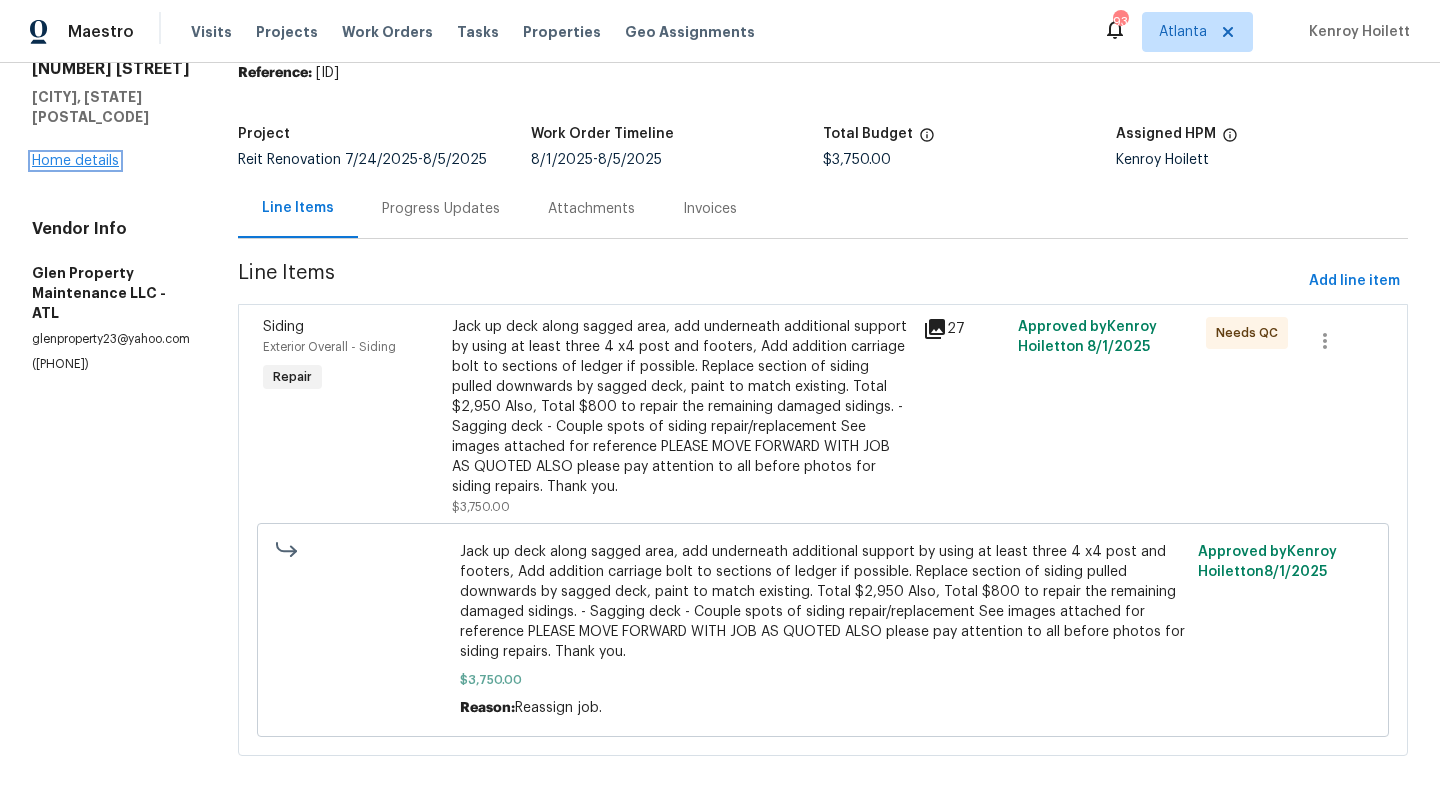 click on "Home details" at bounding box center (75, 161) 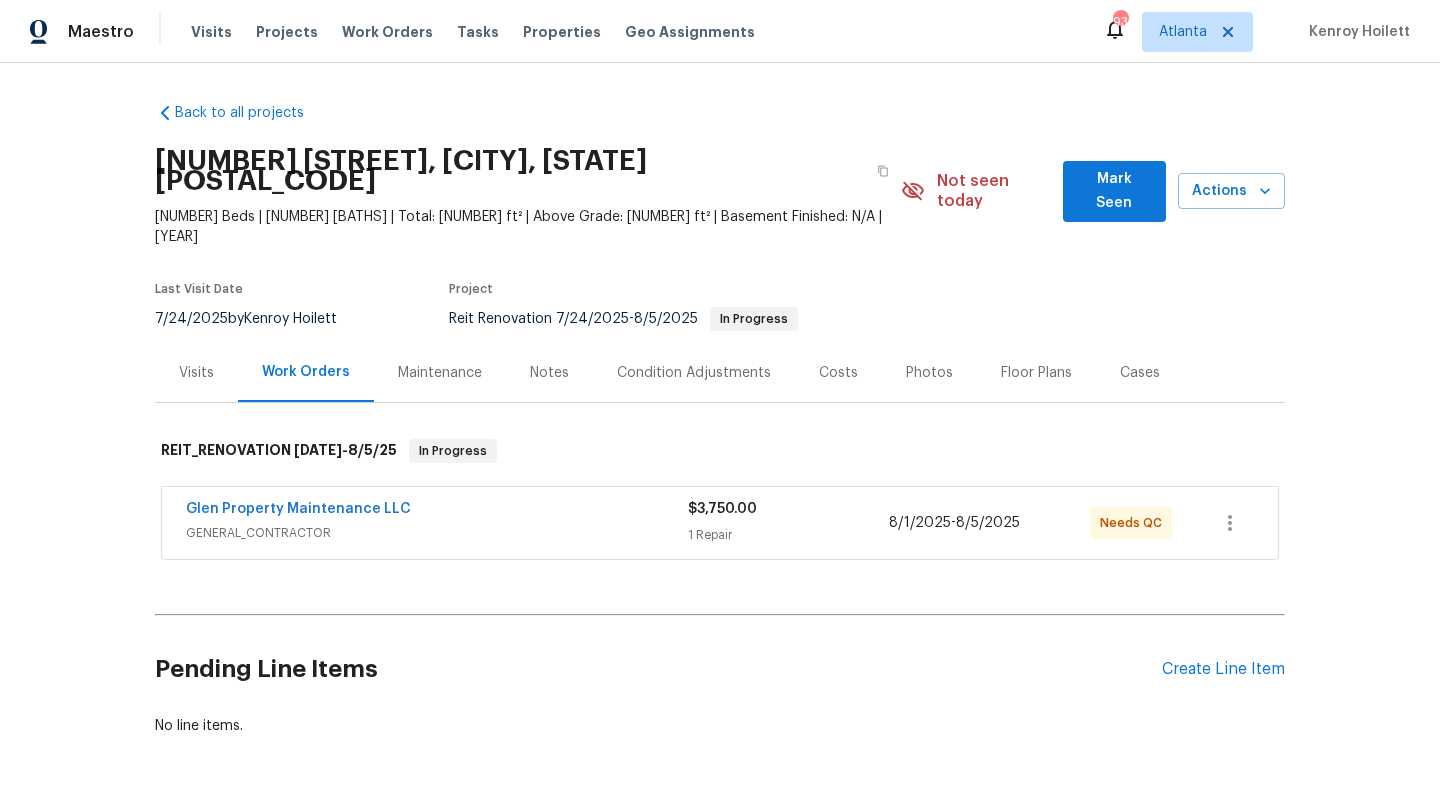 click on "Mark Seen" at bounding box center [1114, 191] 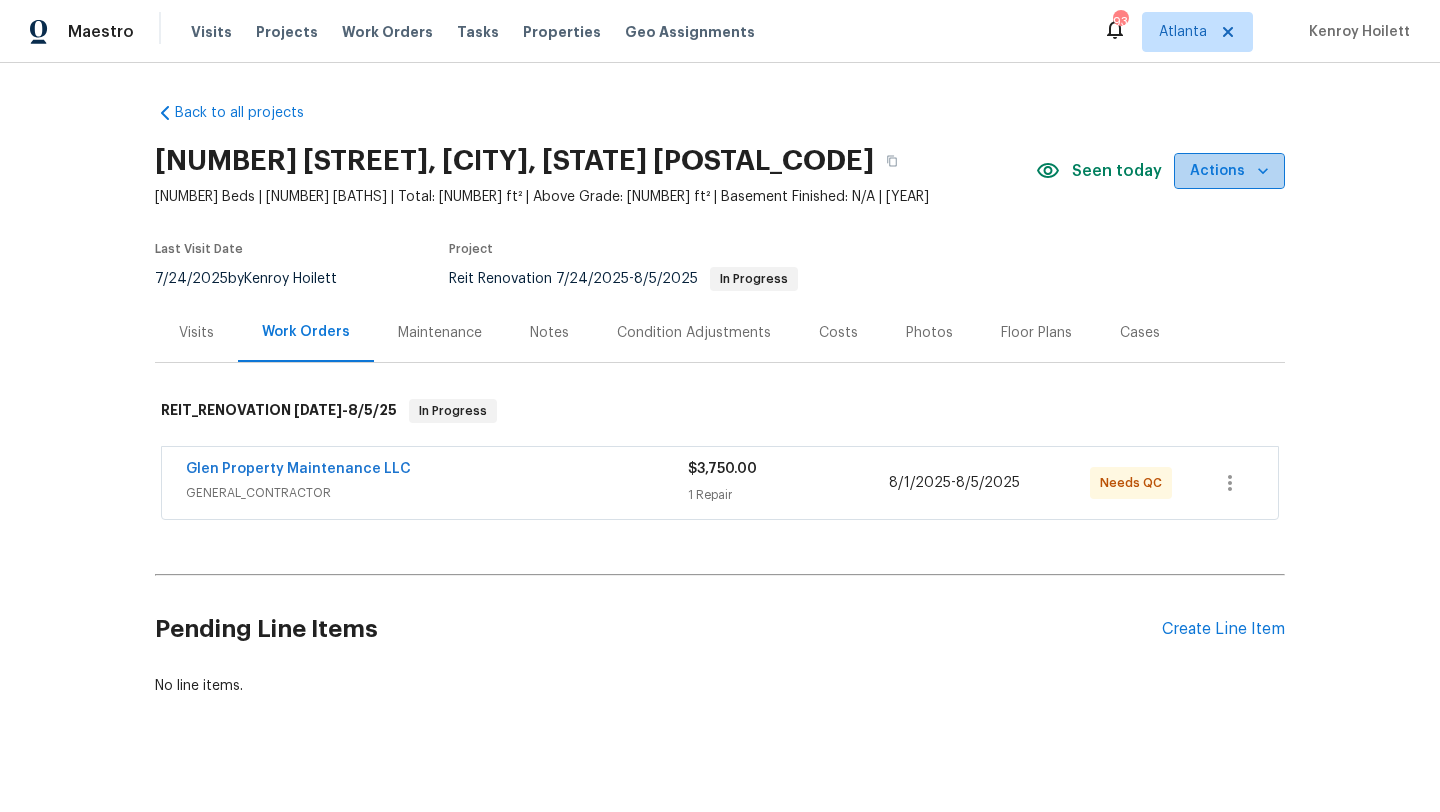 click 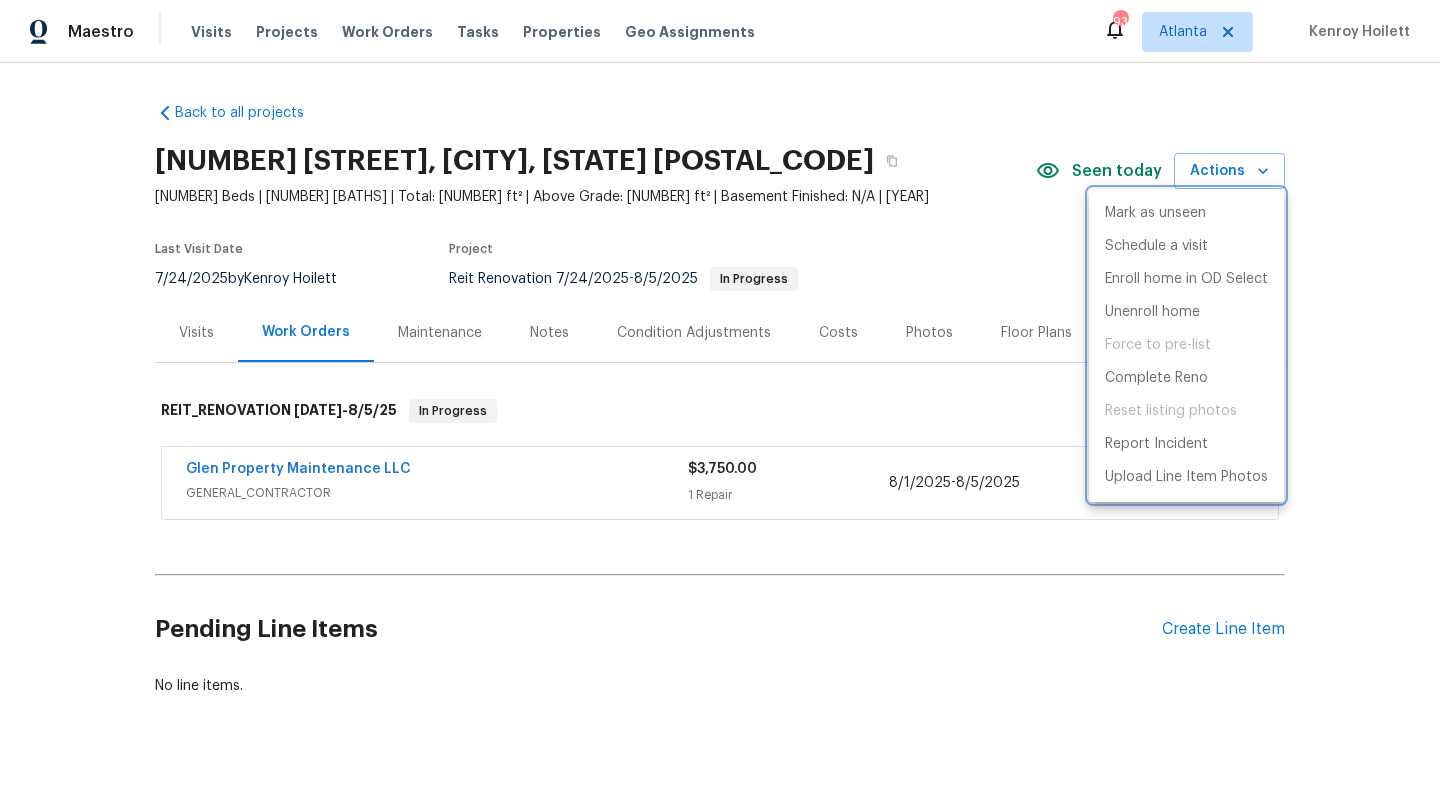 click at bounding box center [720, 406] 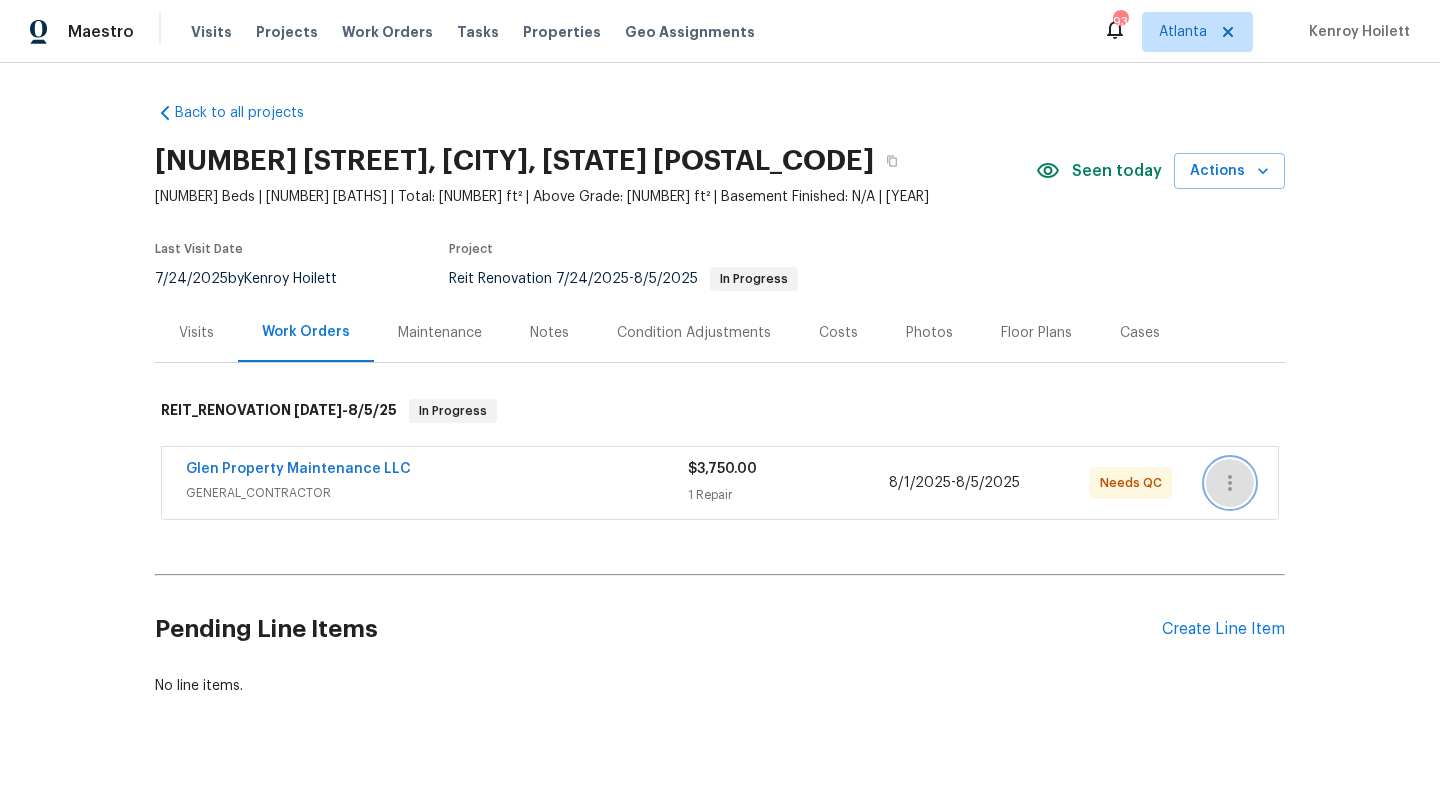 click 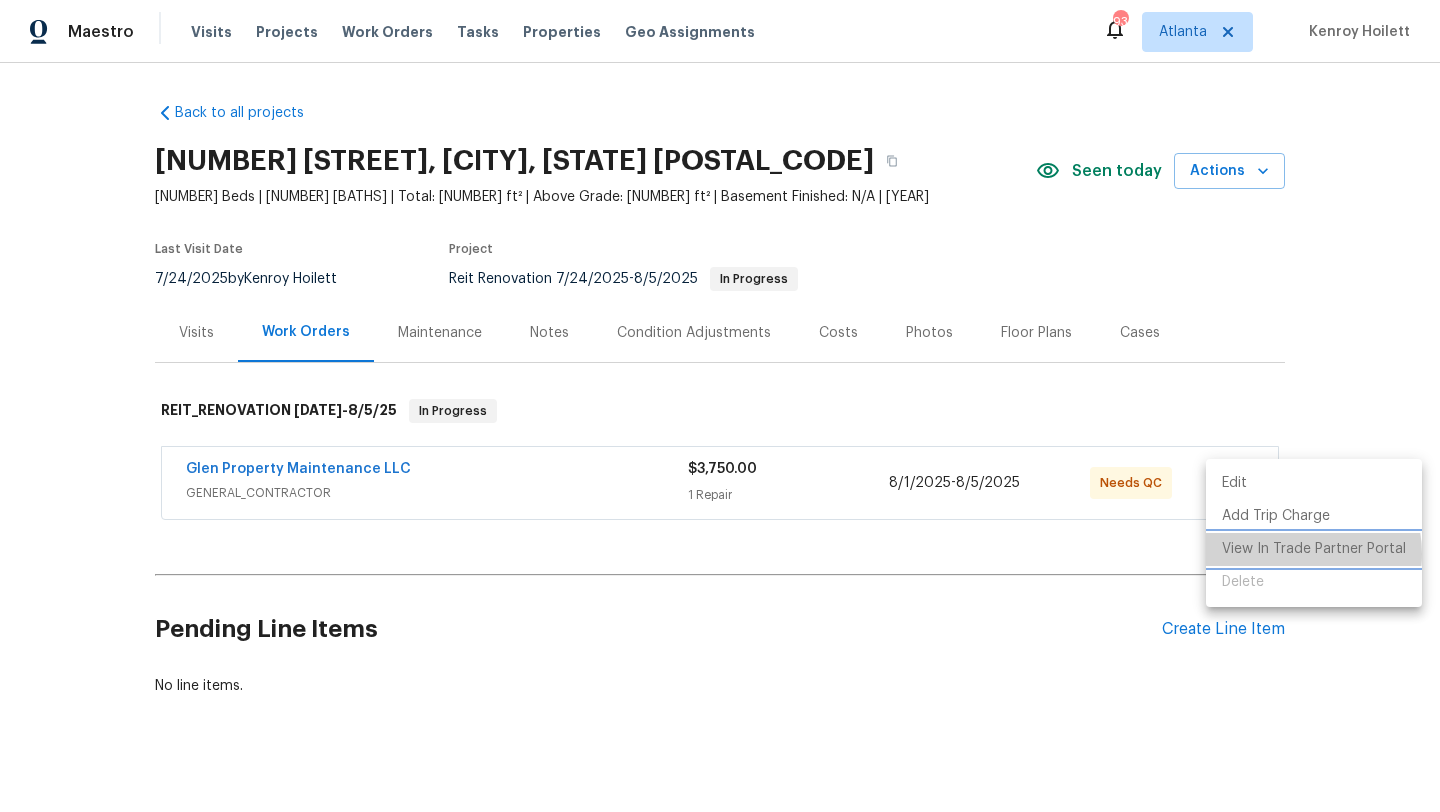 click on "View In Trade Partner Portal" at bounding box center (1314, 549) 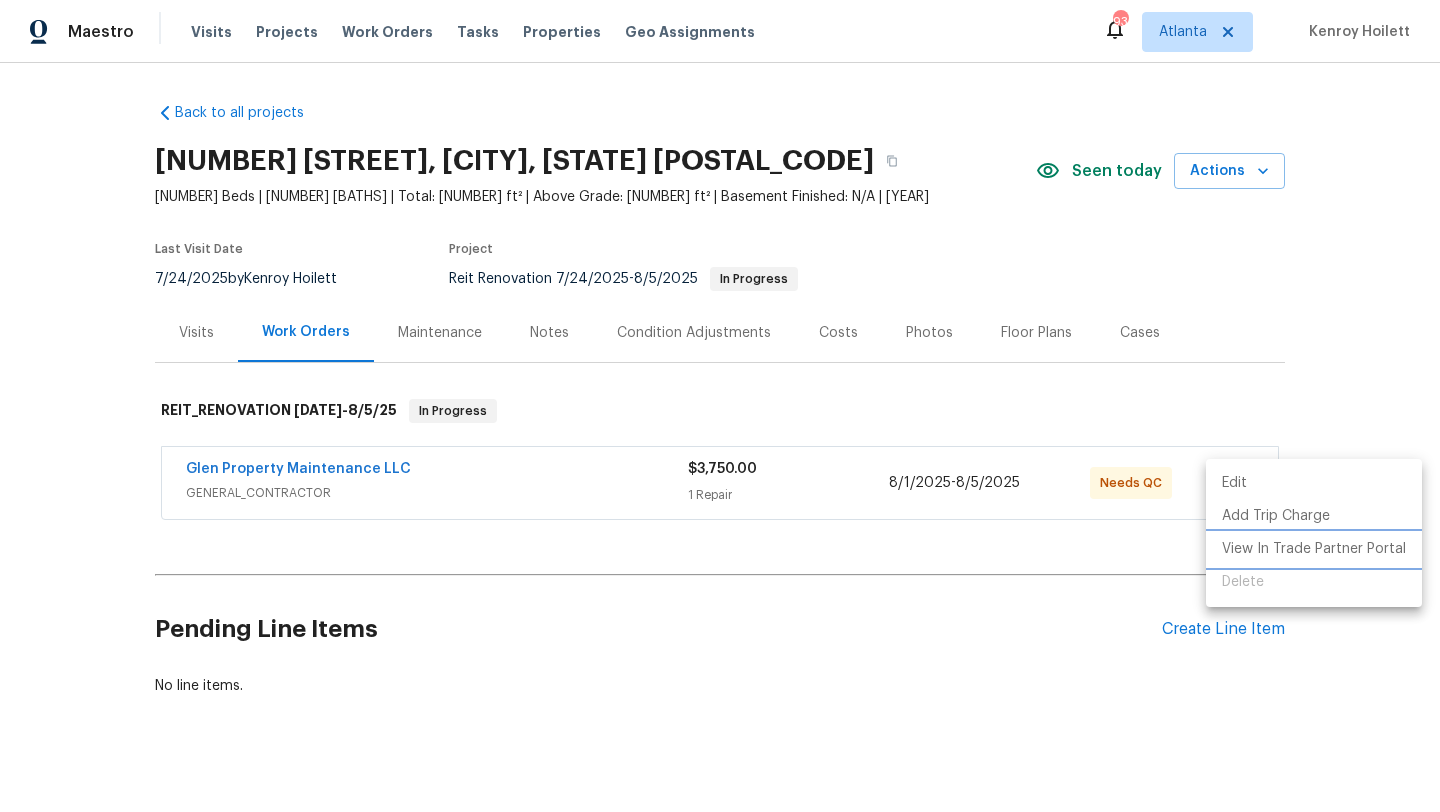 click on "View In Trade Partner Portal" at bounding box center [1314, 549] 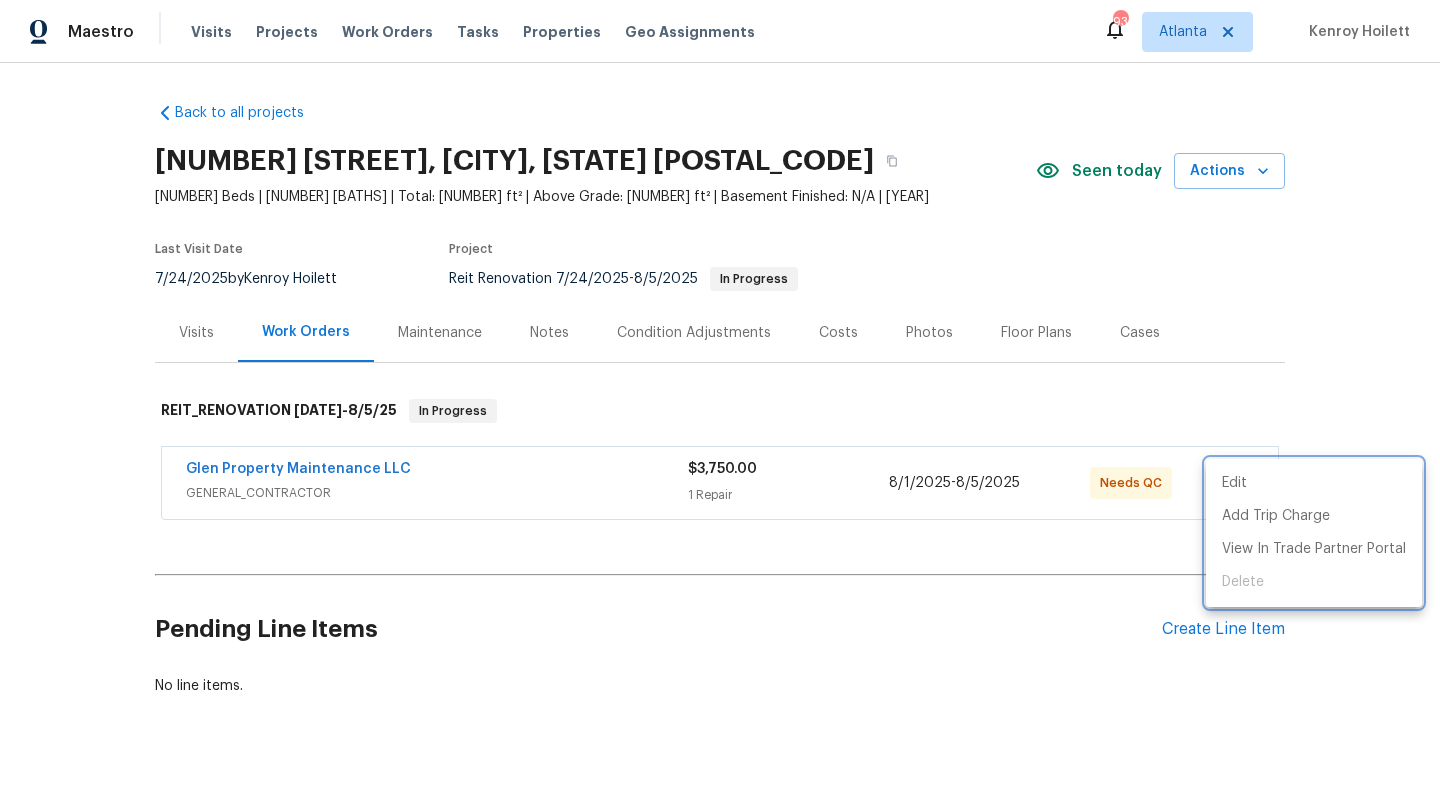 click at bounding box center [720, 406] 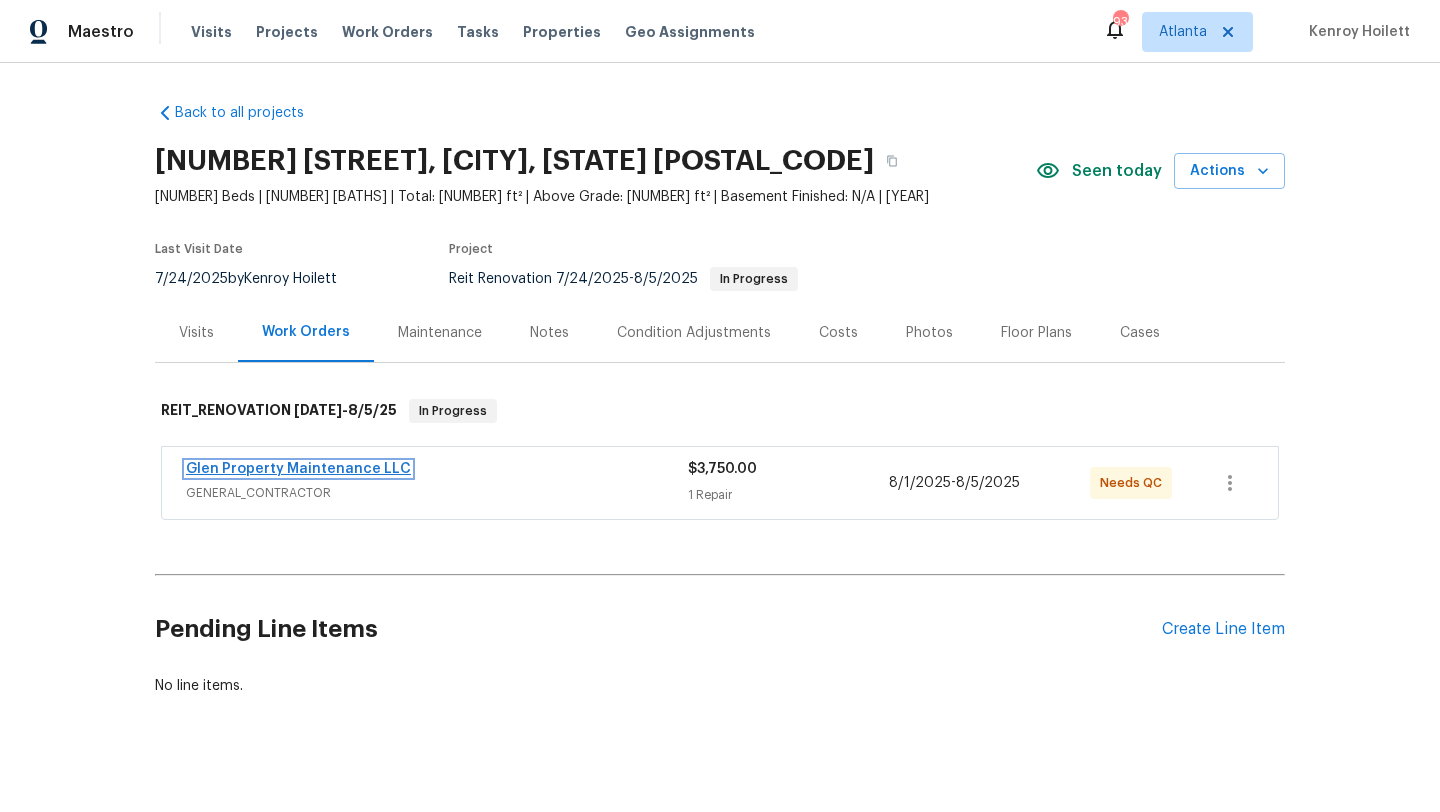 click on "Glen Property Maintenance LLC" at bounding box center [298, 469] 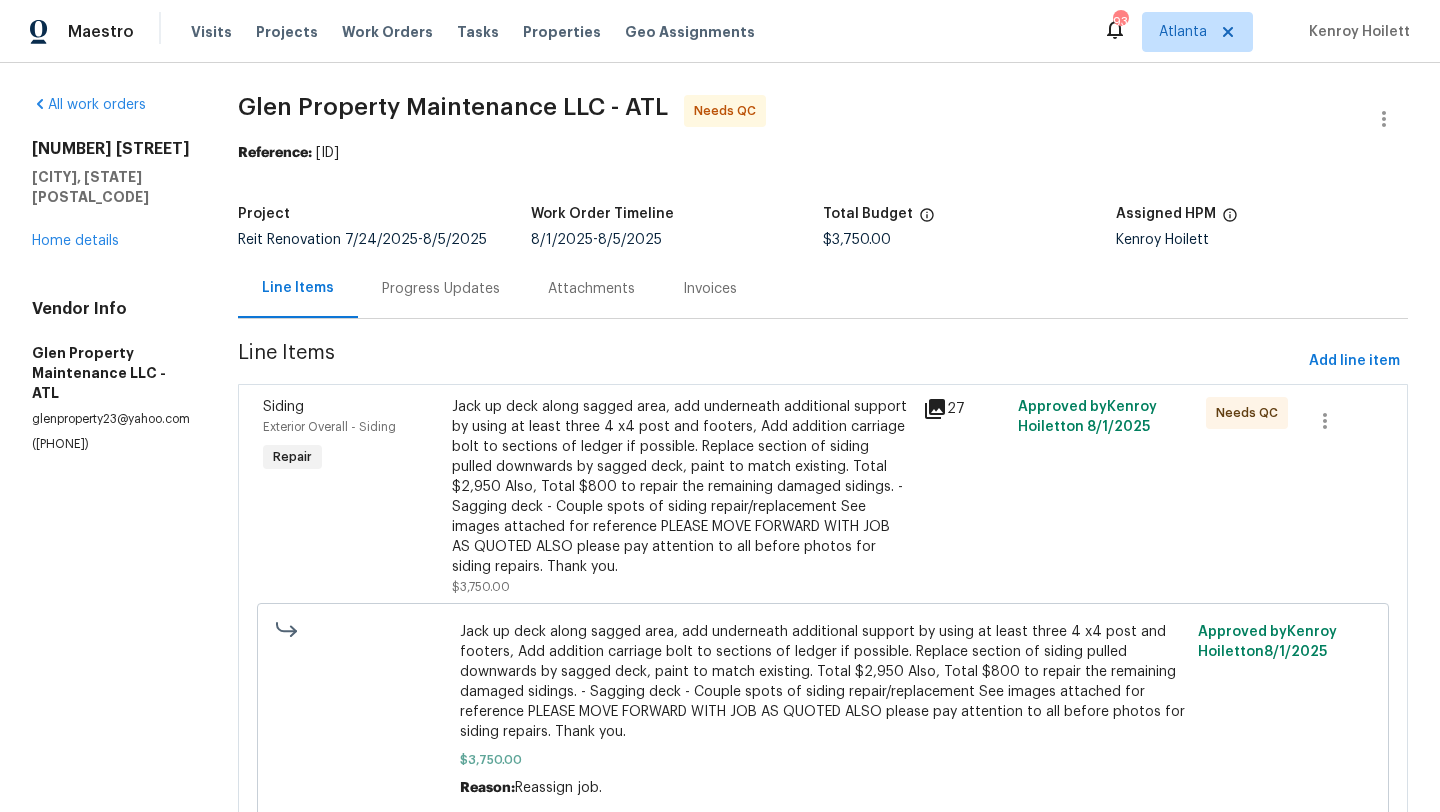 click on "Progress Updates" at bounding box center (441, 289) 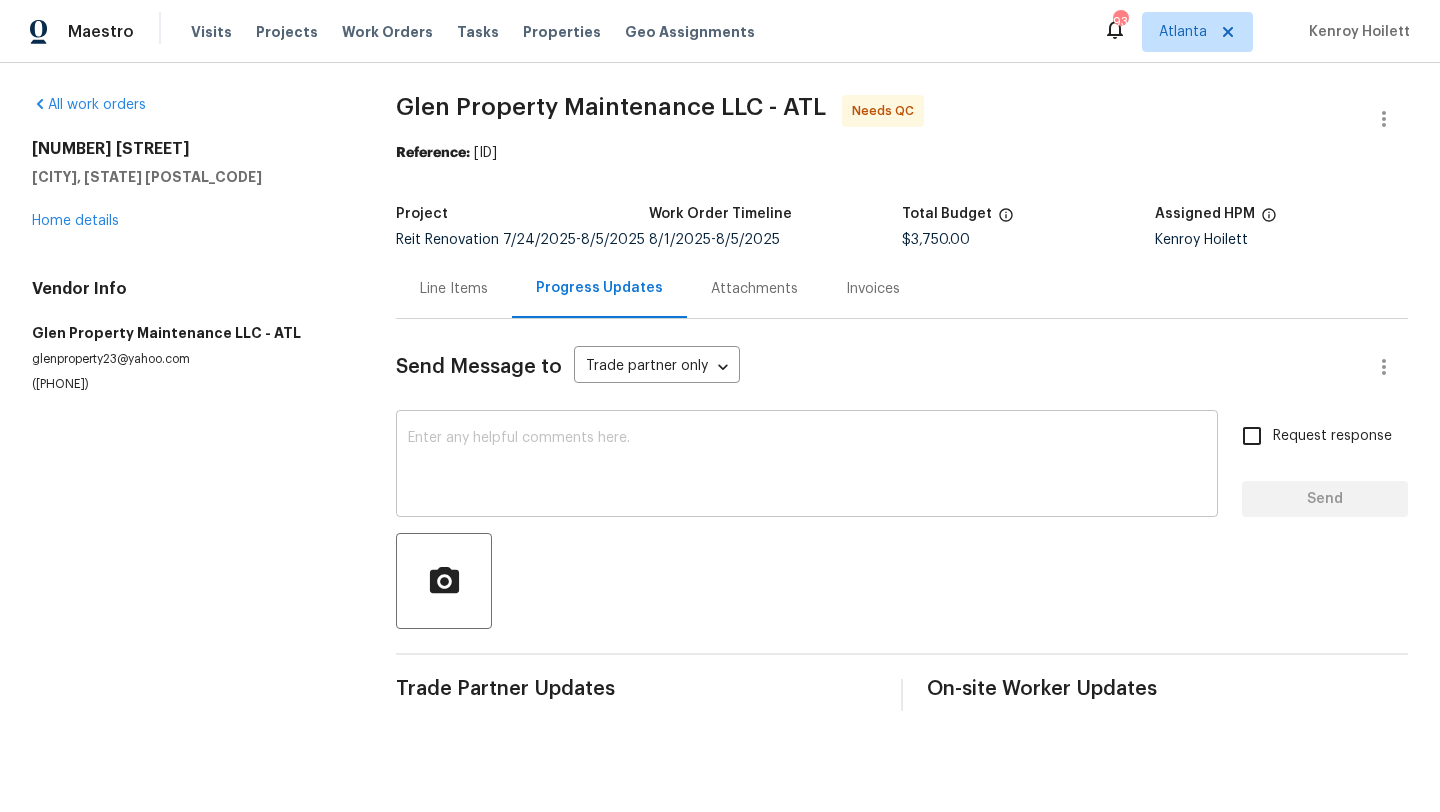 click at bounding box center (807, 466) 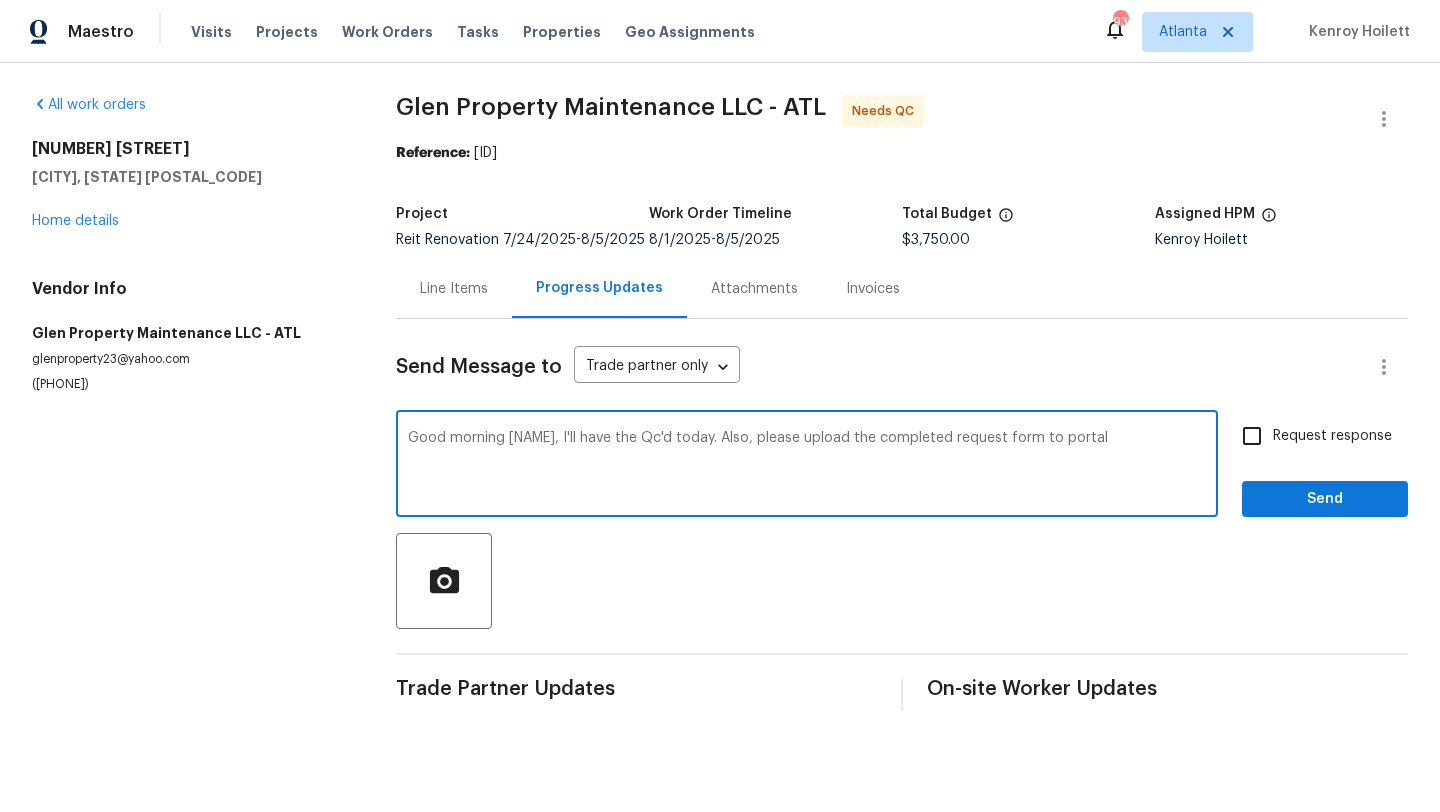 click on "Good morning Danny, I'll have the Qc'd today. Also, please upload the completed request form to portal" at bounding box center (807, 466) 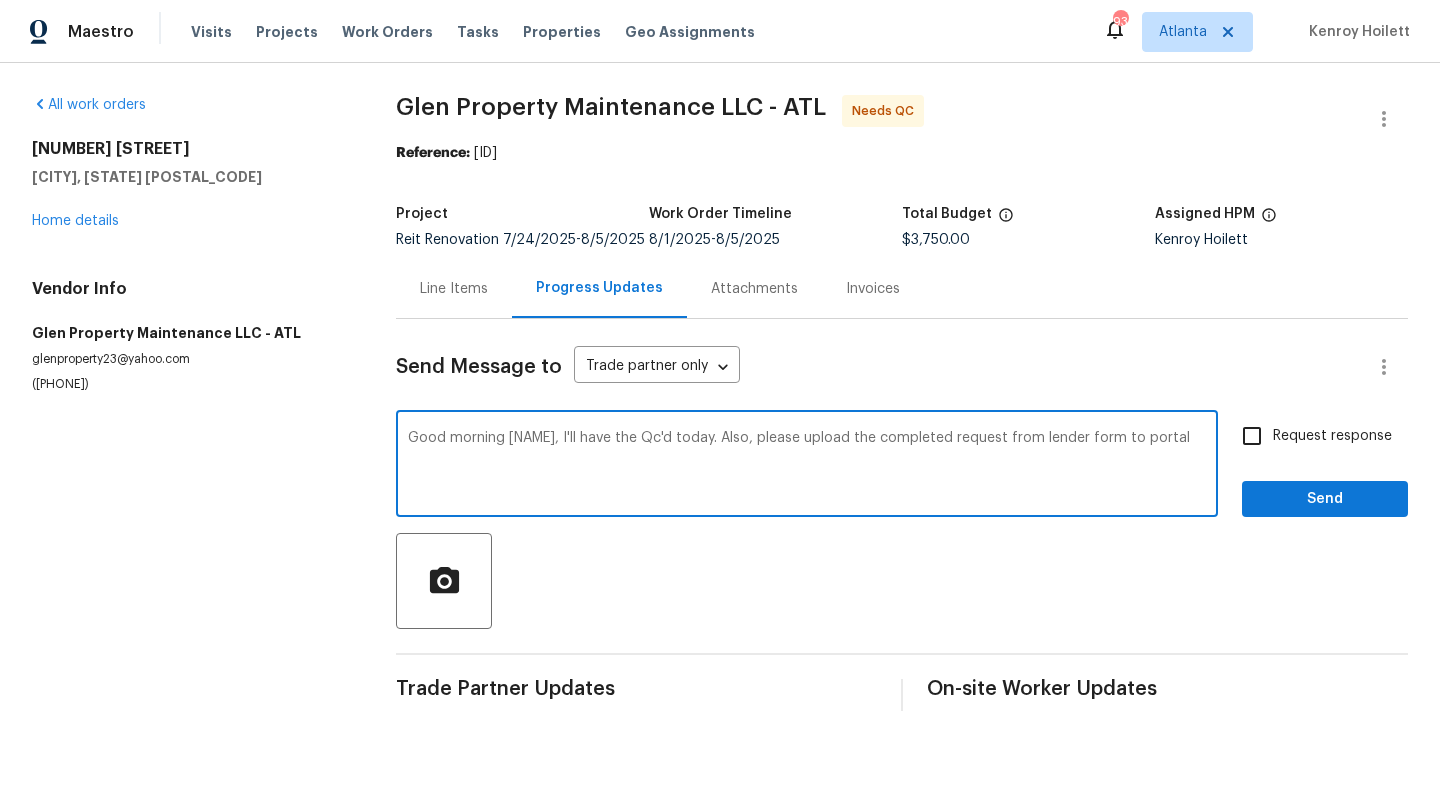 click on "Good morning Danny, I'll have the Qc'd today. Also, please upload the completed request from lender form to portal" at bounding box center [807, 466] 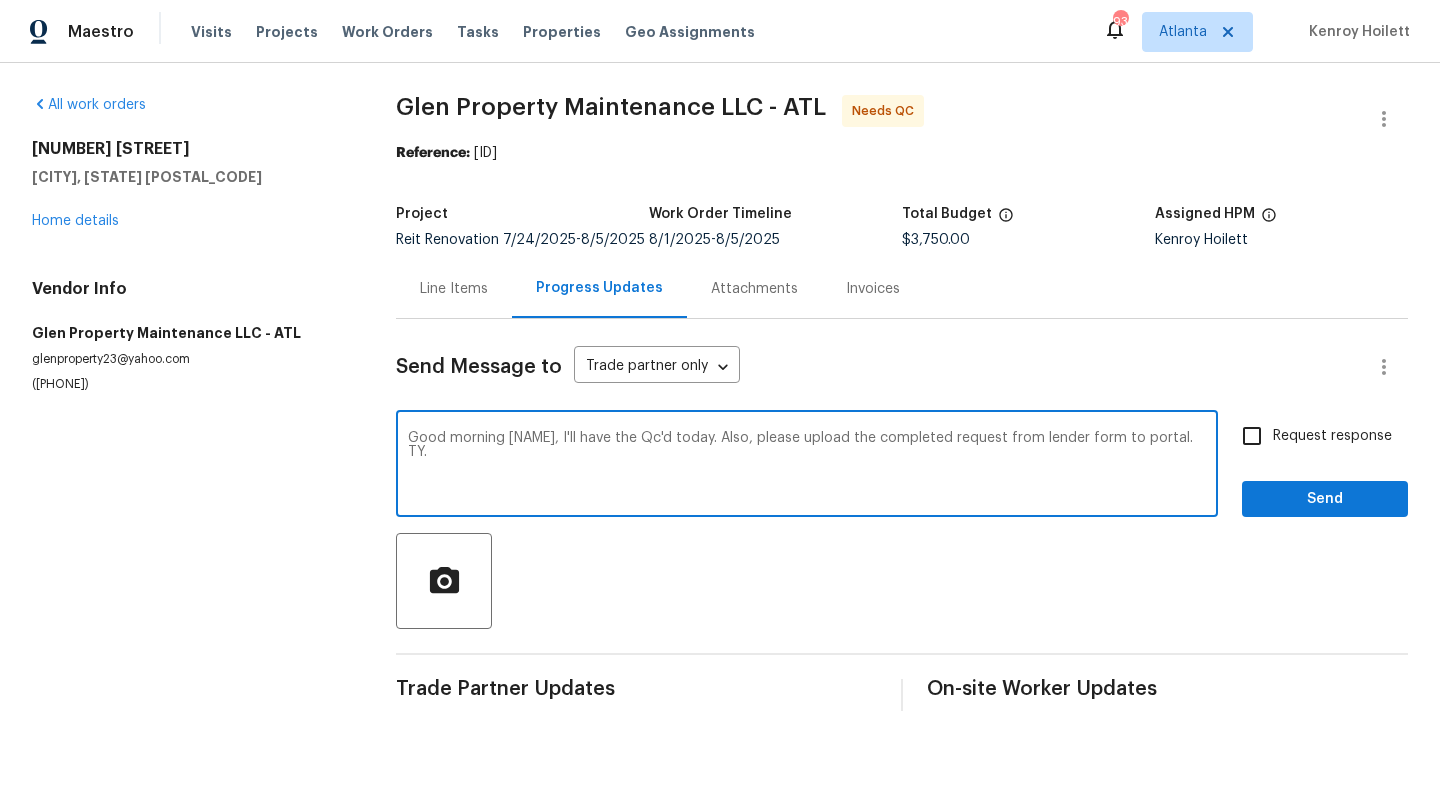 click on "Good morning Danny, I'll have the Qc'd today. Also, please upload the completed request from lender form to portal. TY." at bounding box center [807, 466] 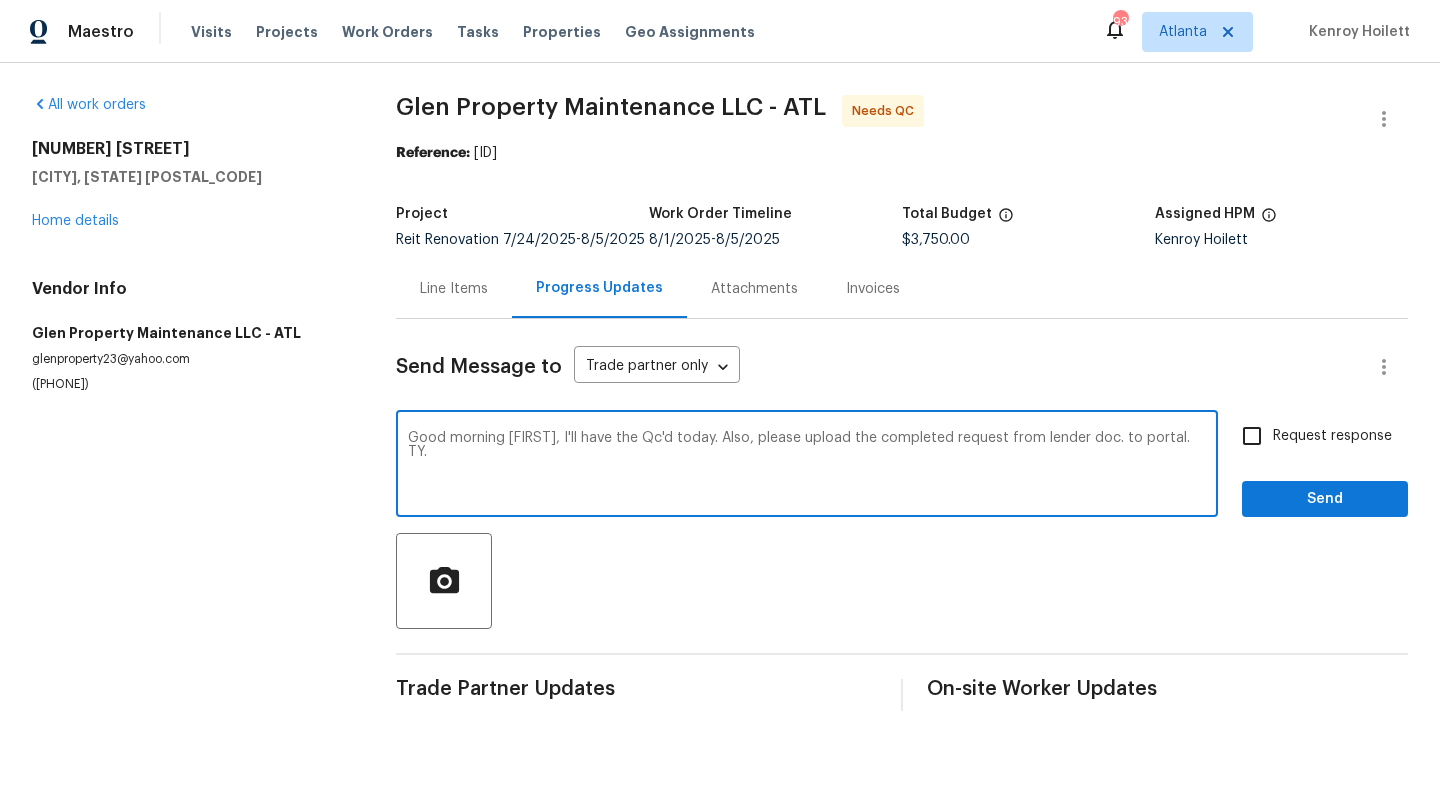 click on "Good morning Danny, I'll have the Qc'd today. Also, please upload the completed request from lender doc. to portal. TY." at bounding box center (807, 466) 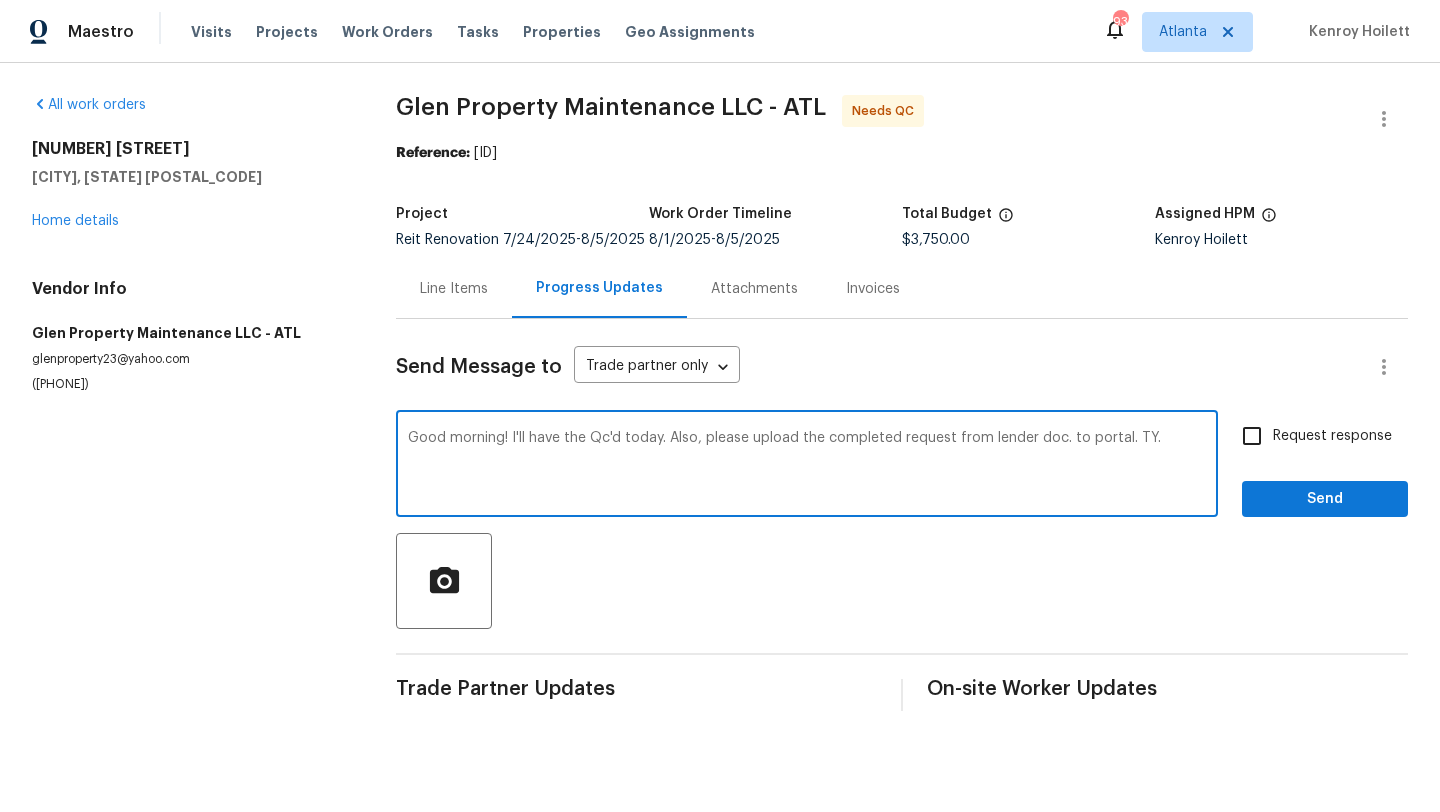 type on "Good morning! I'll have the Qc'd today. Also, please upload the completed request from lender doc. to portal. TY." 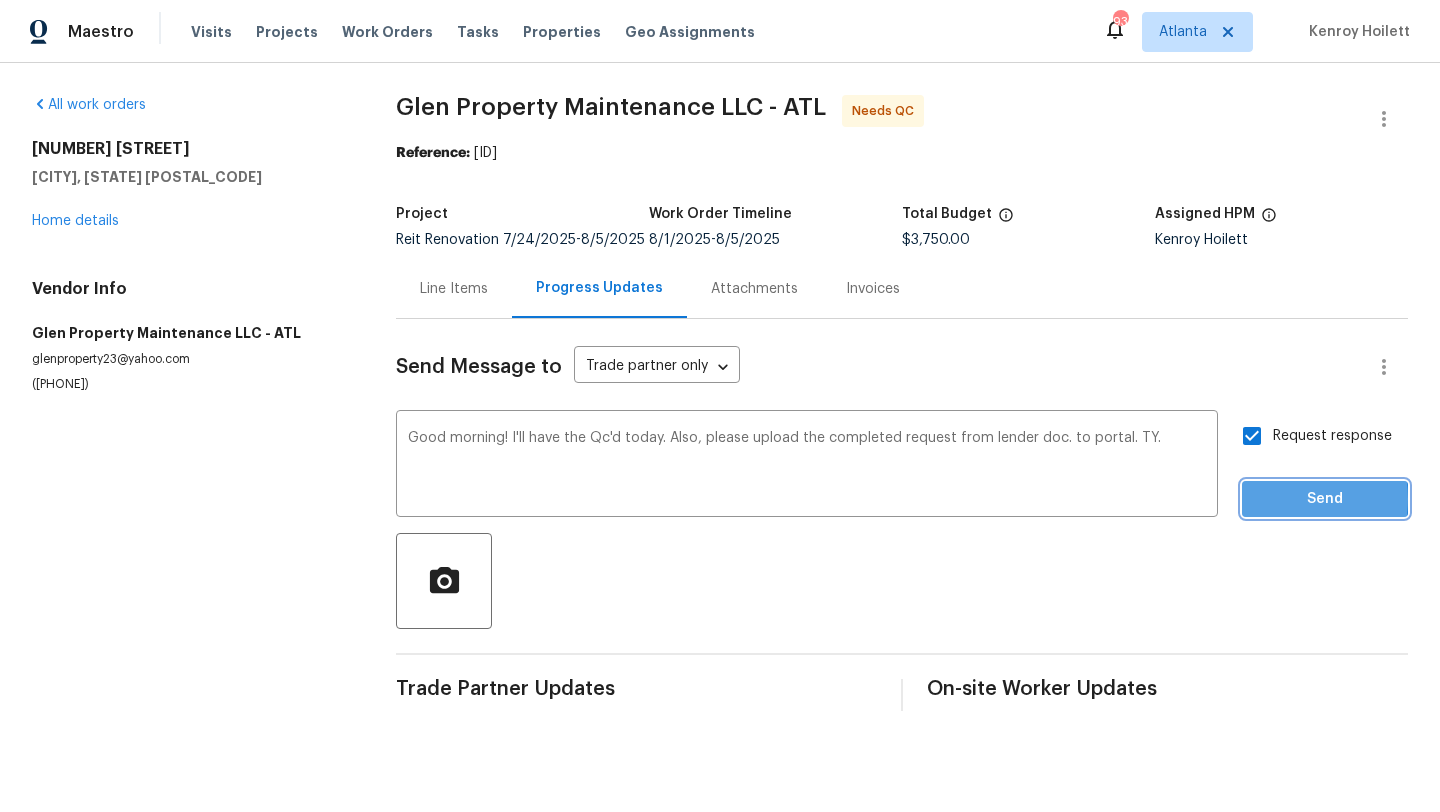 click on "Send" at bounding box center (1325, 499) 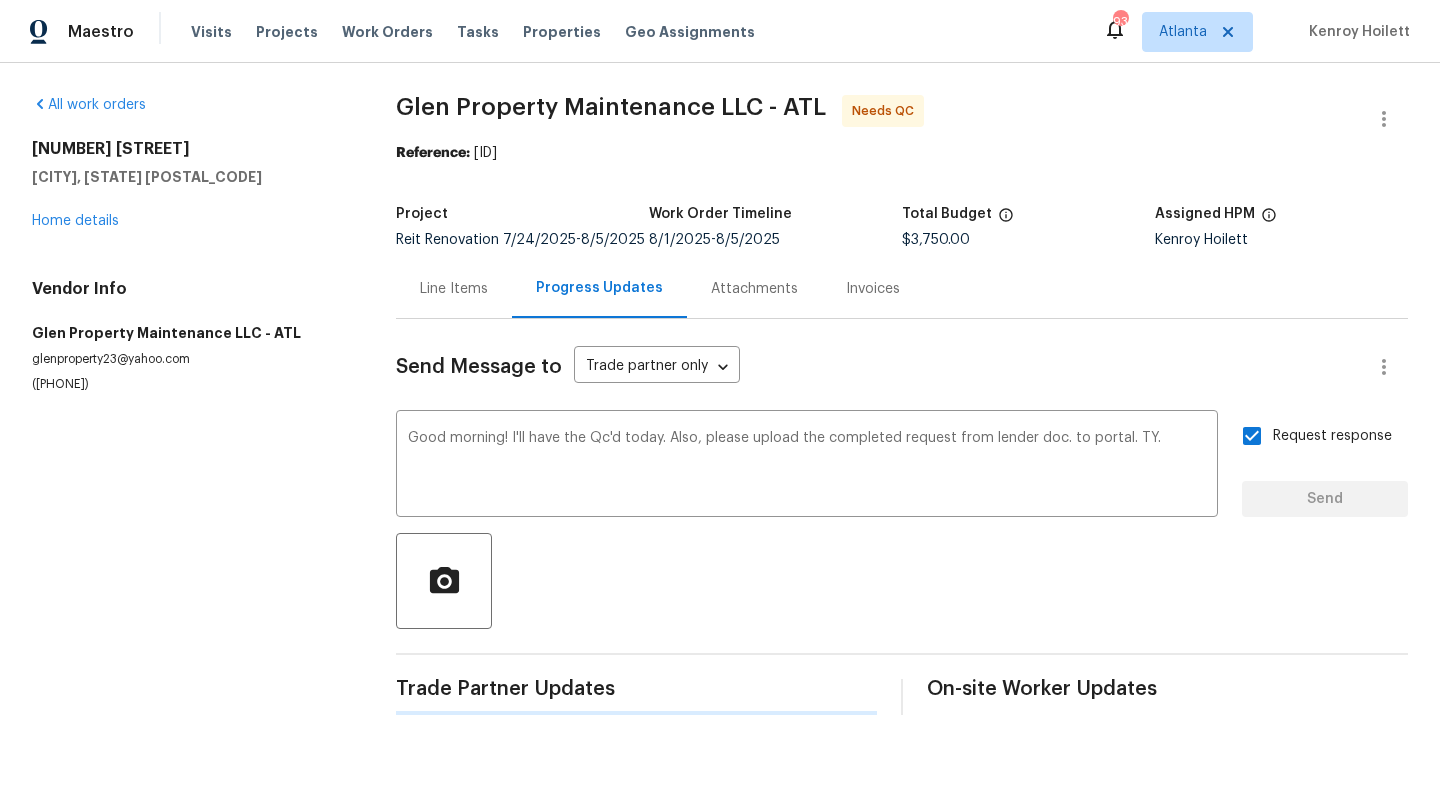 type 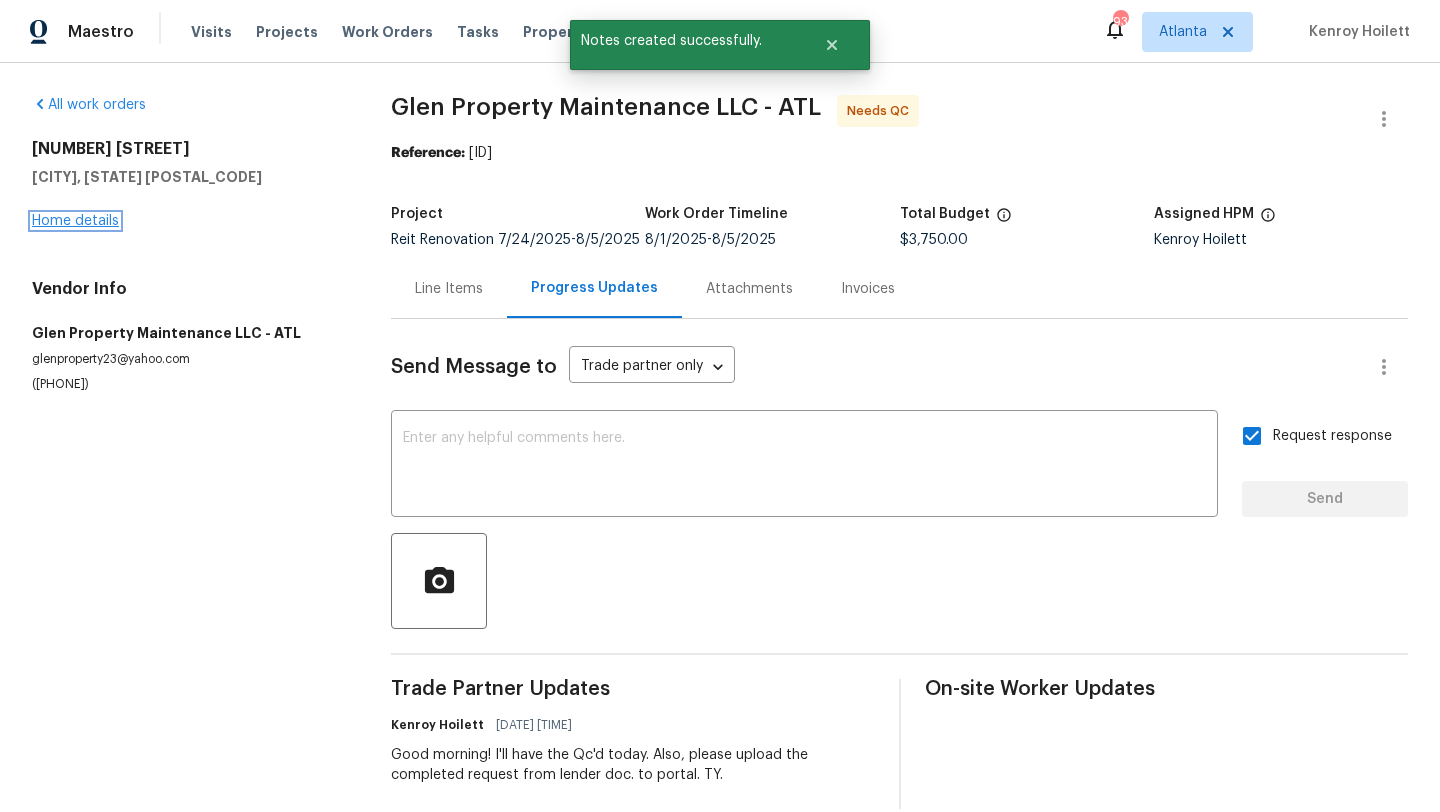 click on "Home details" at bounding box center [75, 221] 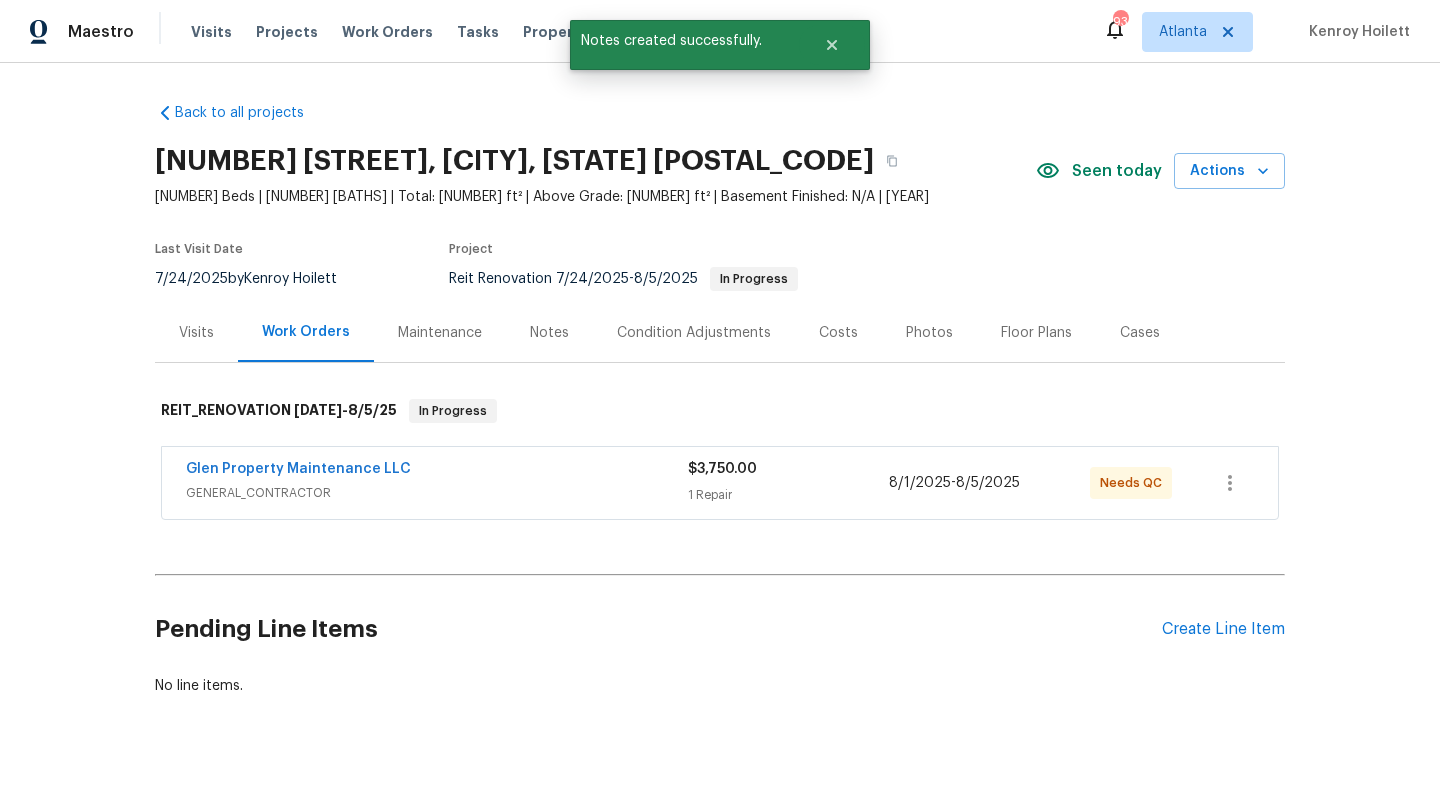 click on "Visits" at bounding box center [196, 333] 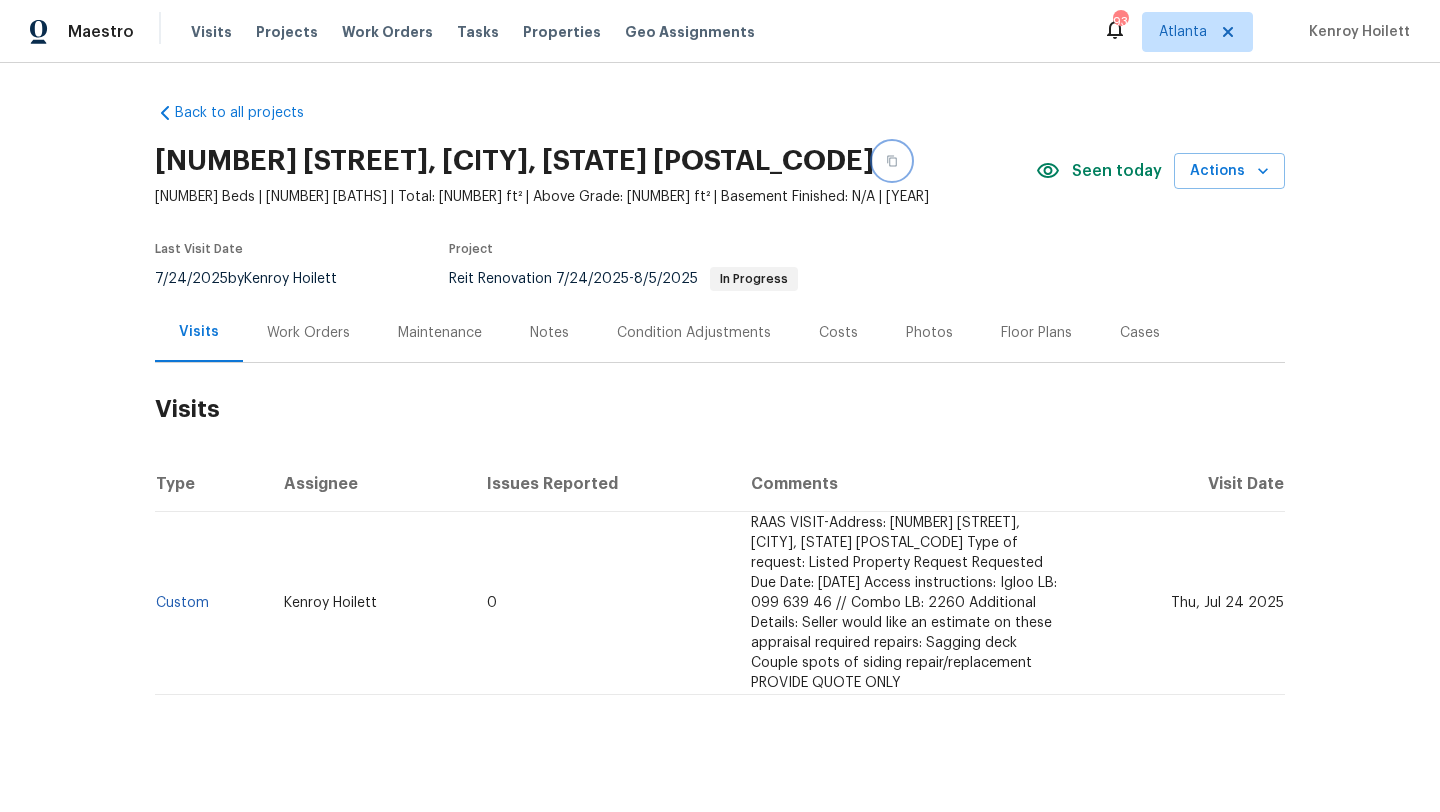 click 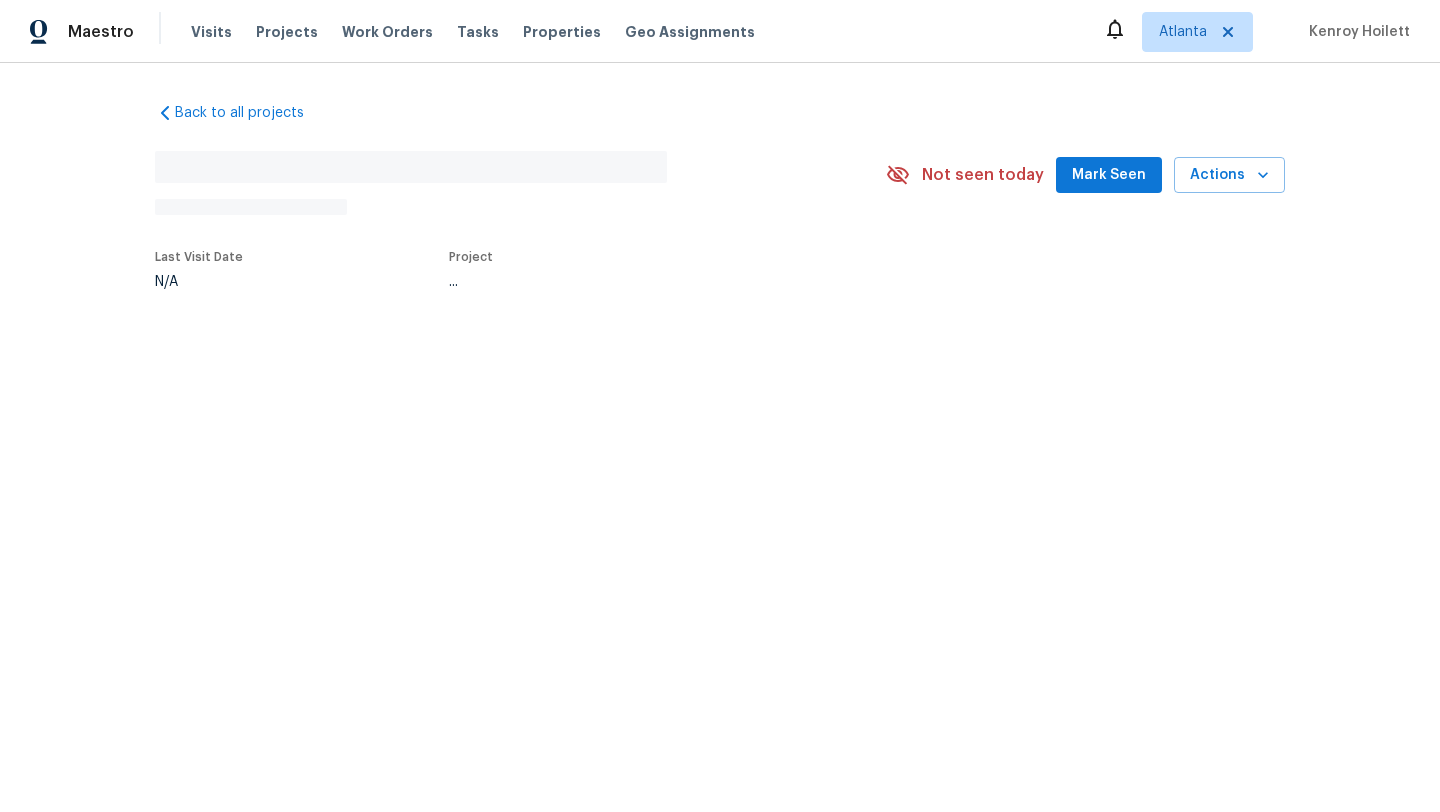 scroll, scrollTop: 0, scrollLeft: 0, axis: both 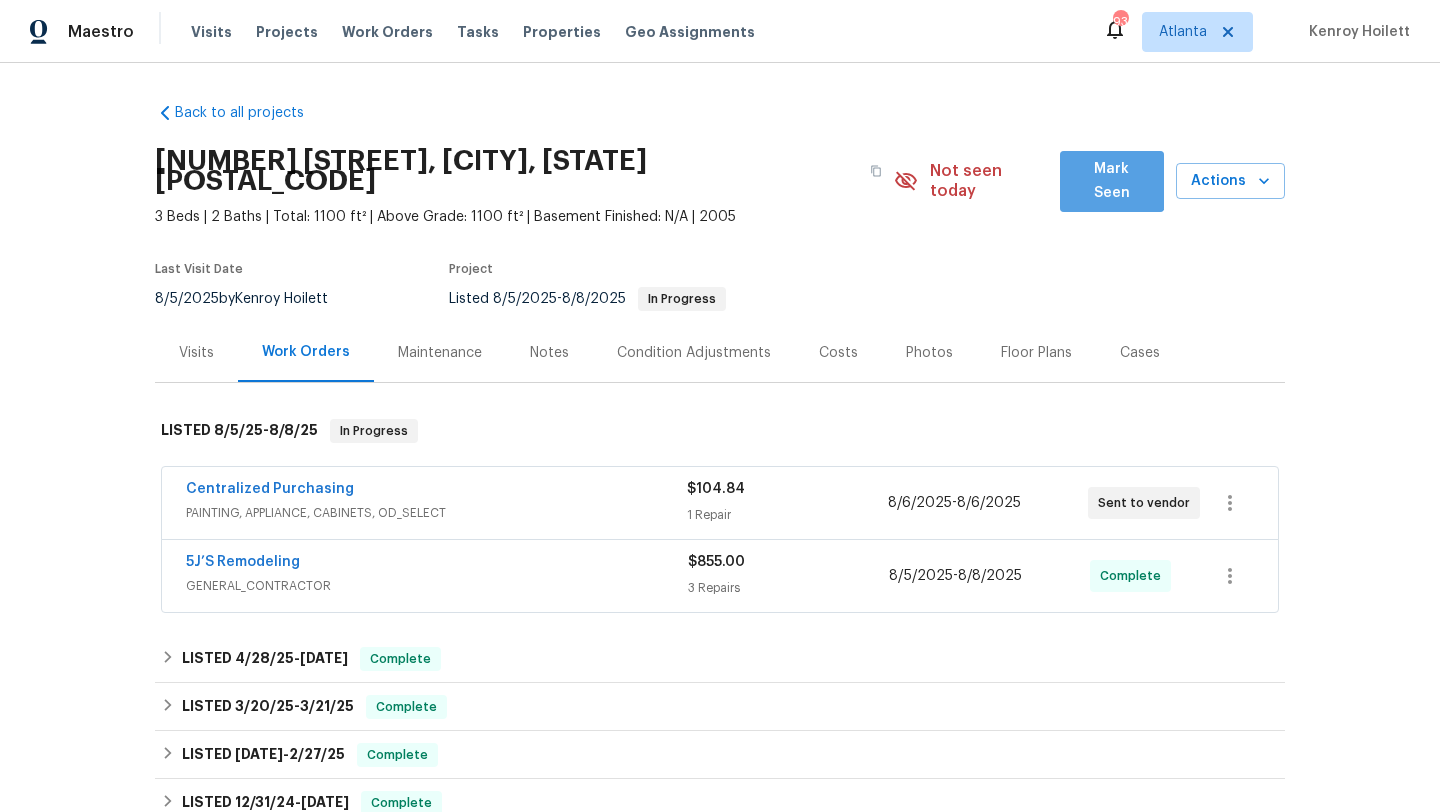 click on "Mark Seen" at bounding box center (1112, 181) 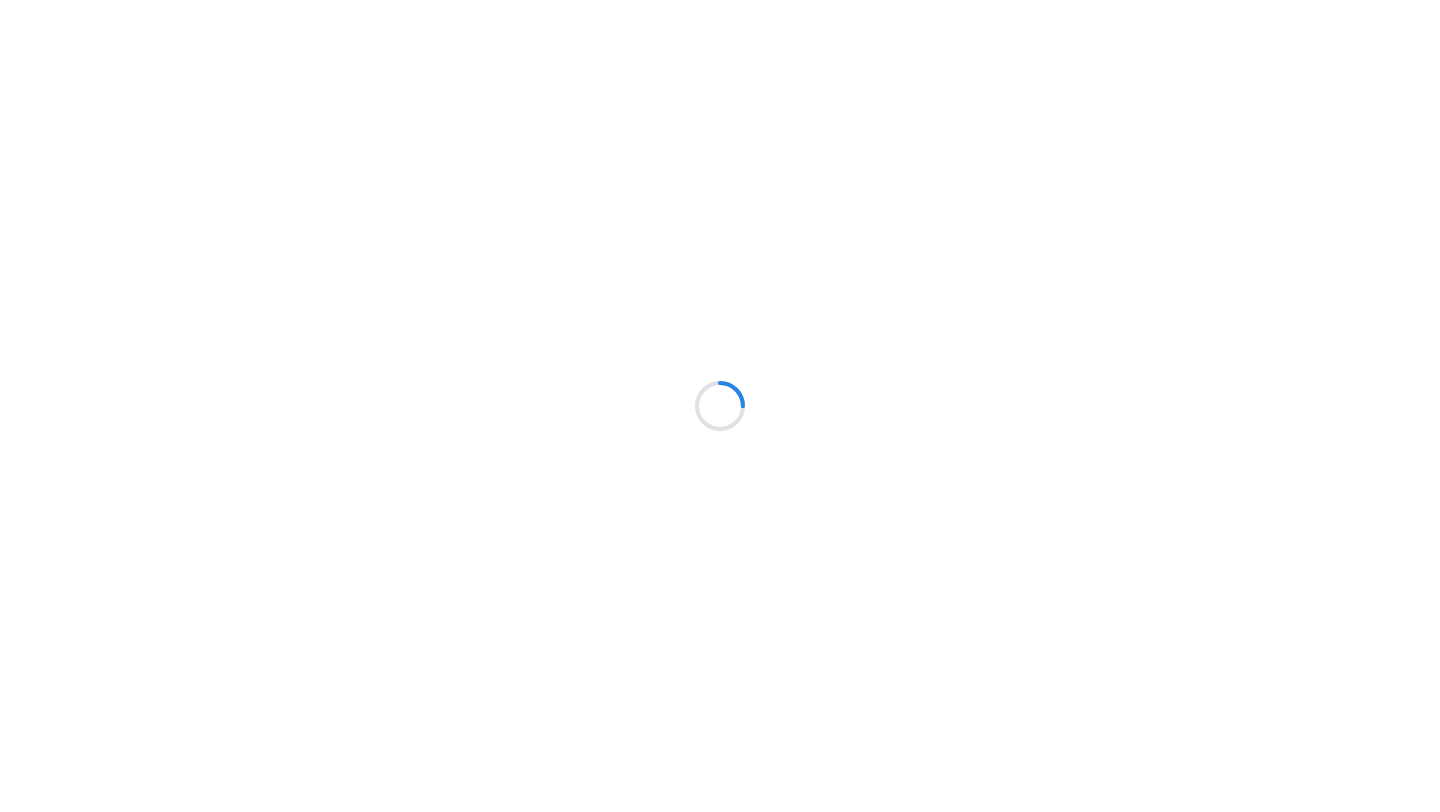 scroll, scrollTop: 0, scrollLeft: 0, axis: both 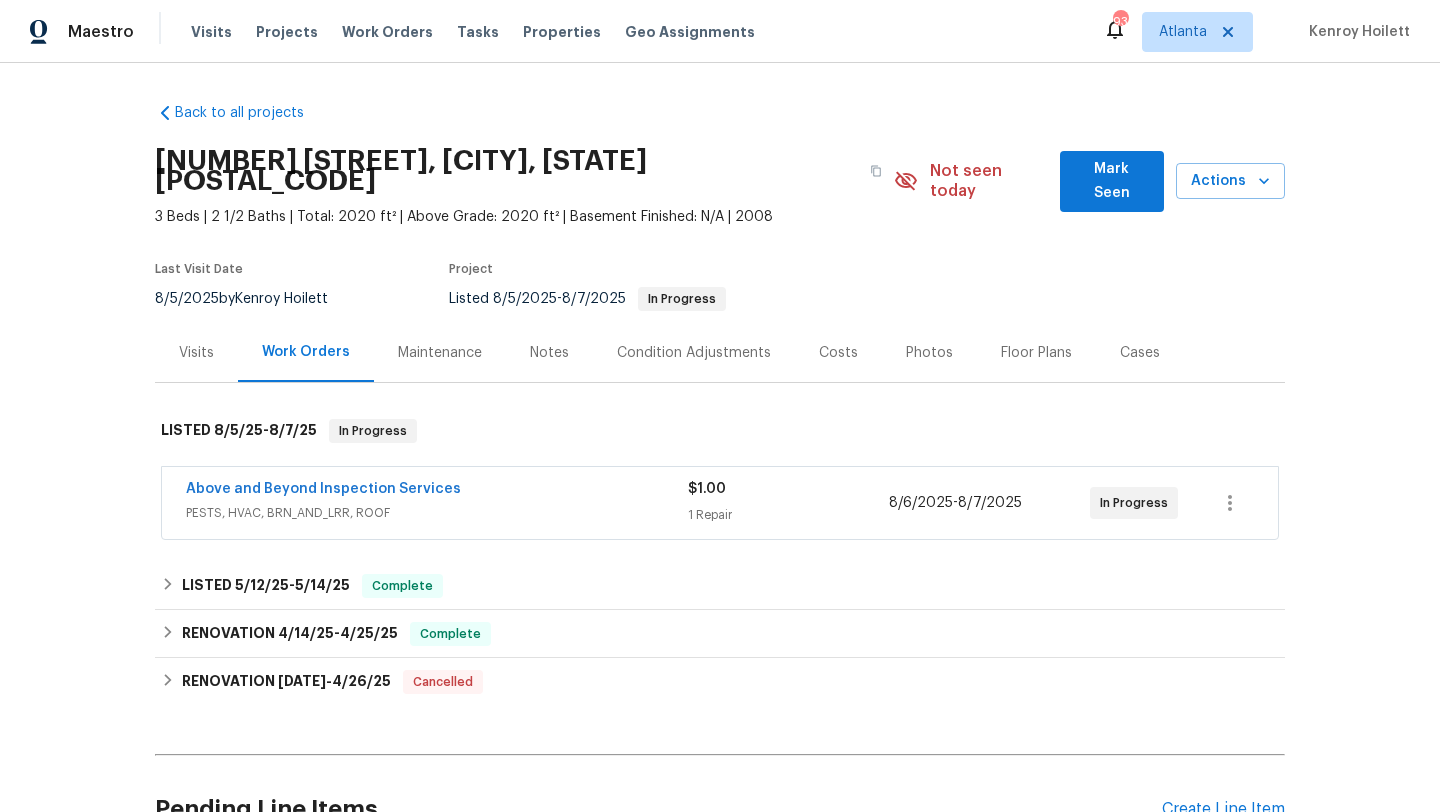 click on "Mark Seen" at bounding box center [1112, 181] 